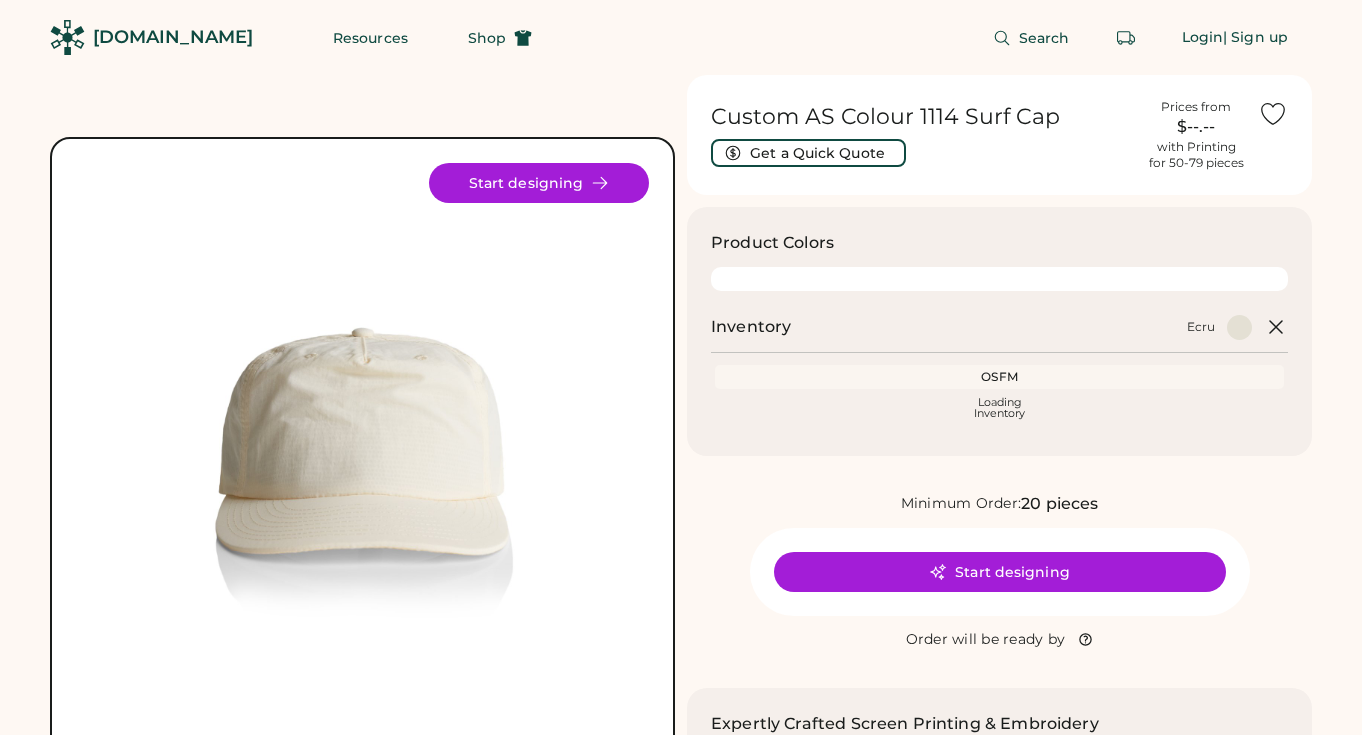 scroll, scrollTop: 0, scrollLeft: 0, axis: both 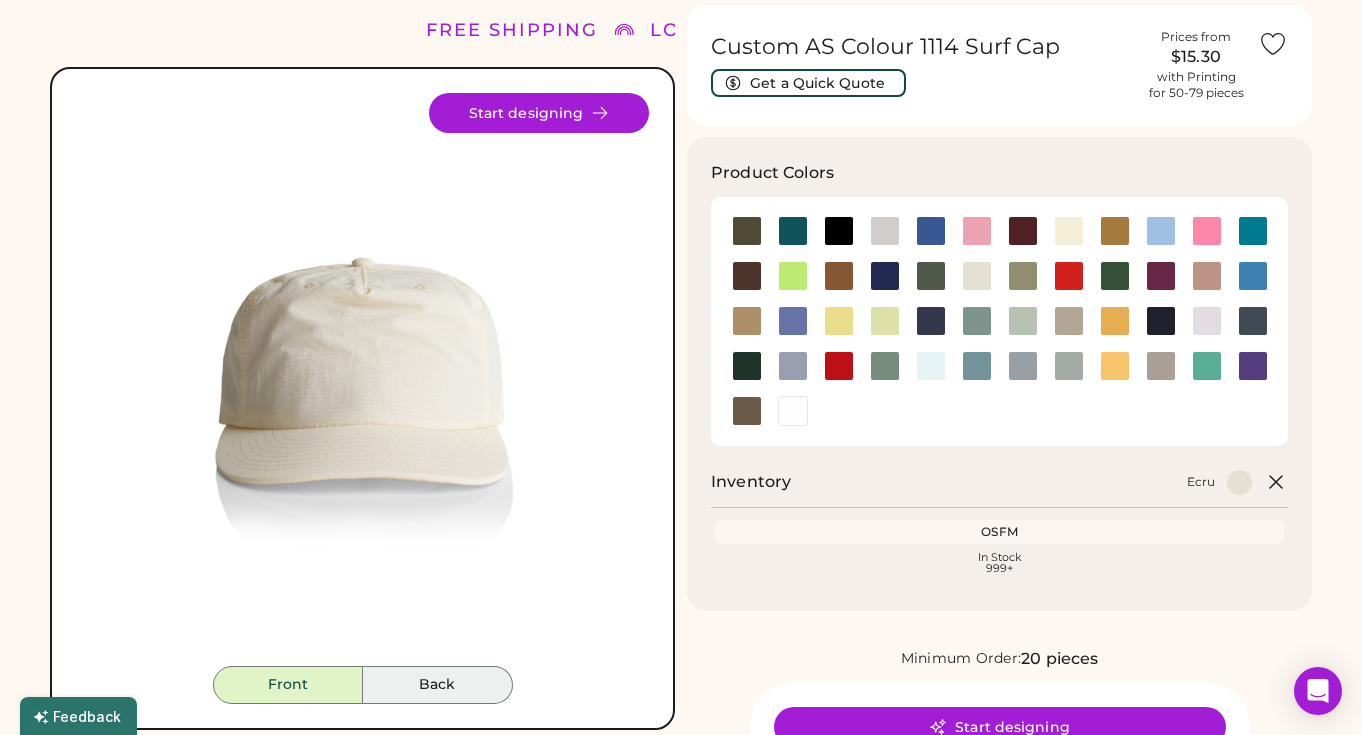 click on "Back" at bounding box center [438, 685] 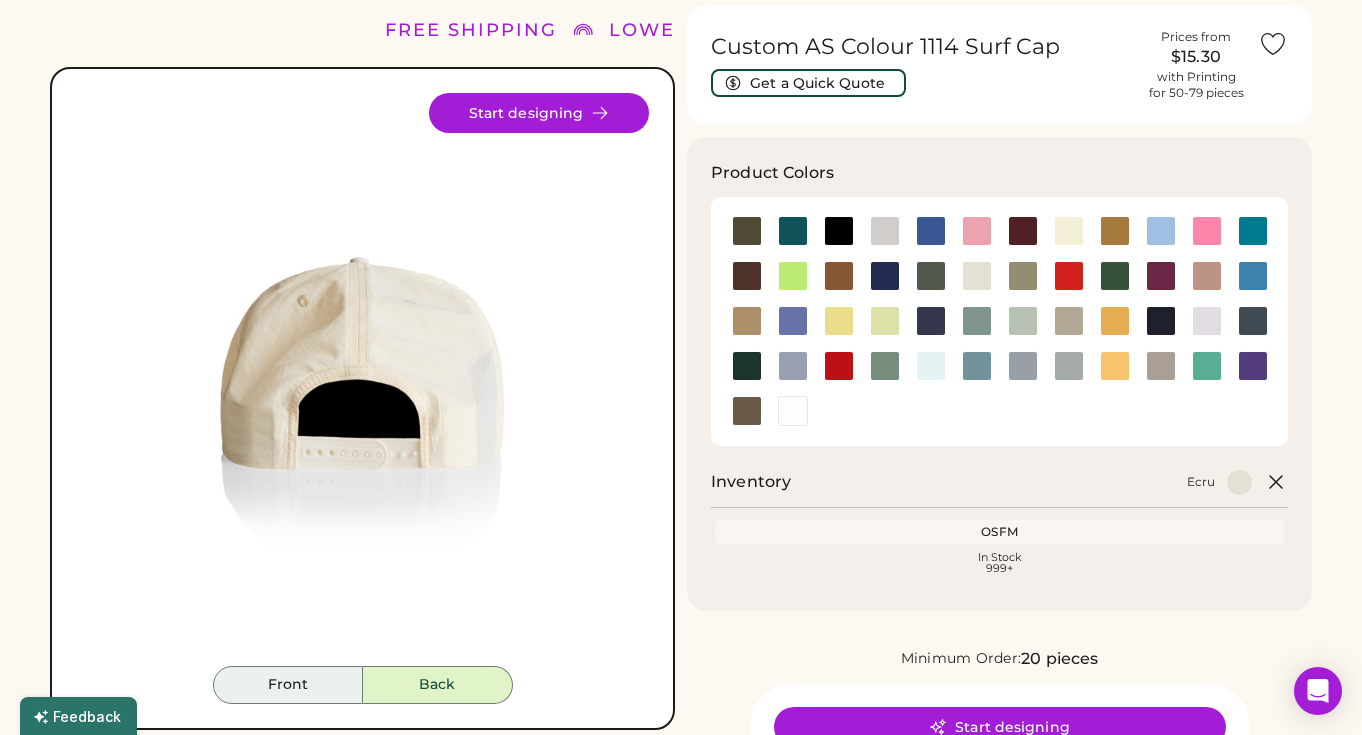 click on "Front" at bounding box center (288, 685) 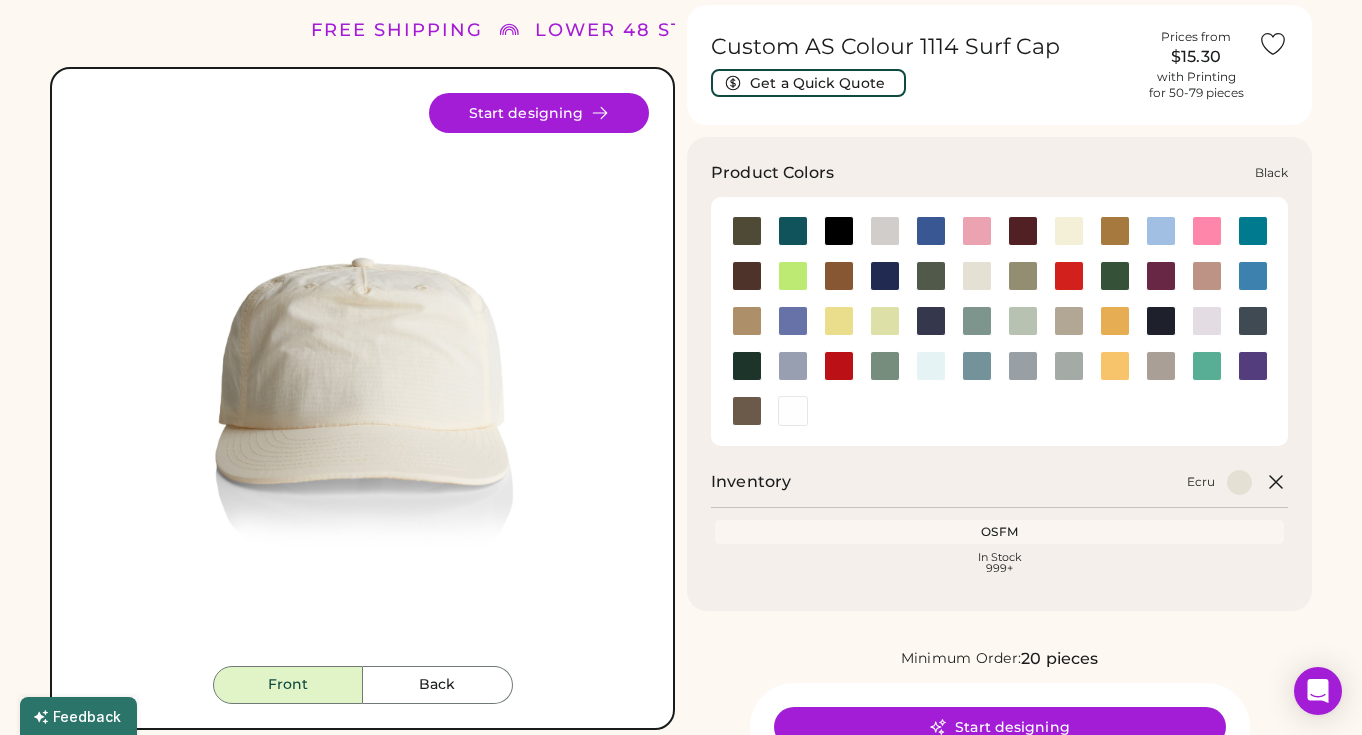 click at bounding box center (839, 231) 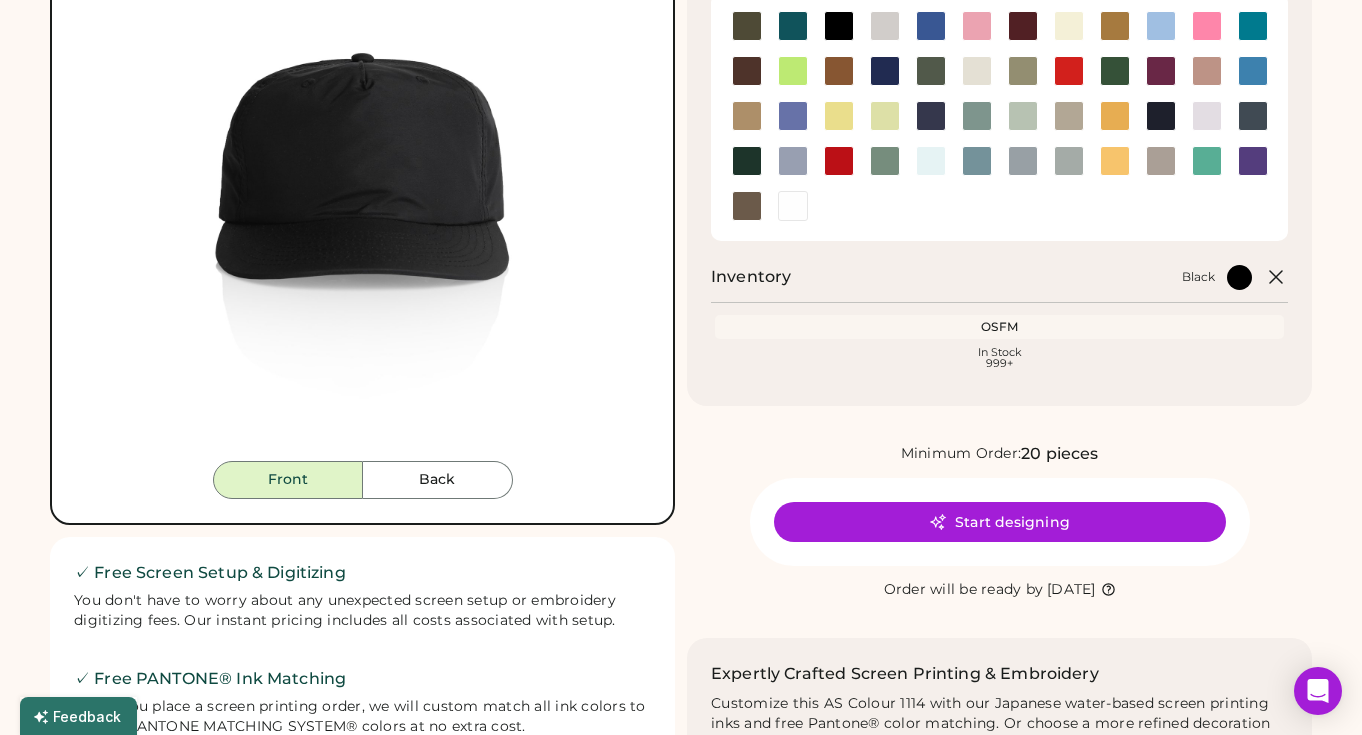scroll, scrollTop: 284, scrollLeft: 0, axis: vertical 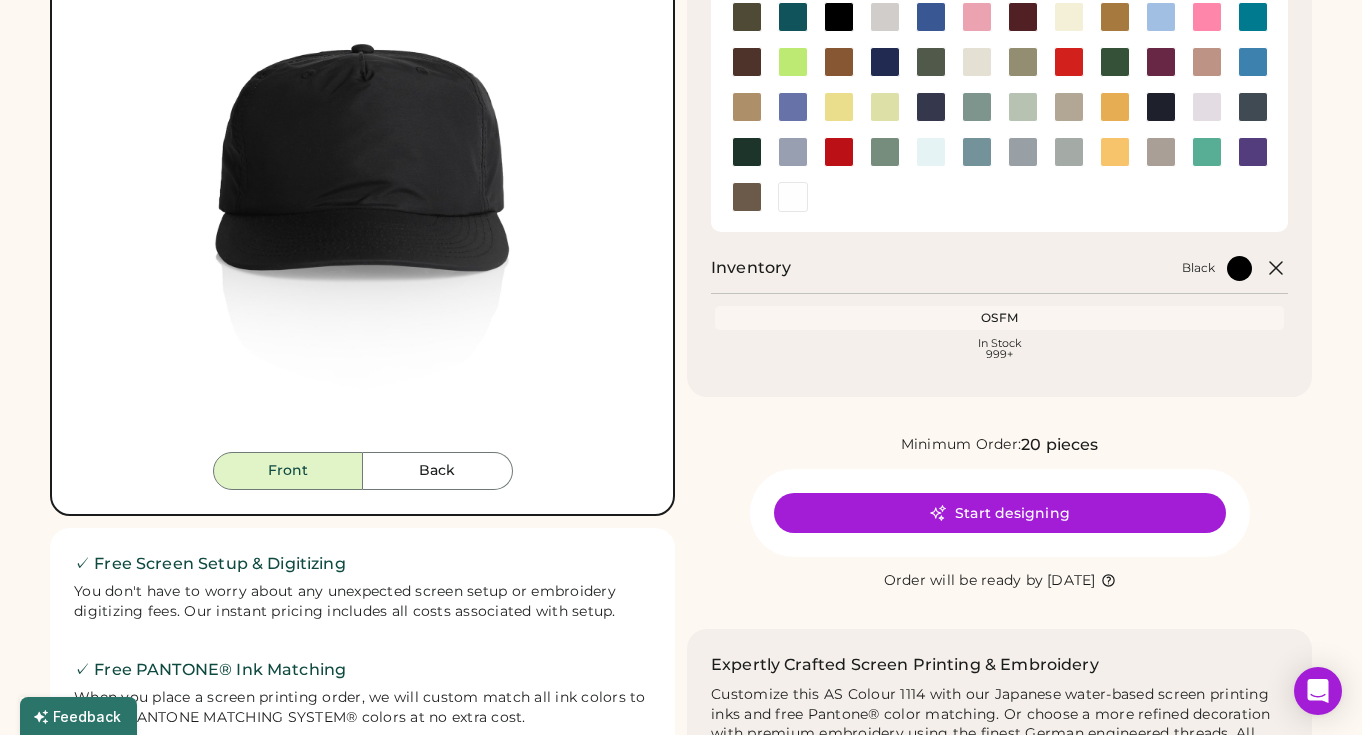click on "Start designing" at bounding box center [1000, 513] 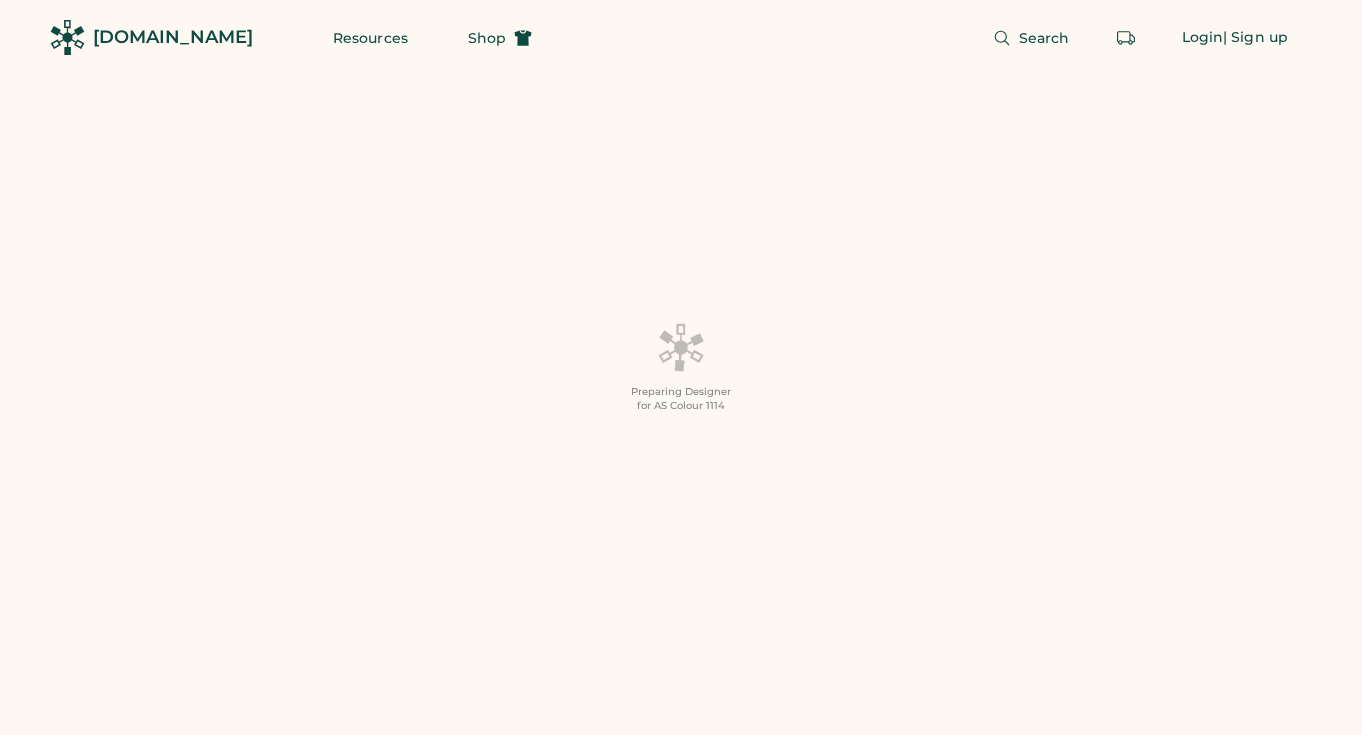 scroll, scrollTop: 0, scrollLeft: 0, axis: both 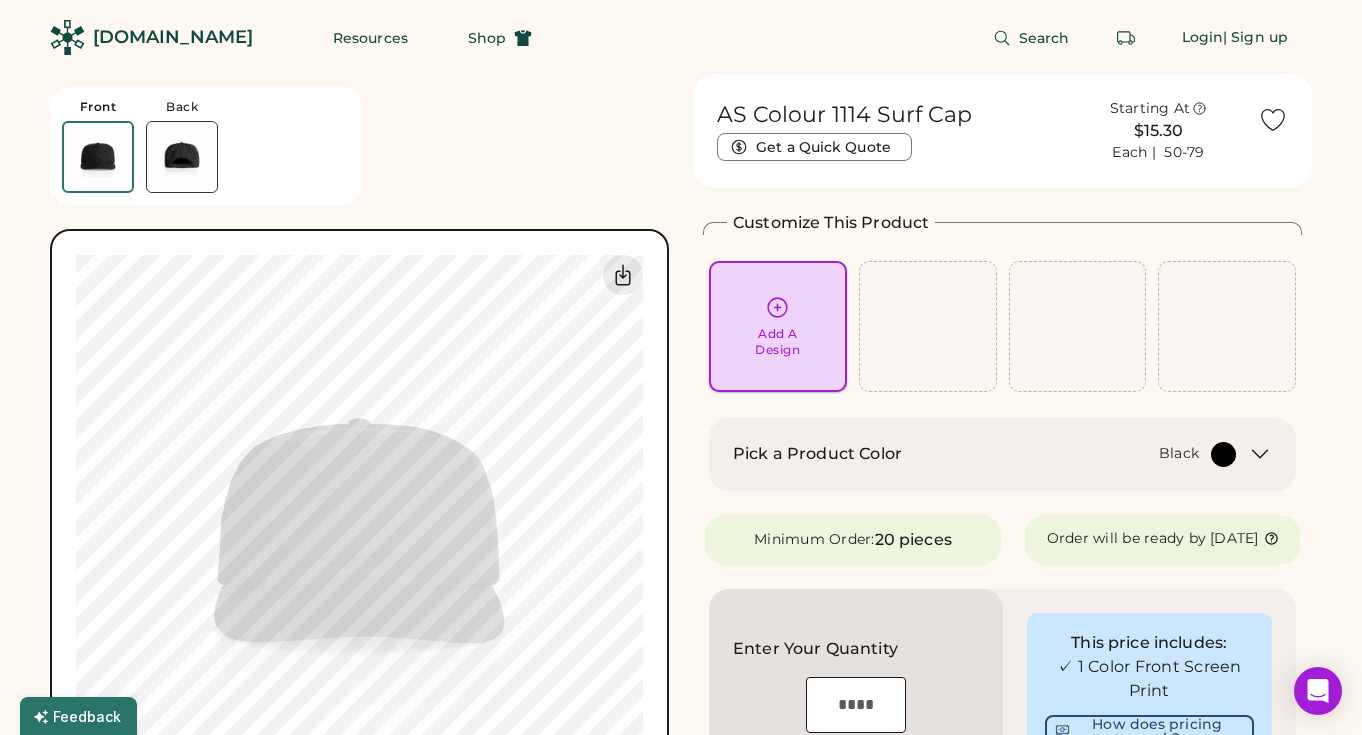 click on "Add A
Design" at bounding box center (777, 342) 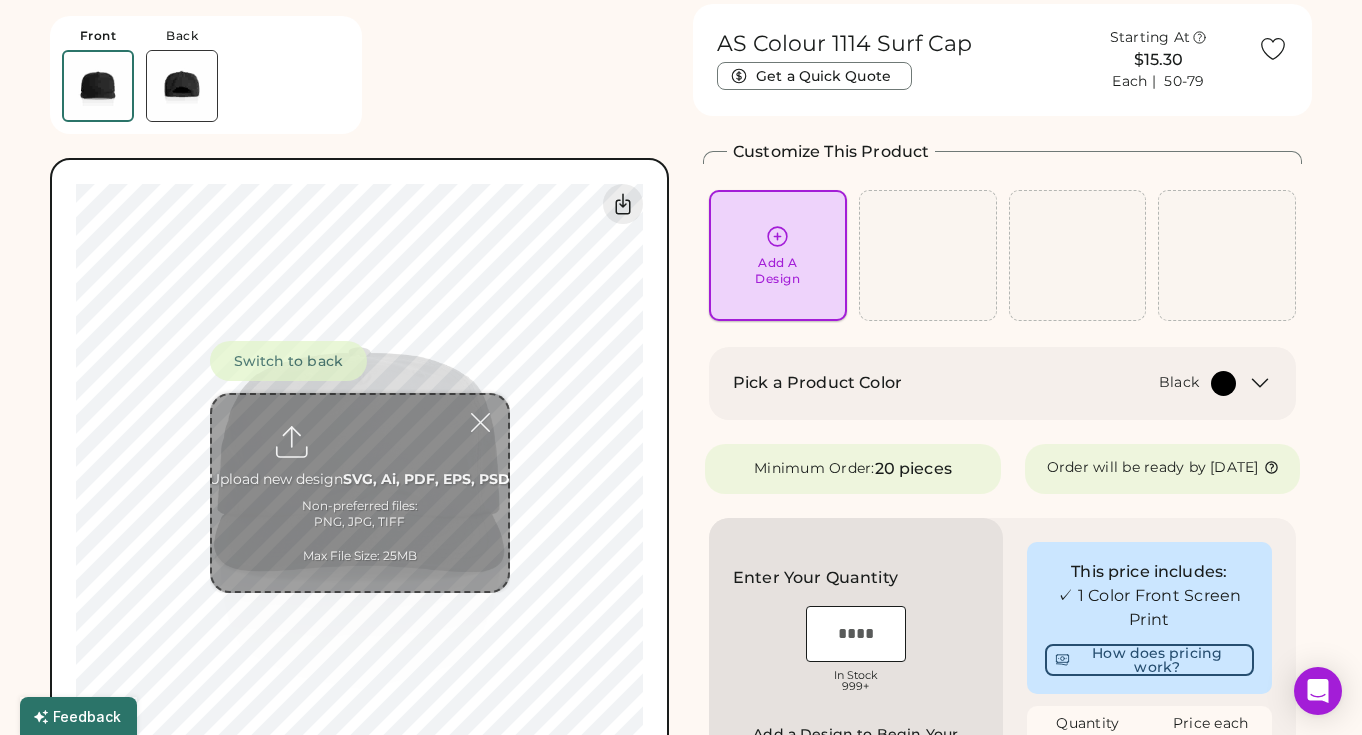 scroll, scrollTop: 75, scrollLeft: 0, axis: vertical 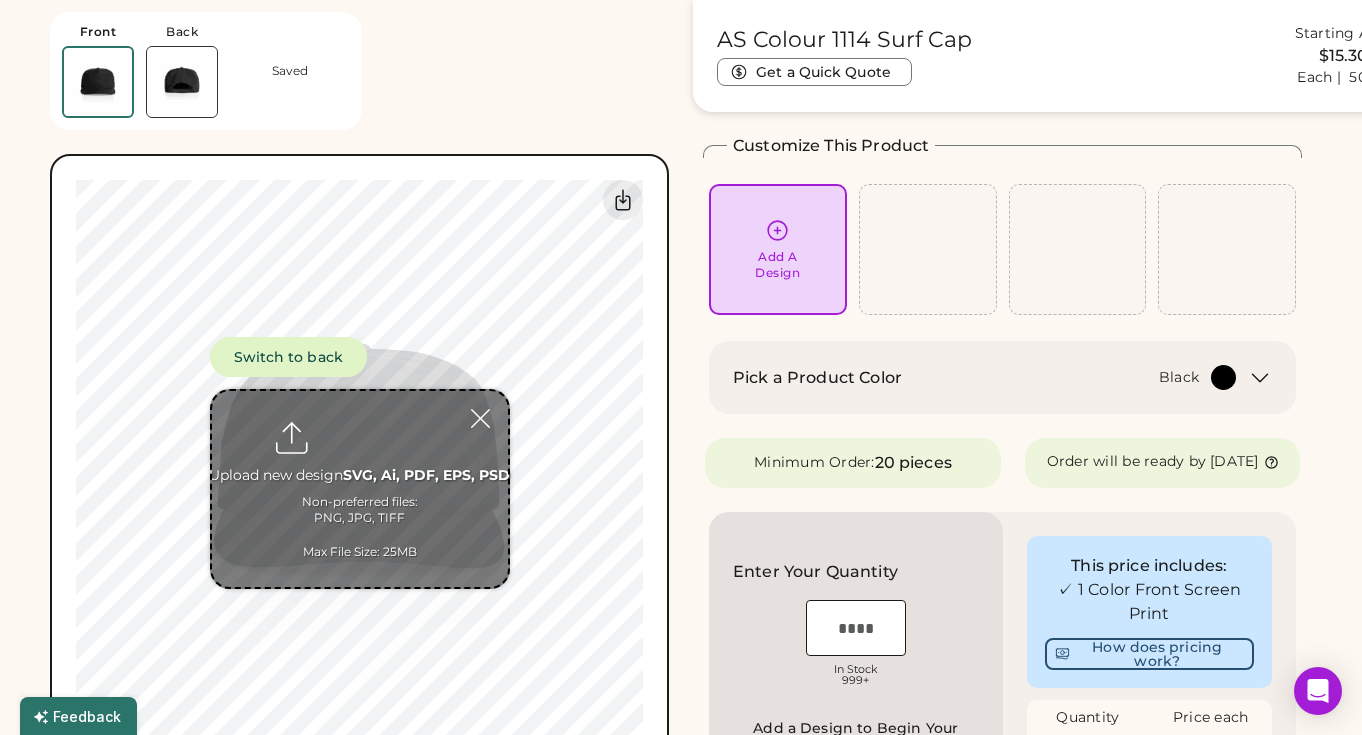 click at bounding box center [360, 489] 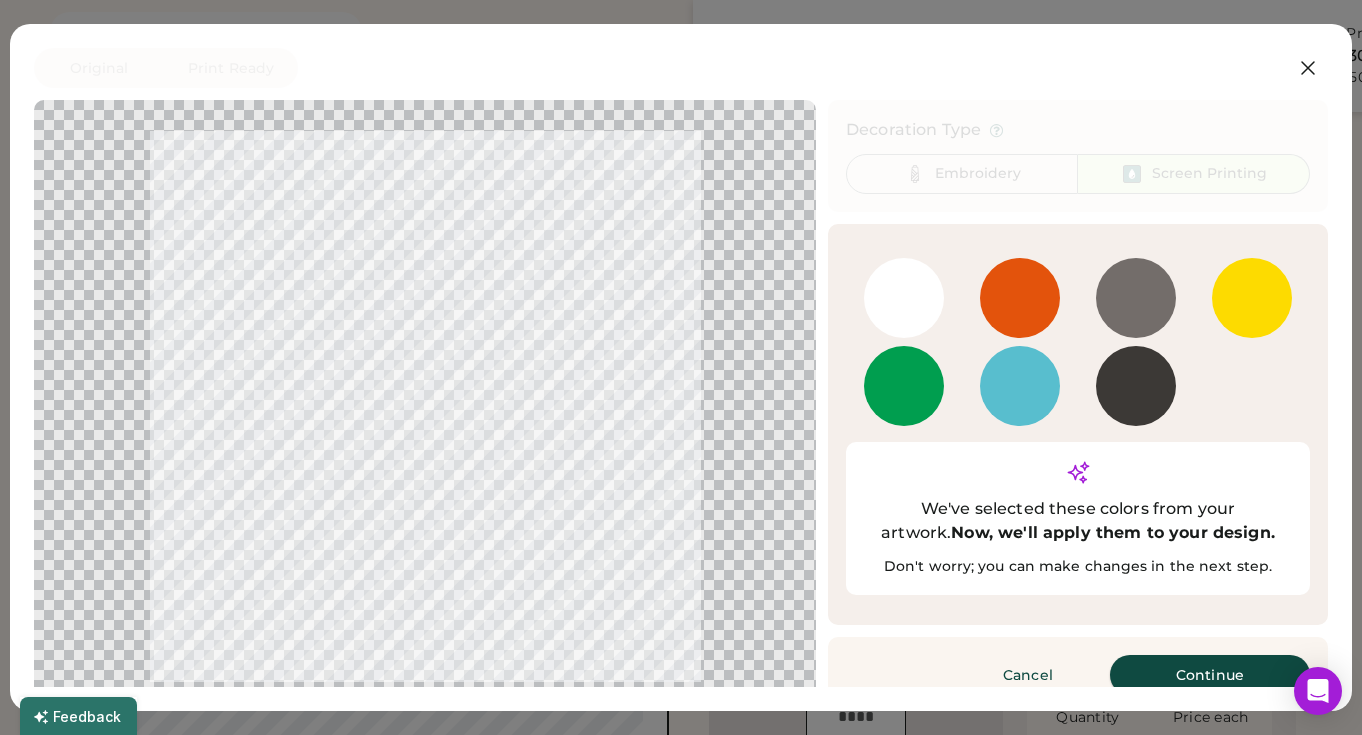 click on "Continue" at bounding box center (1210, 675) 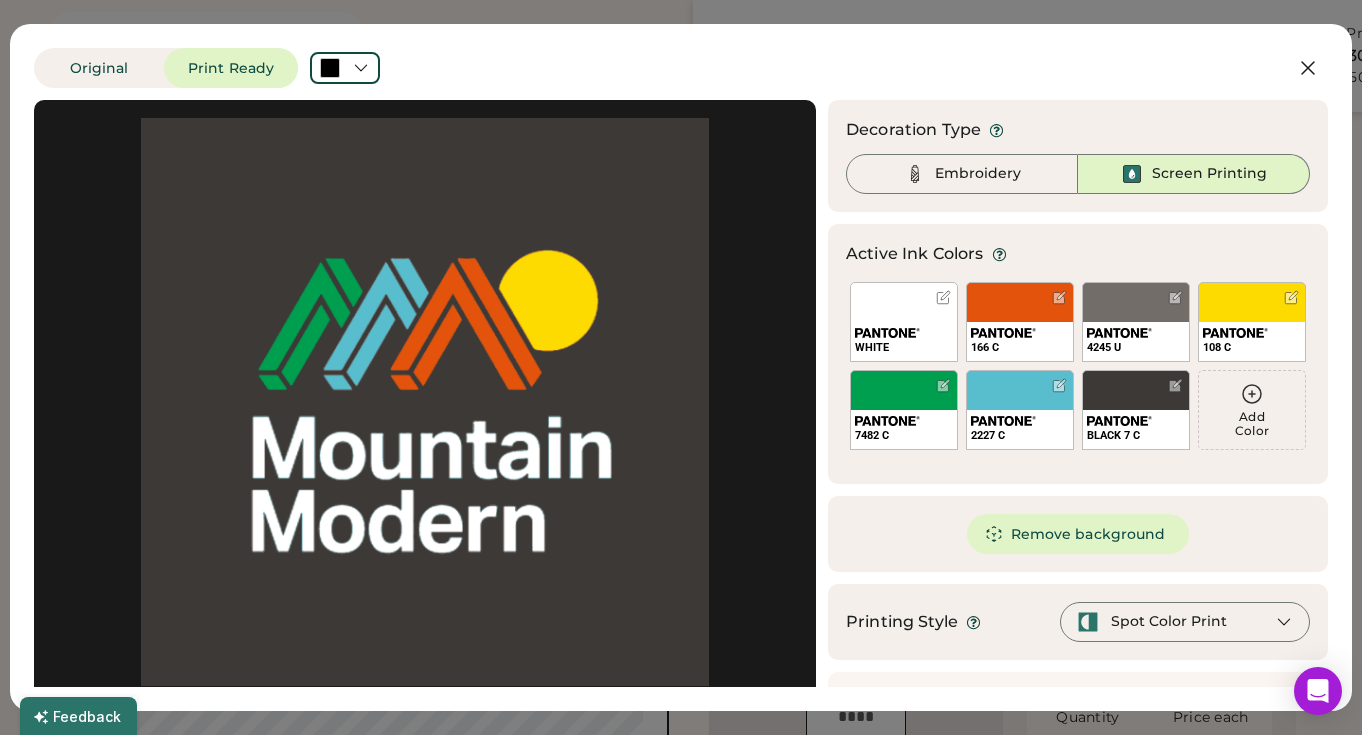 click at bounding box center (425, 402) 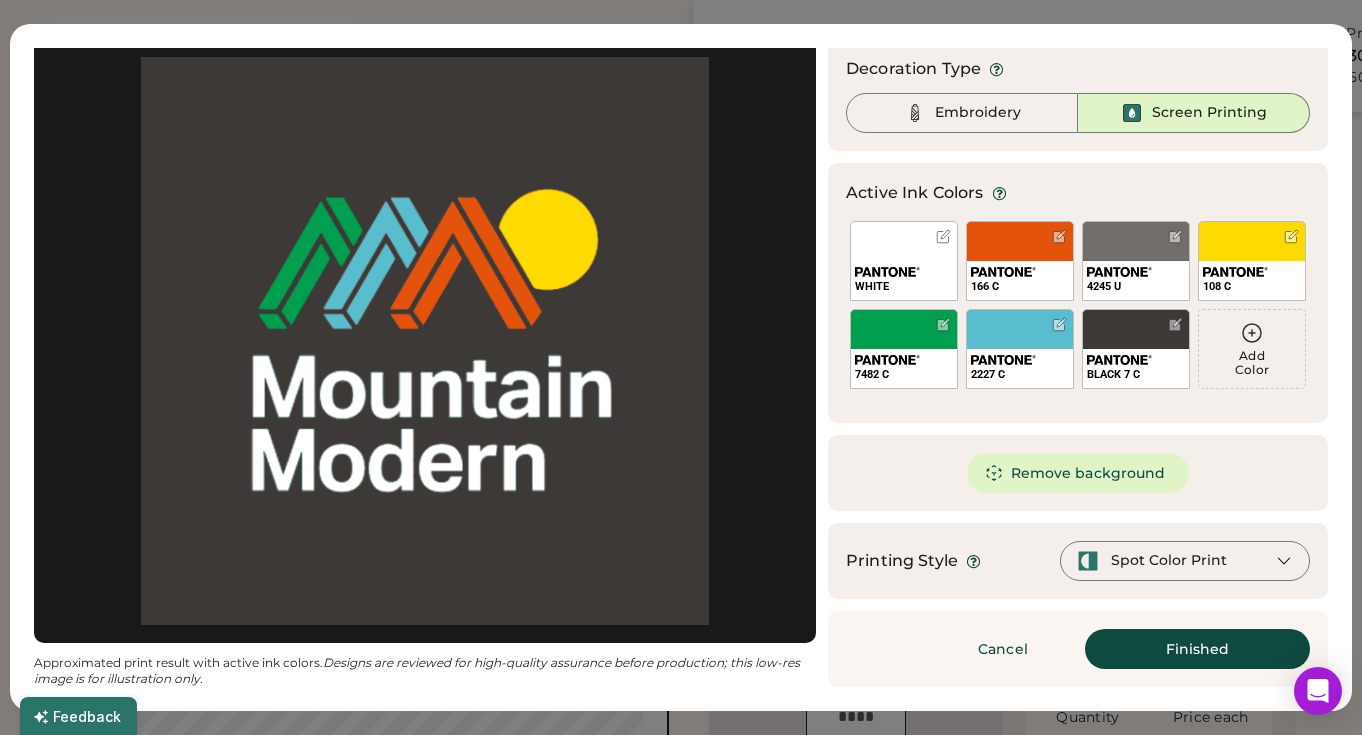 scroll, scrollTop: 61, scrollLeft: 0, axis: vertical 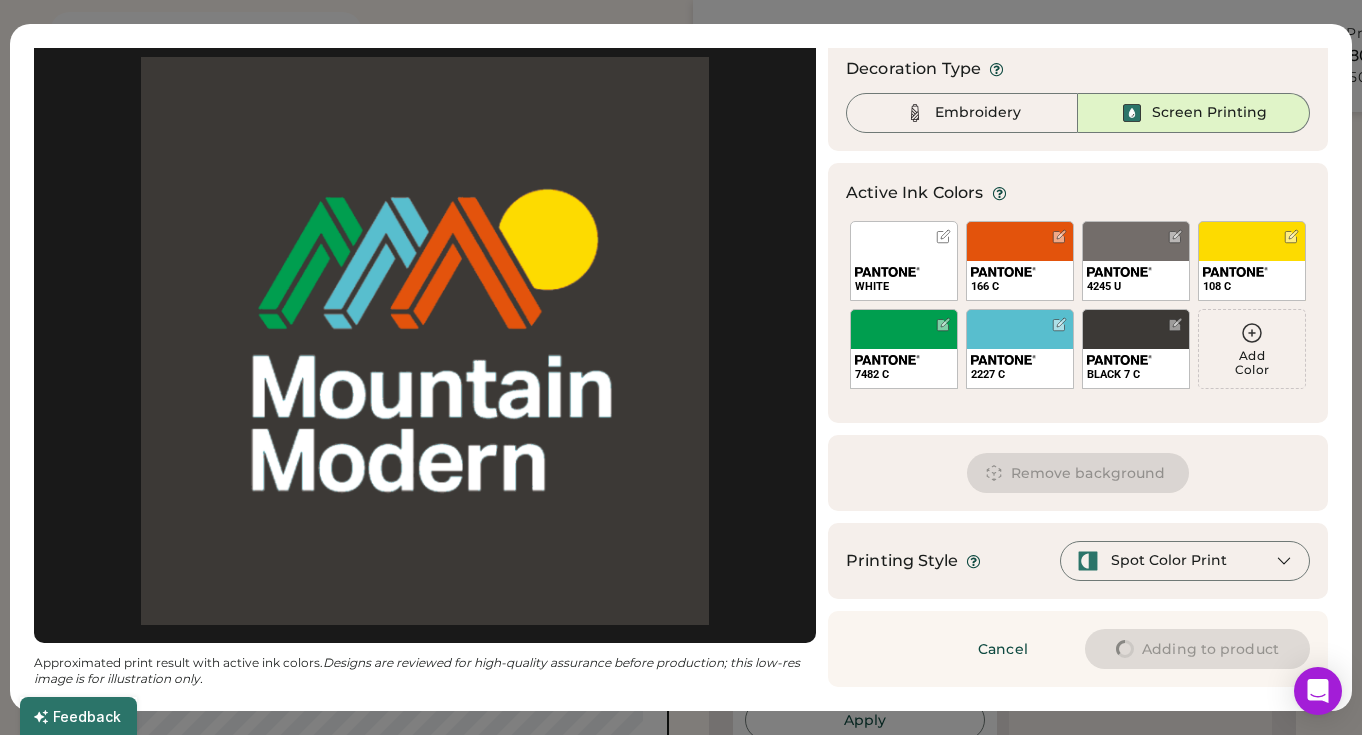 type on "****" 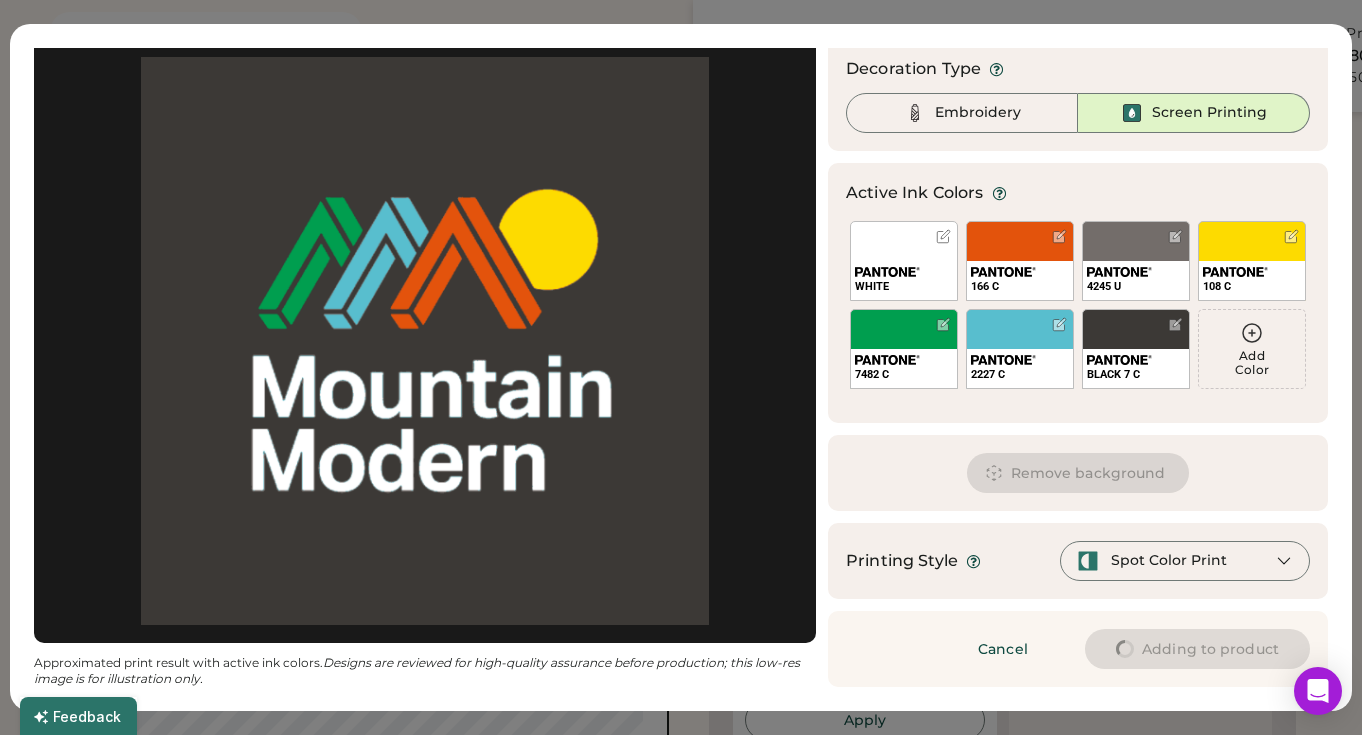 type on "****" 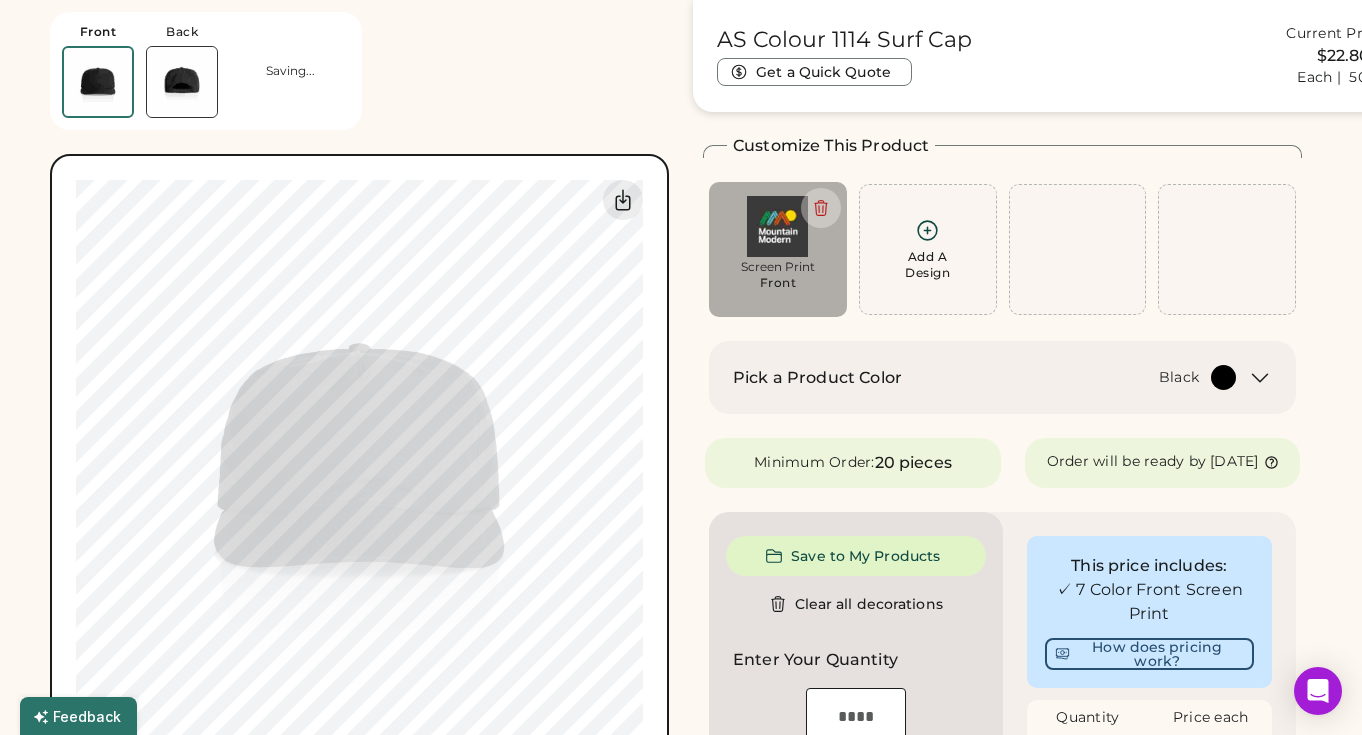 type on "****" 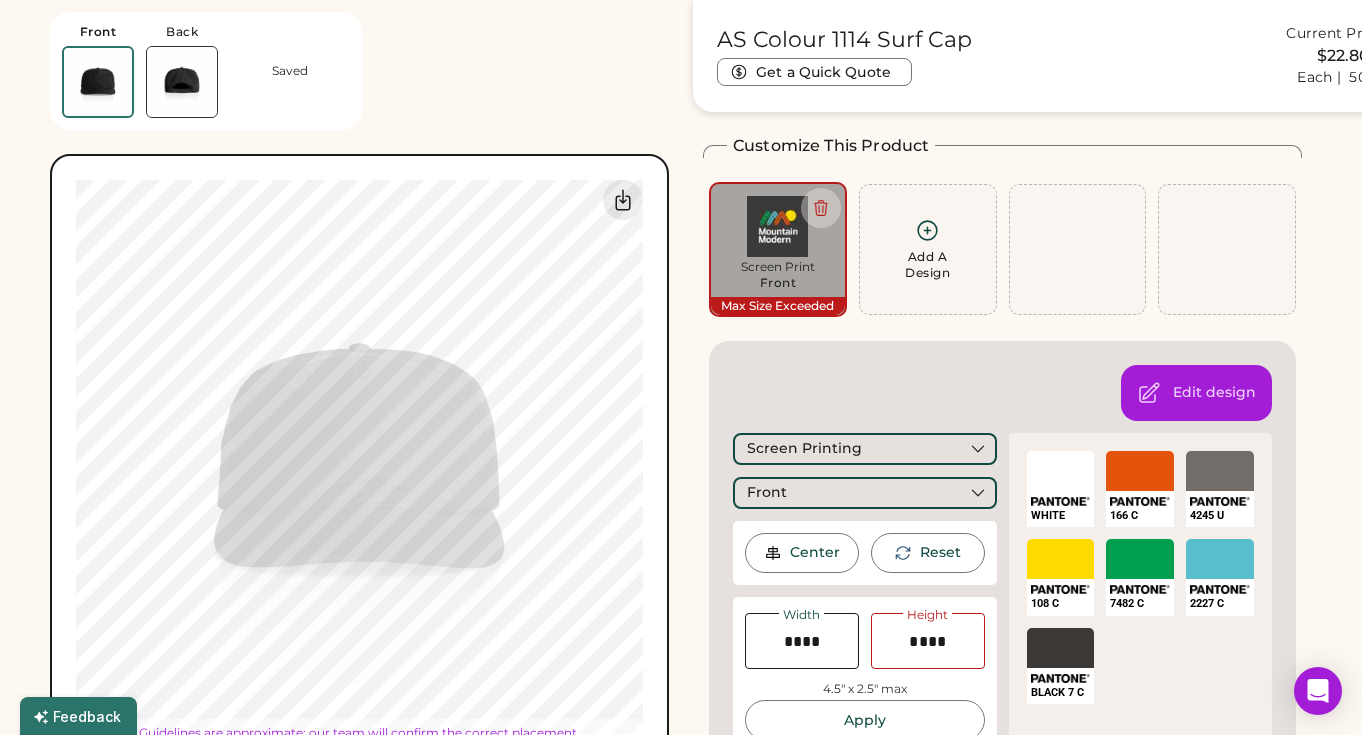 type on "****" 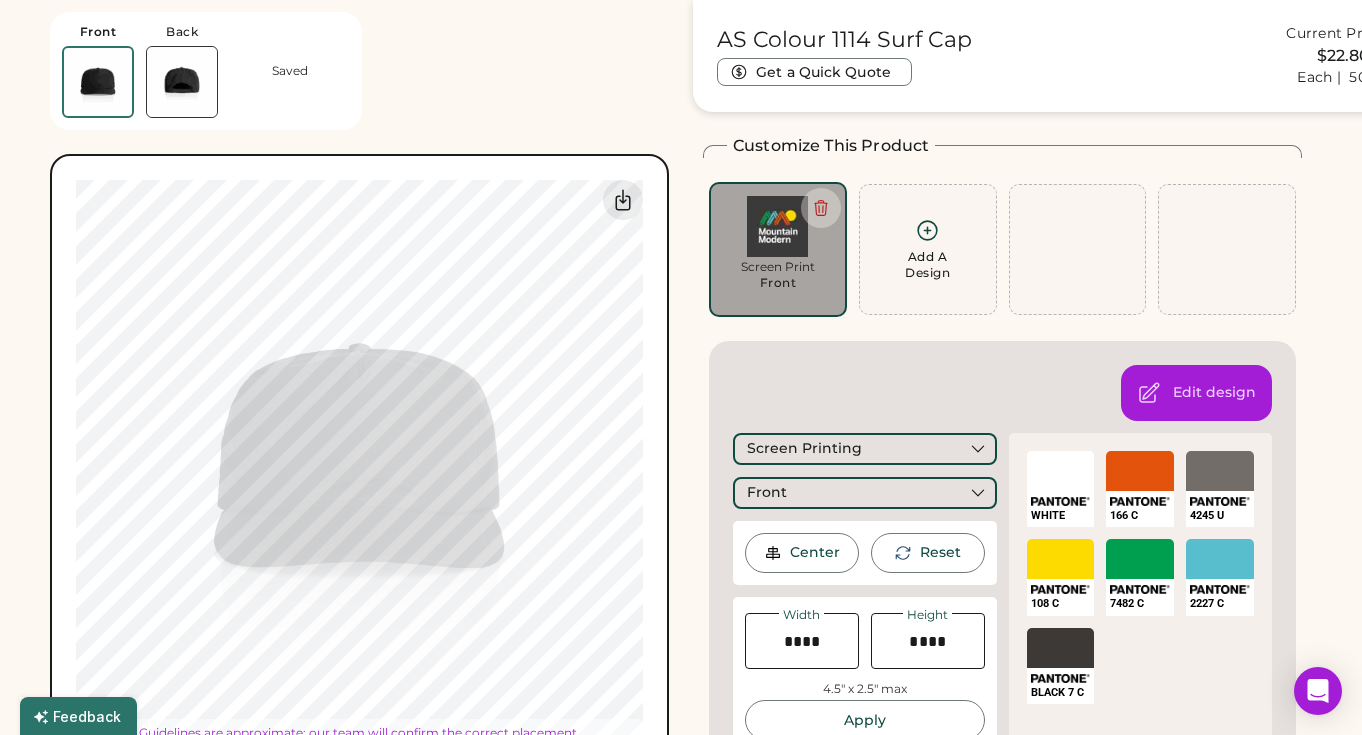 type on "****" 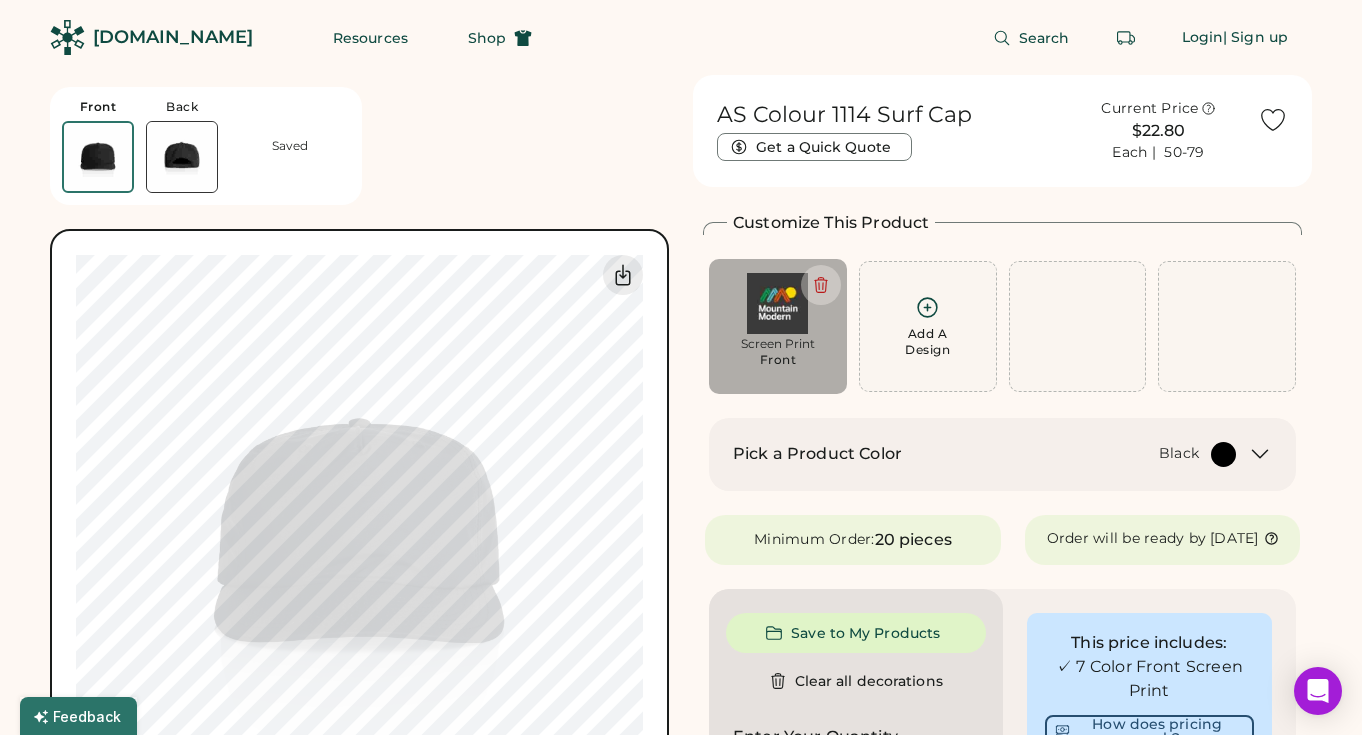 scroll, scrollTop: 0, scrollLeft: 0, axis: both 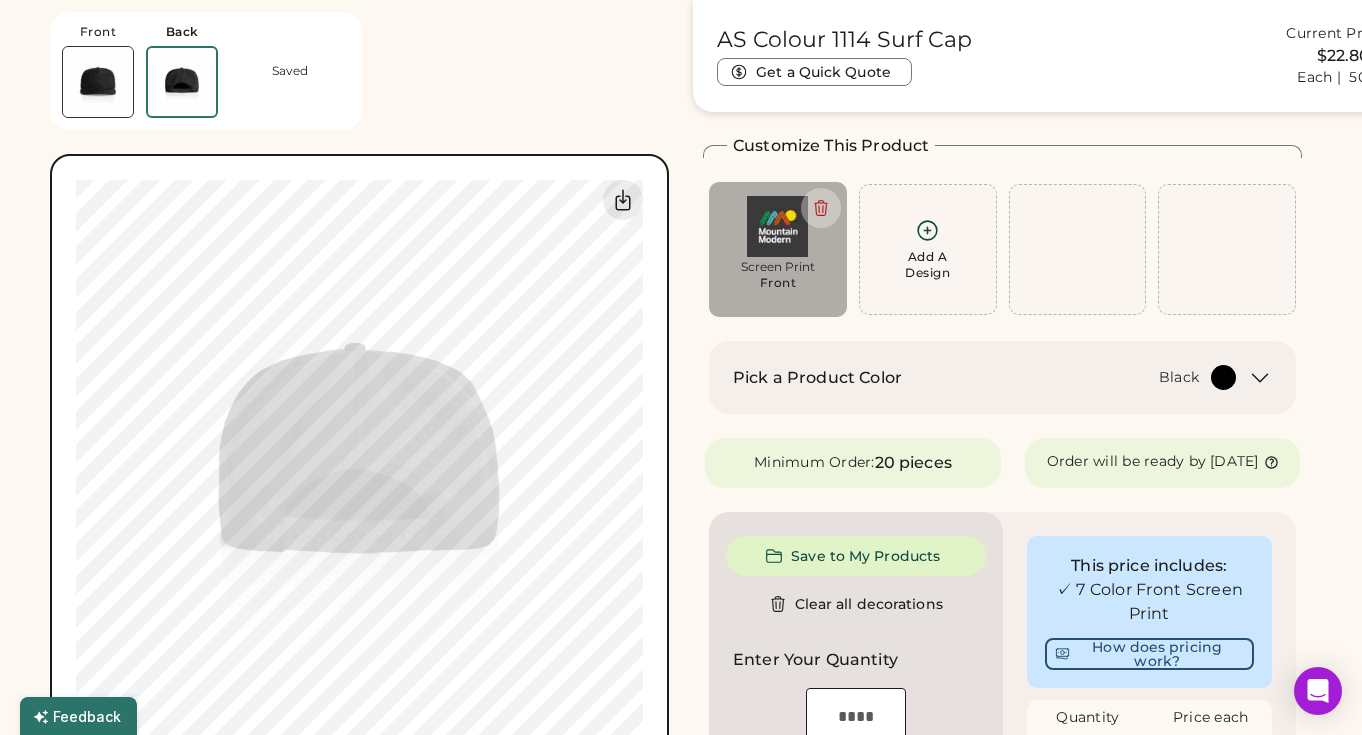 click at bounding box center (98, 82) 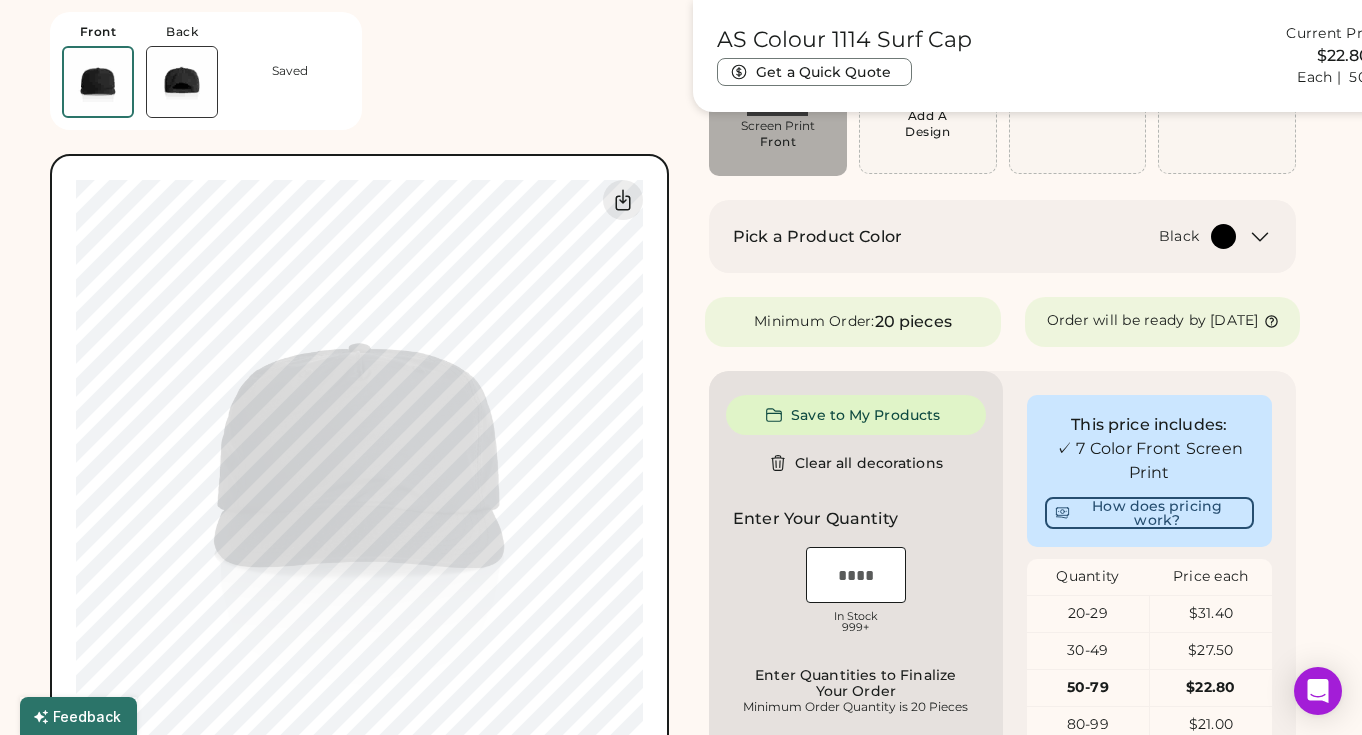 scroll, scrollTop: 202, scrollLeft: 0, axis: vertical 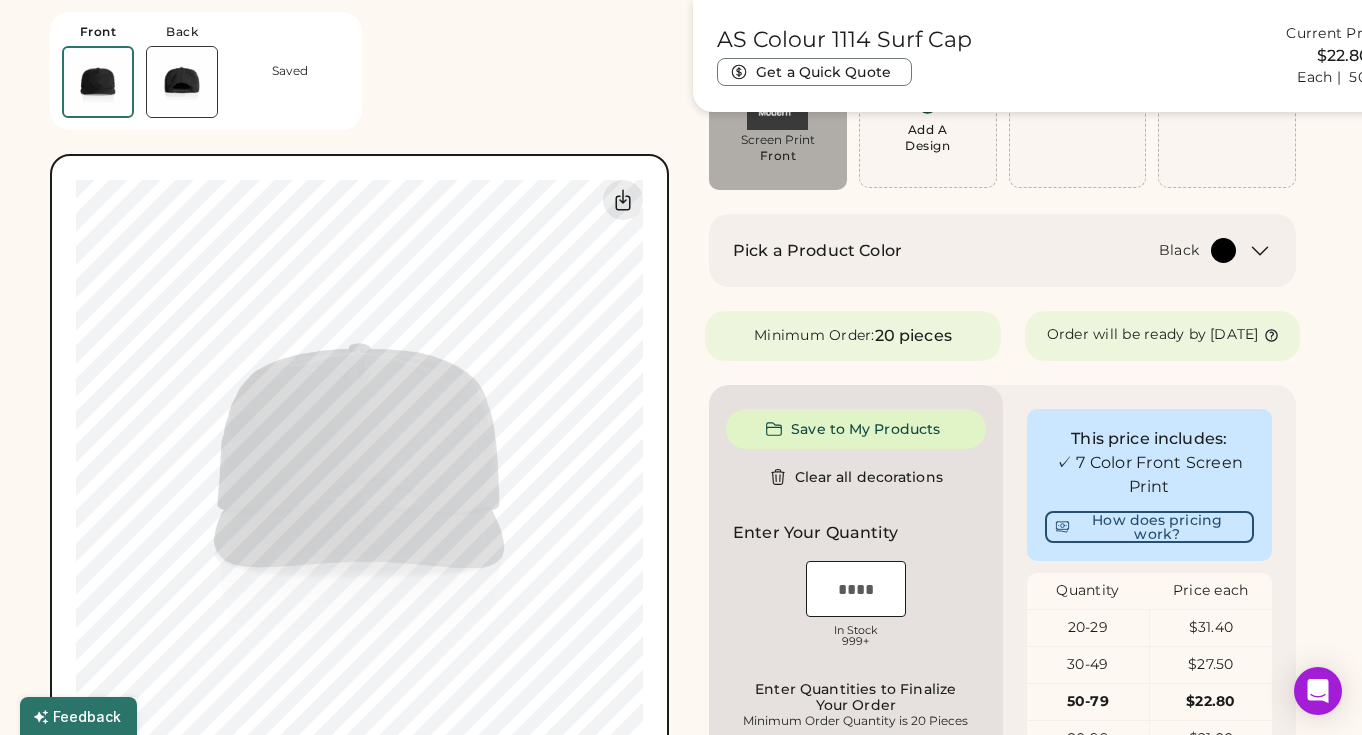click 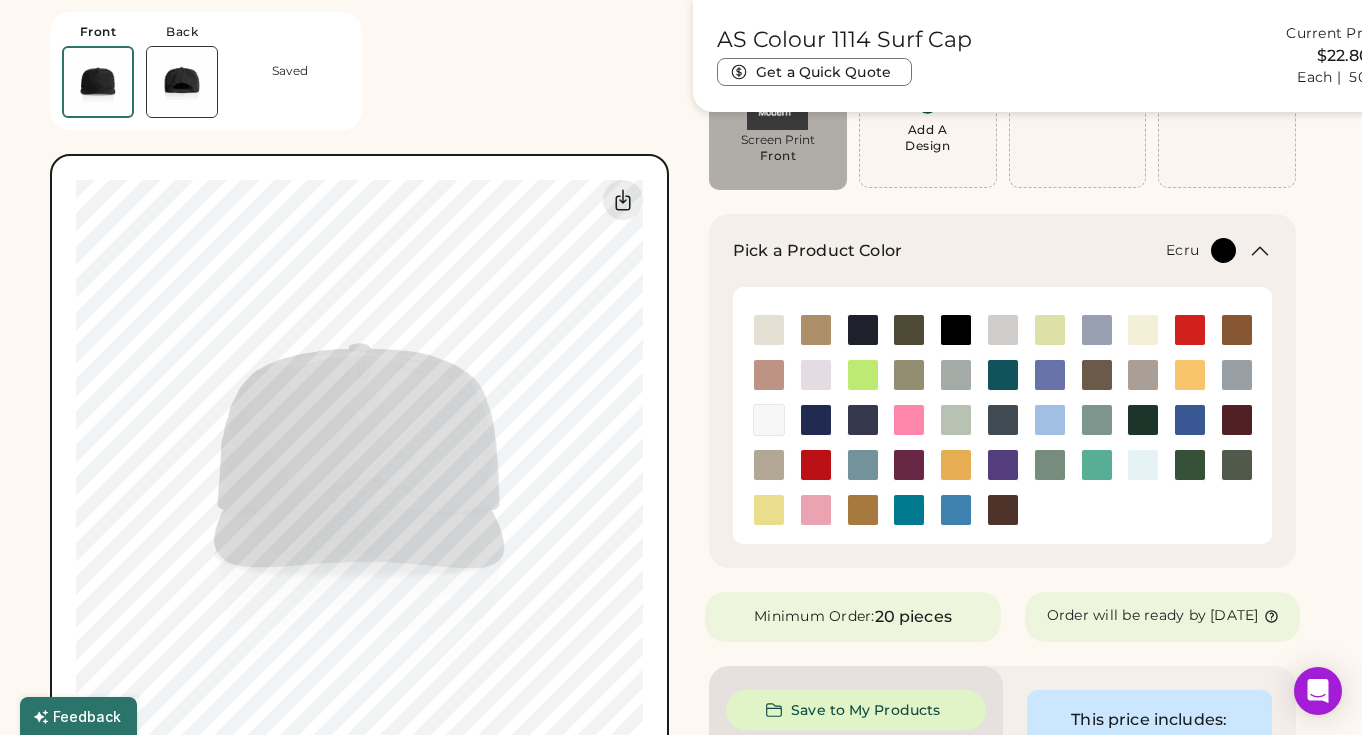 click at bounding box center (769, 330) 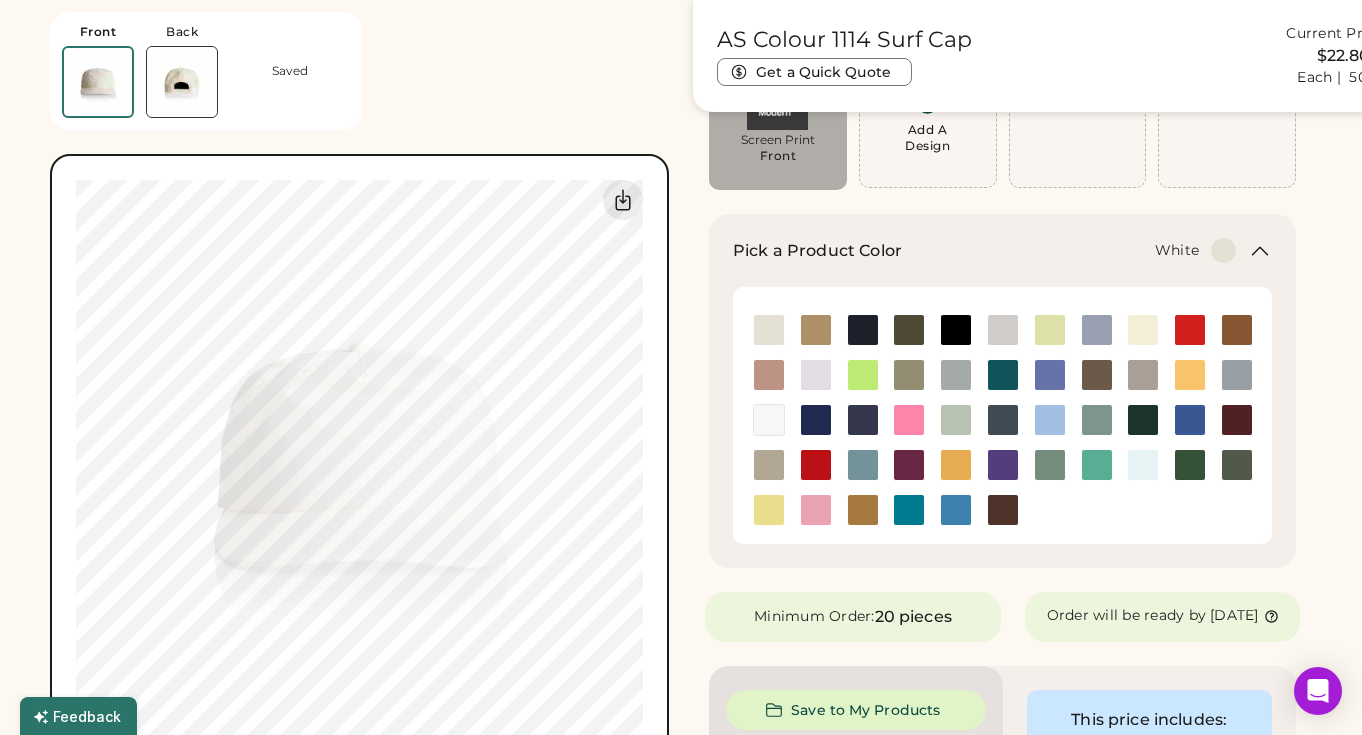 click at bounding box center (769, 420) 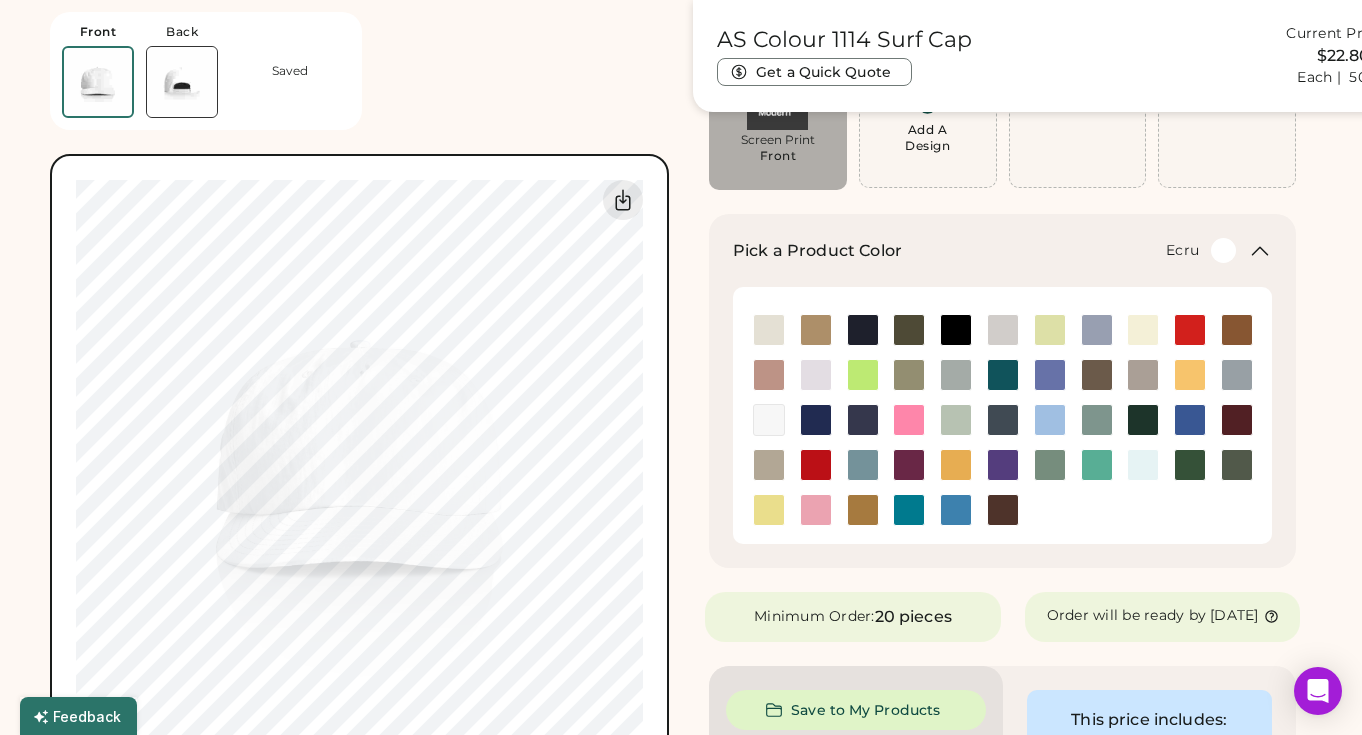 click at bounding box center [769, 330] 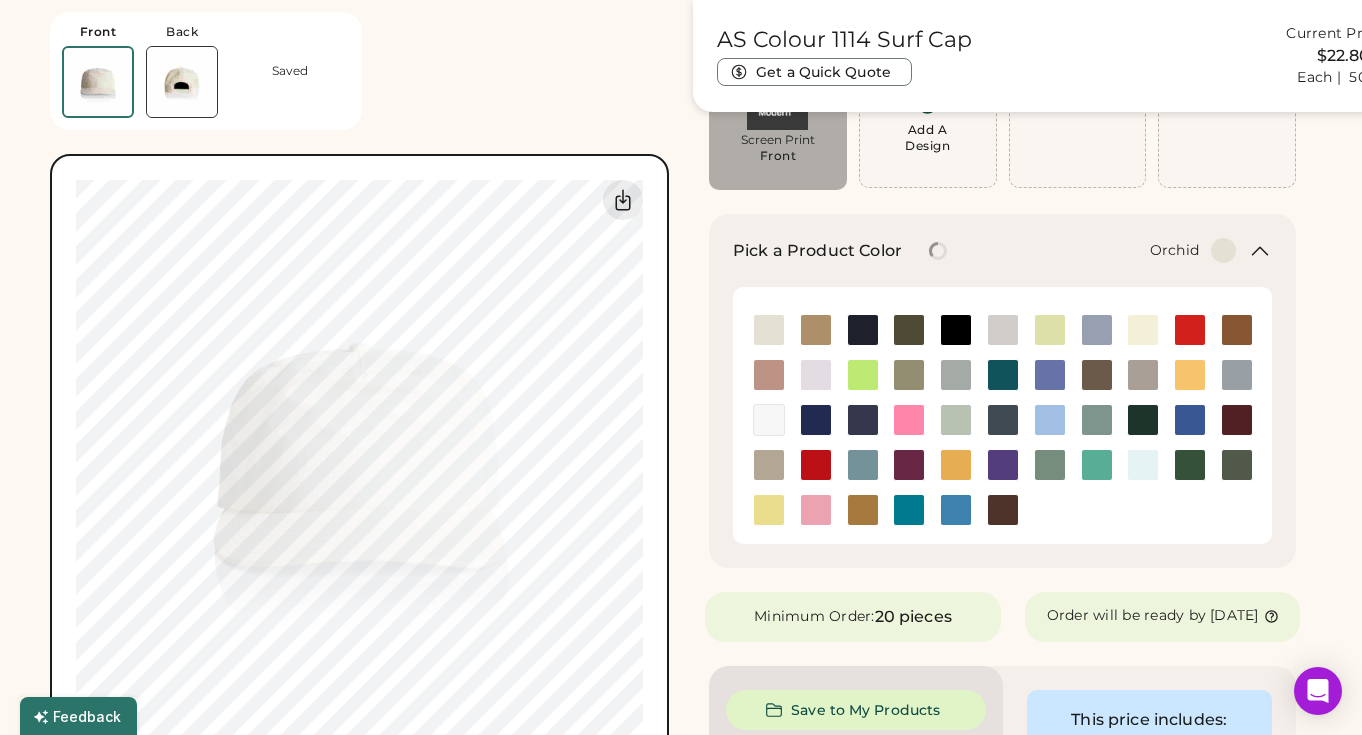 click at bounding box center (816, 375) 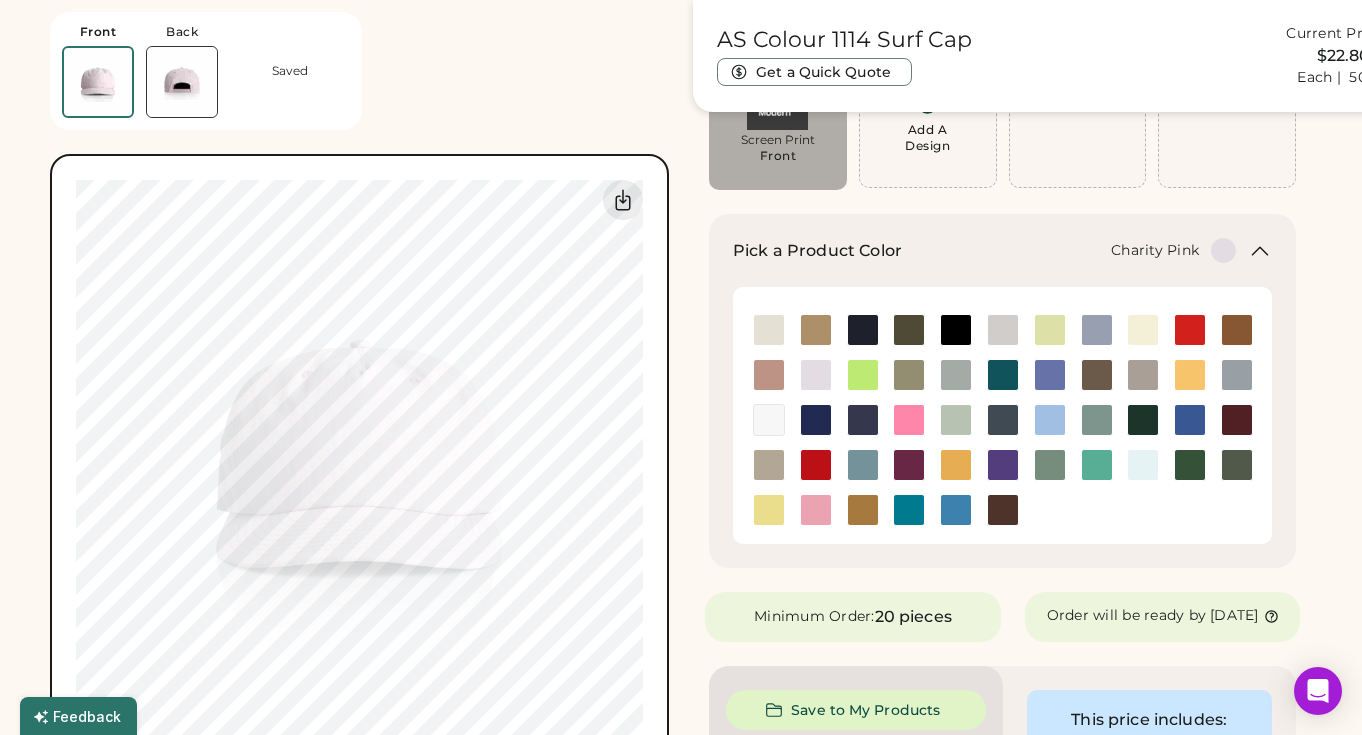 click at bounding box center [909, 420] 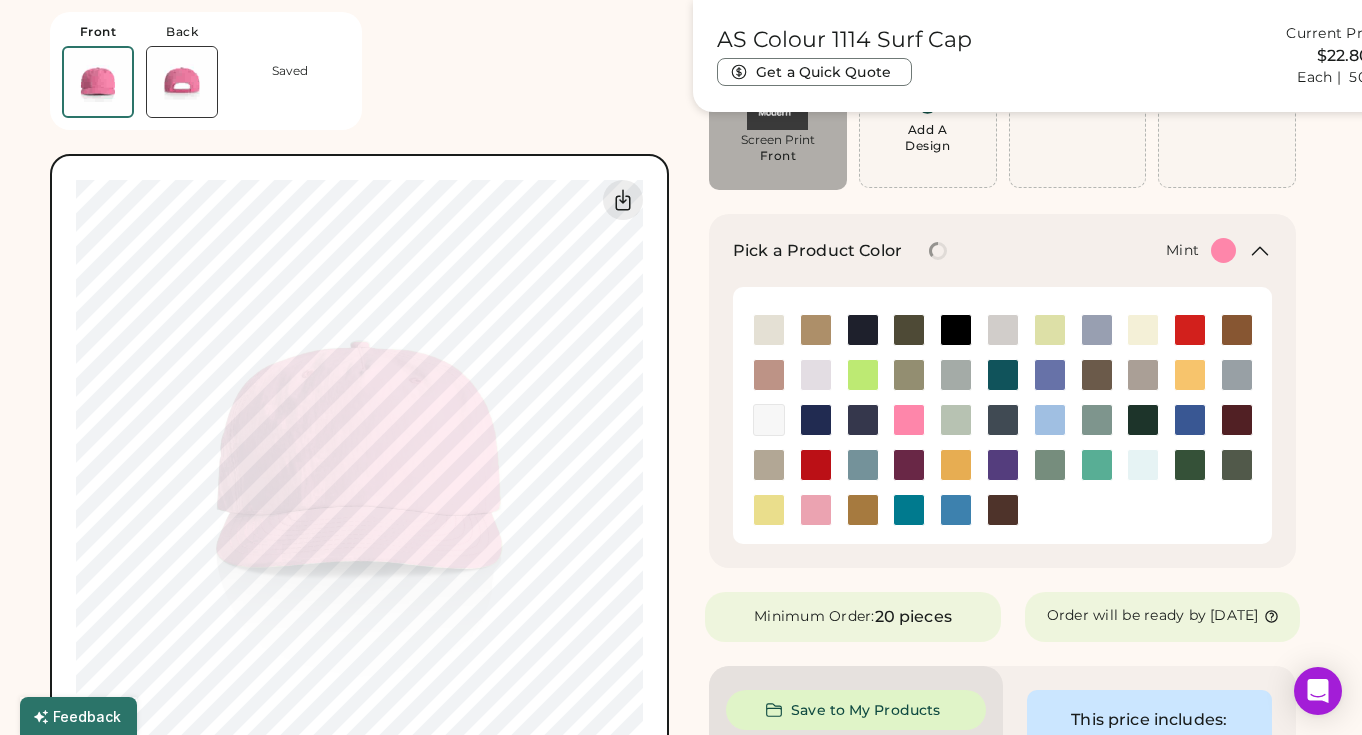 click at bounding box center (956, 420) 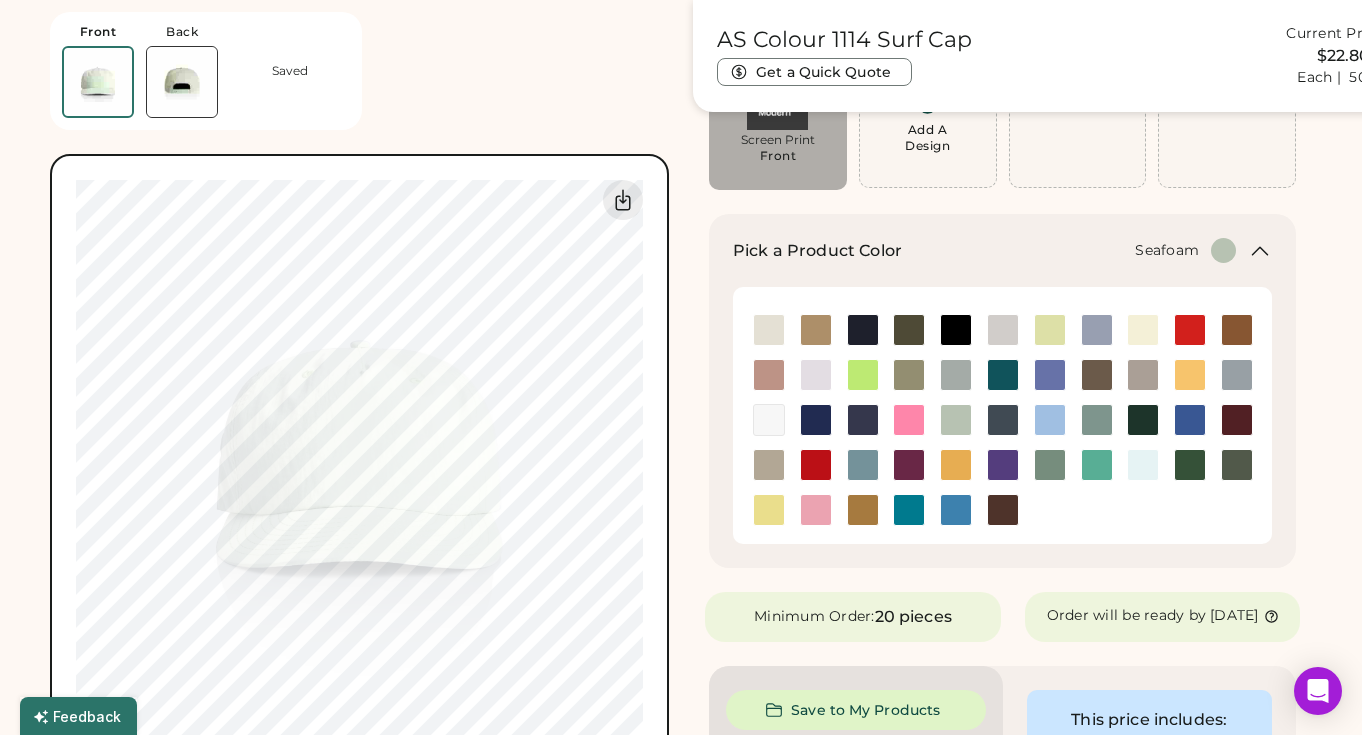 click at bounding box center [1143, 465] 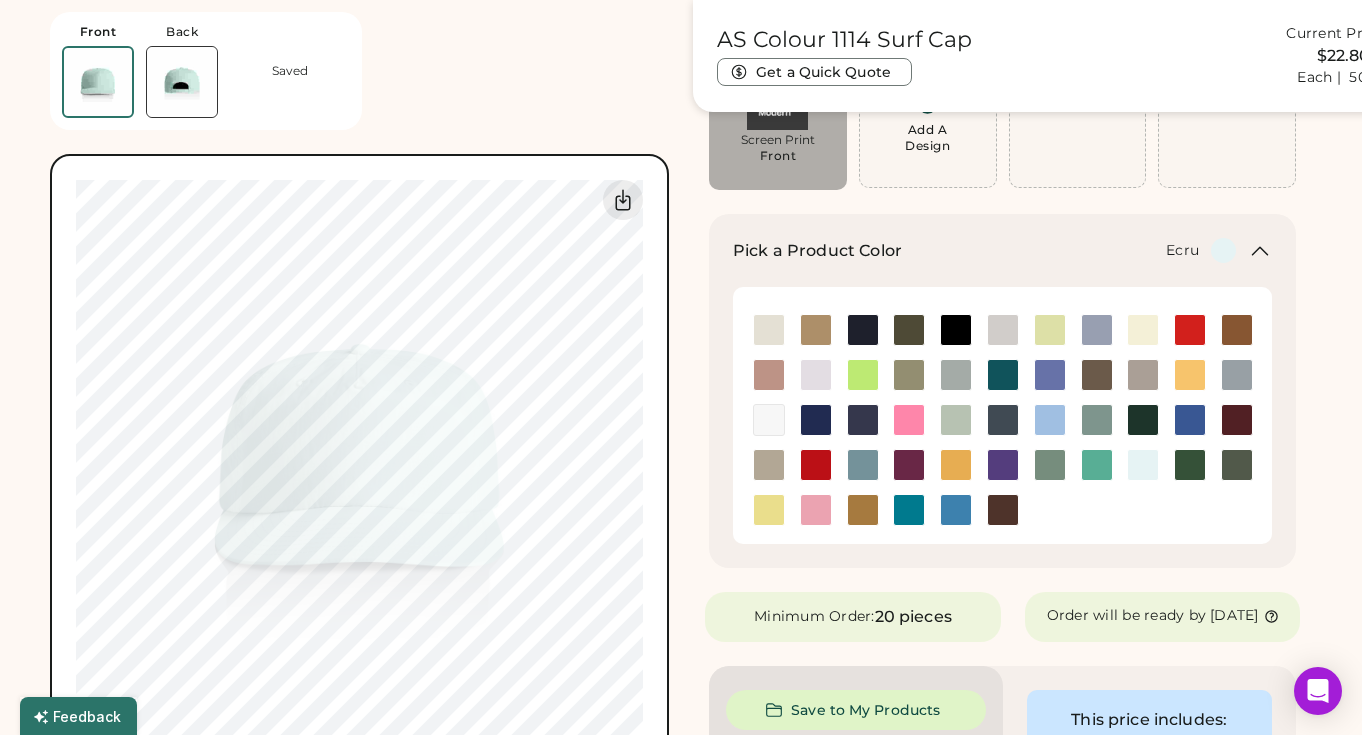 click at bounding box center (769, 330) 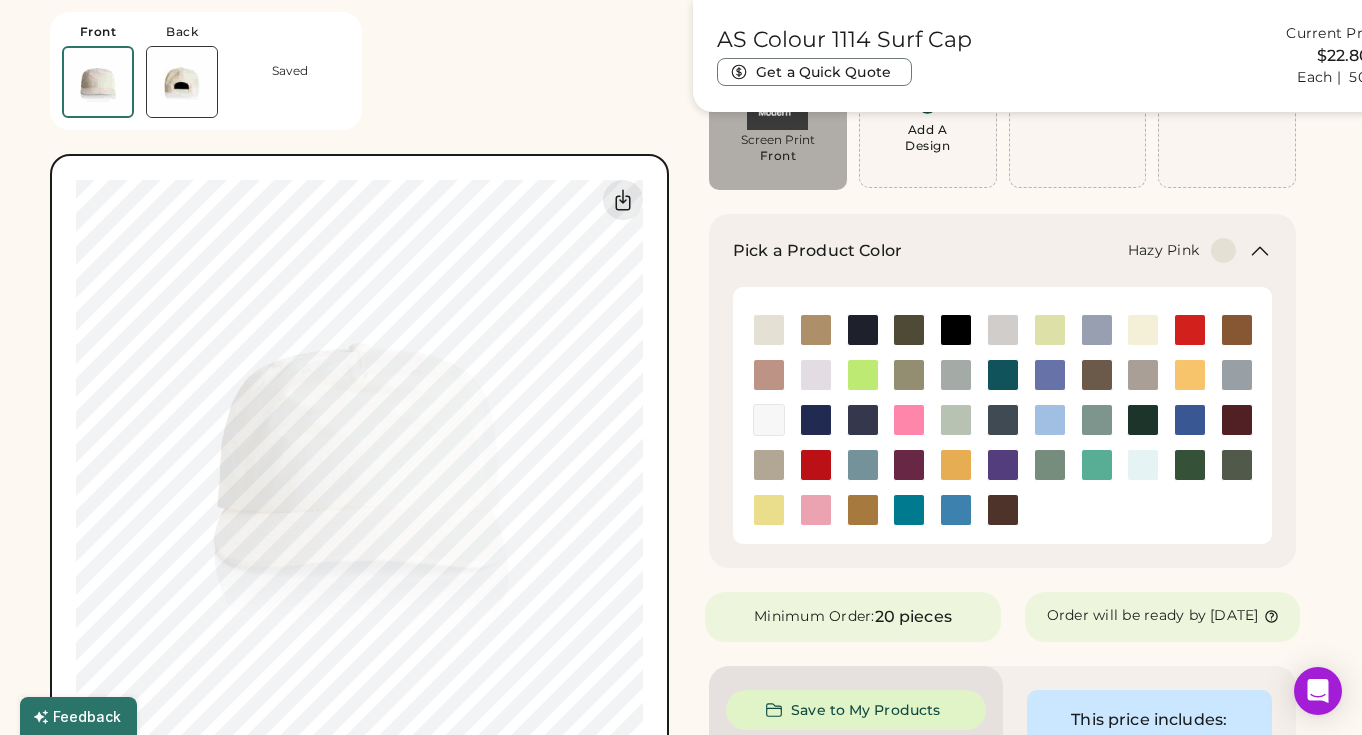 click at bounding box center (769, 375) 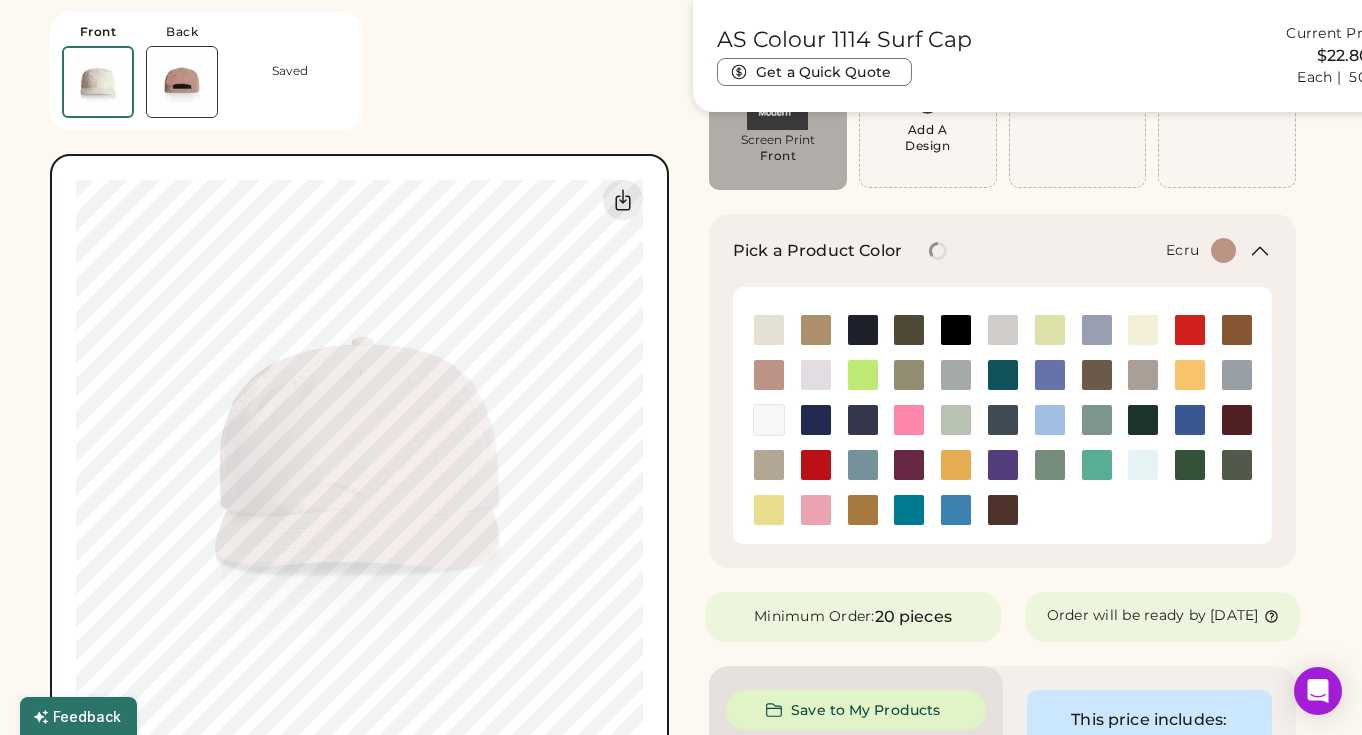 click at bounding box center [769, 330] 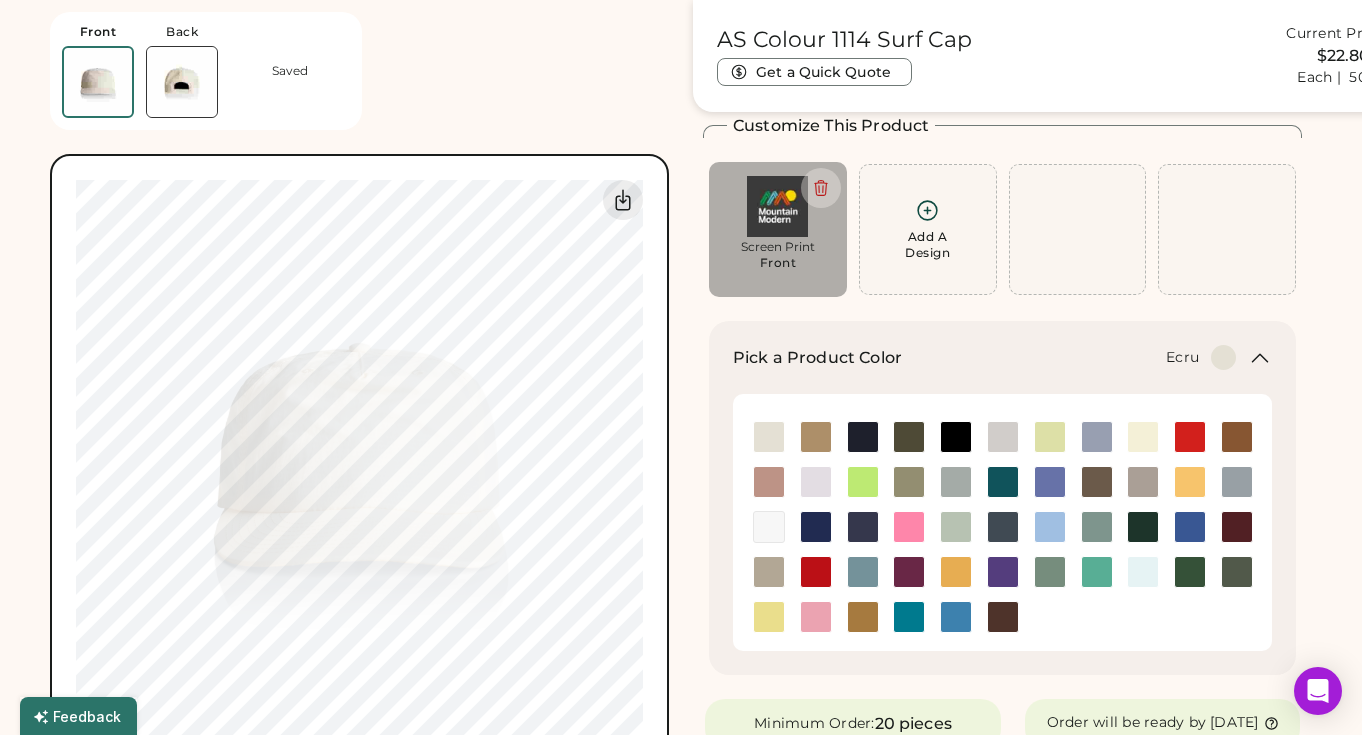 scroll, scrollTop: 76, scrollLeft: 0, axis: vertical 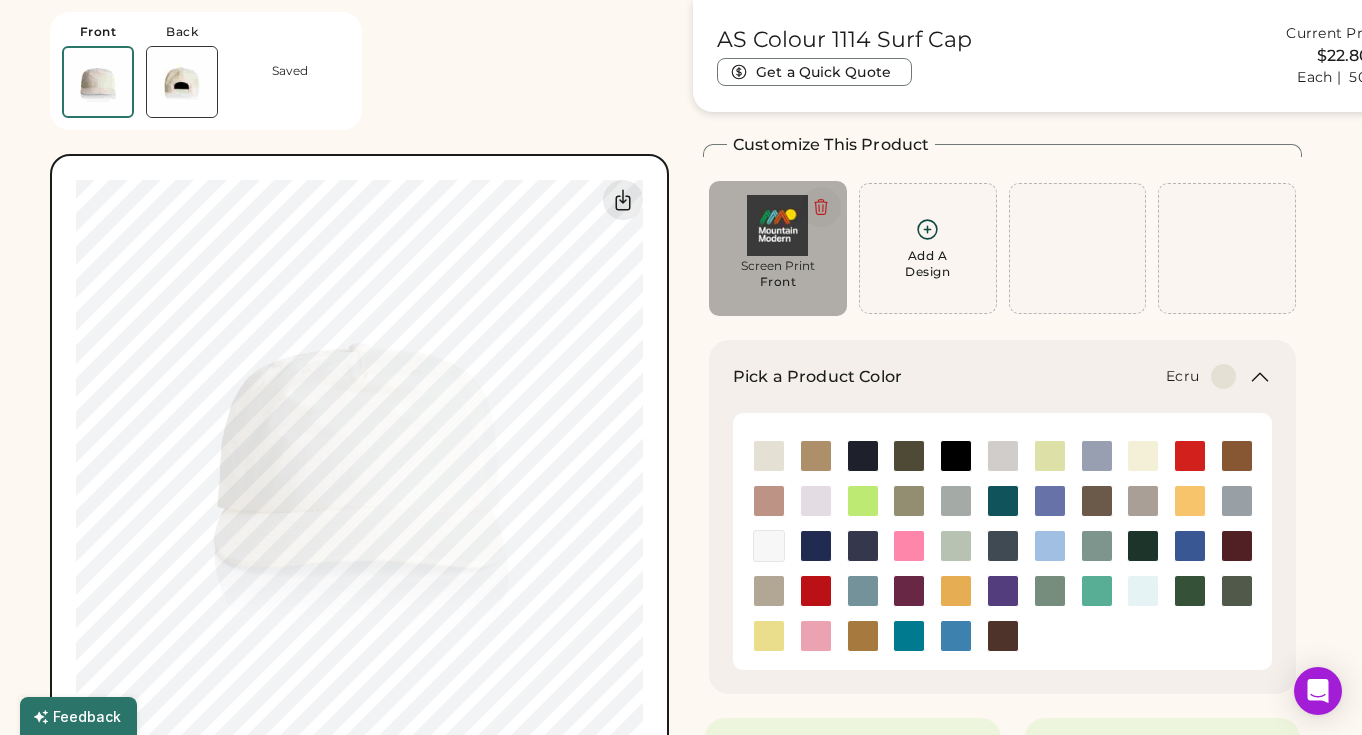 click 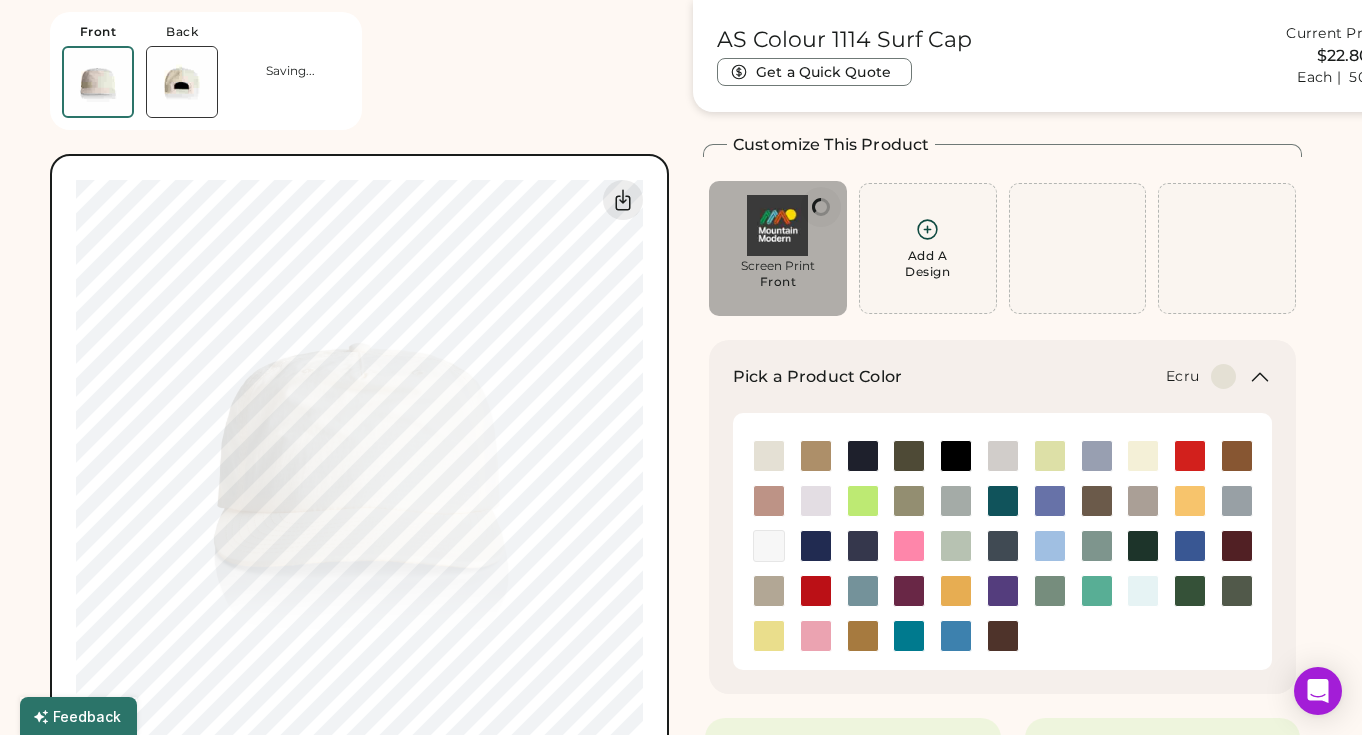 type on "****" 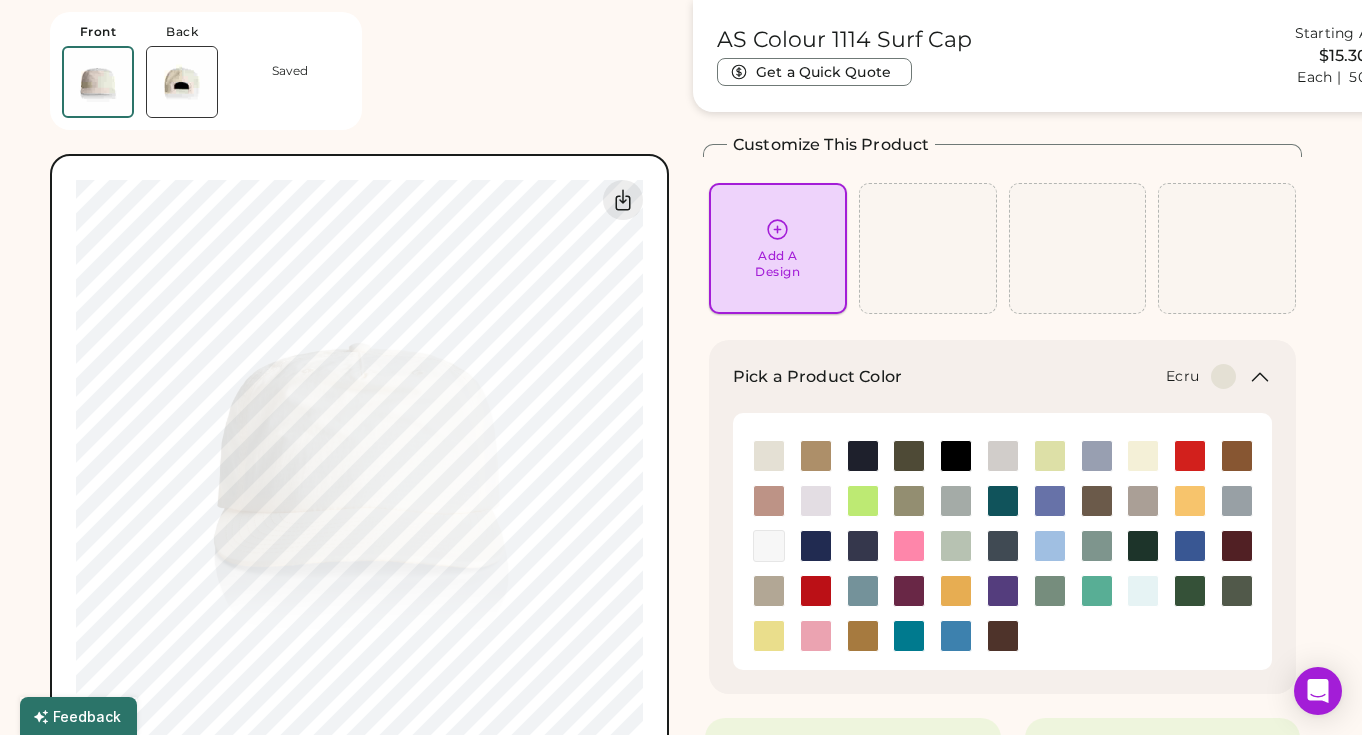 click on "Add A
Design" at bounding box center (778, 248) 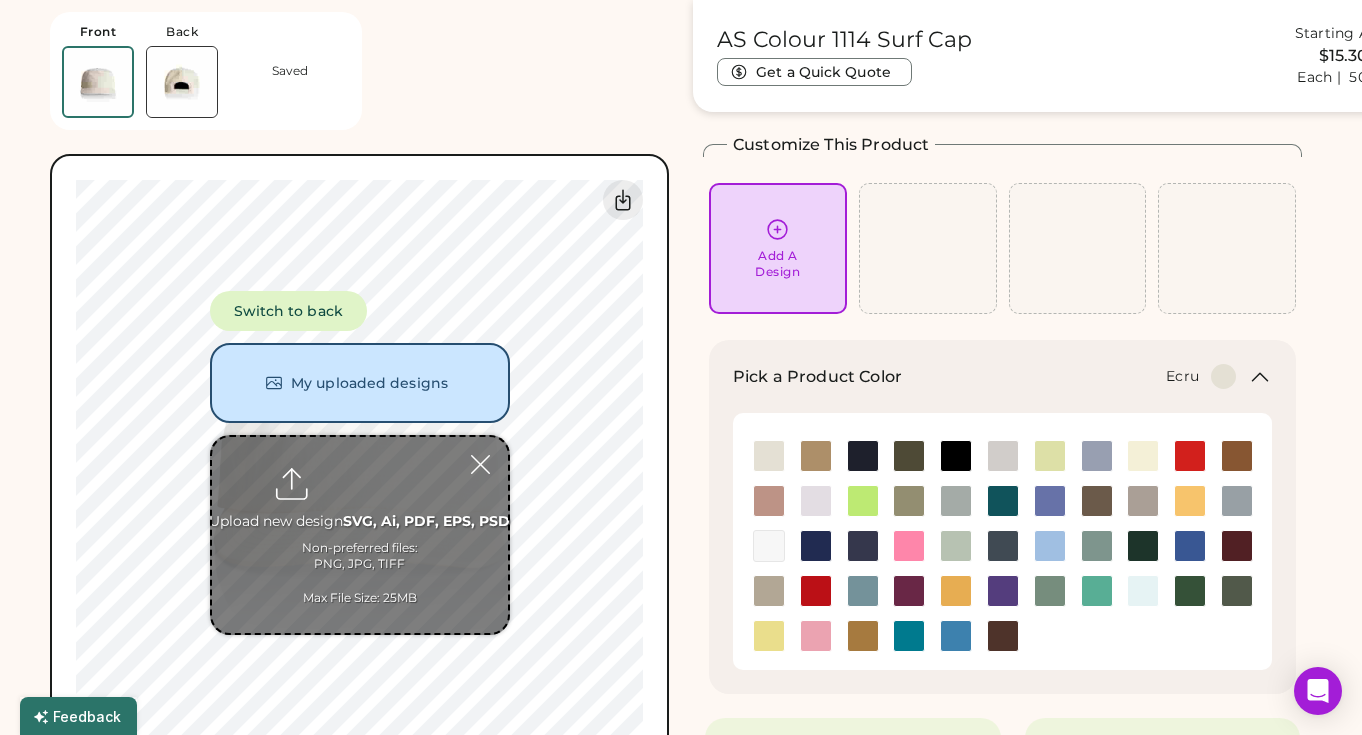 click at bounding box center (360, 535) 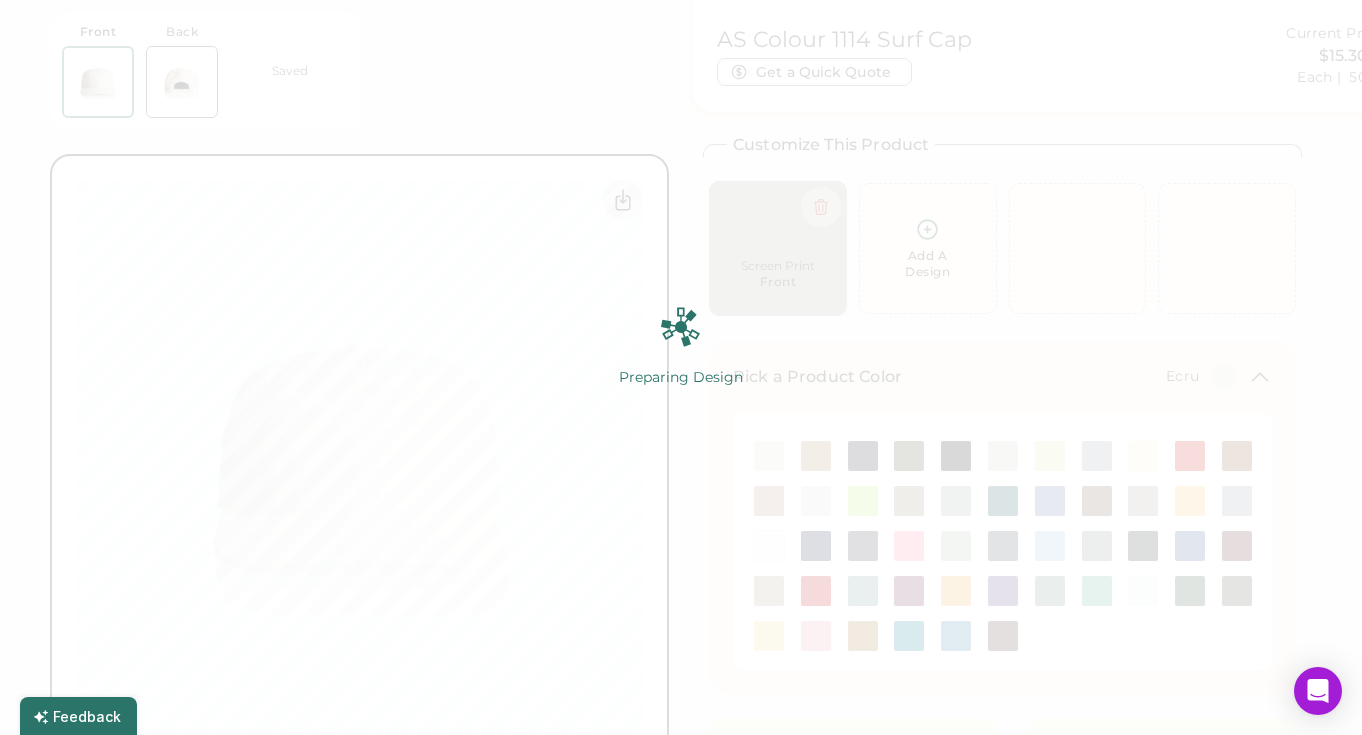 scroll, scrollTop: 0, scrollLeft: 0, axis: both 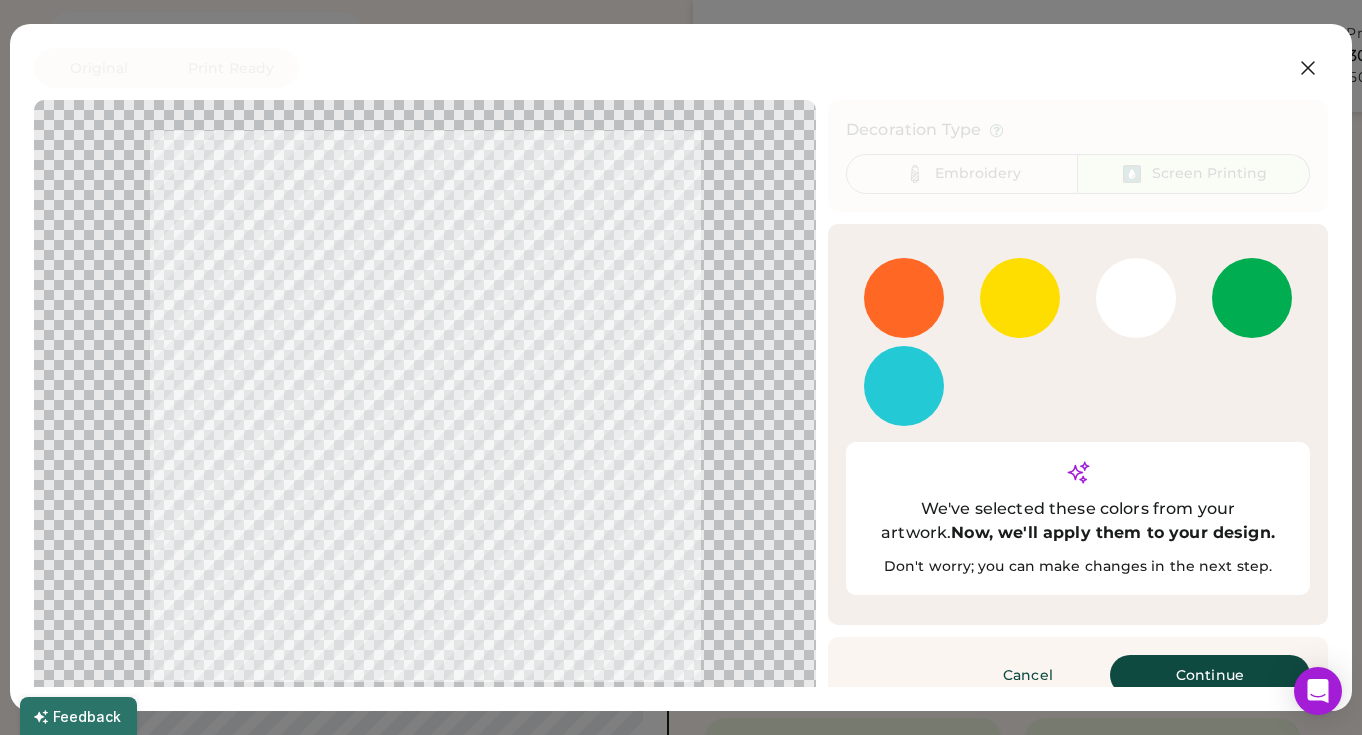 click on "Continue" at bounding box center (1210, 675) 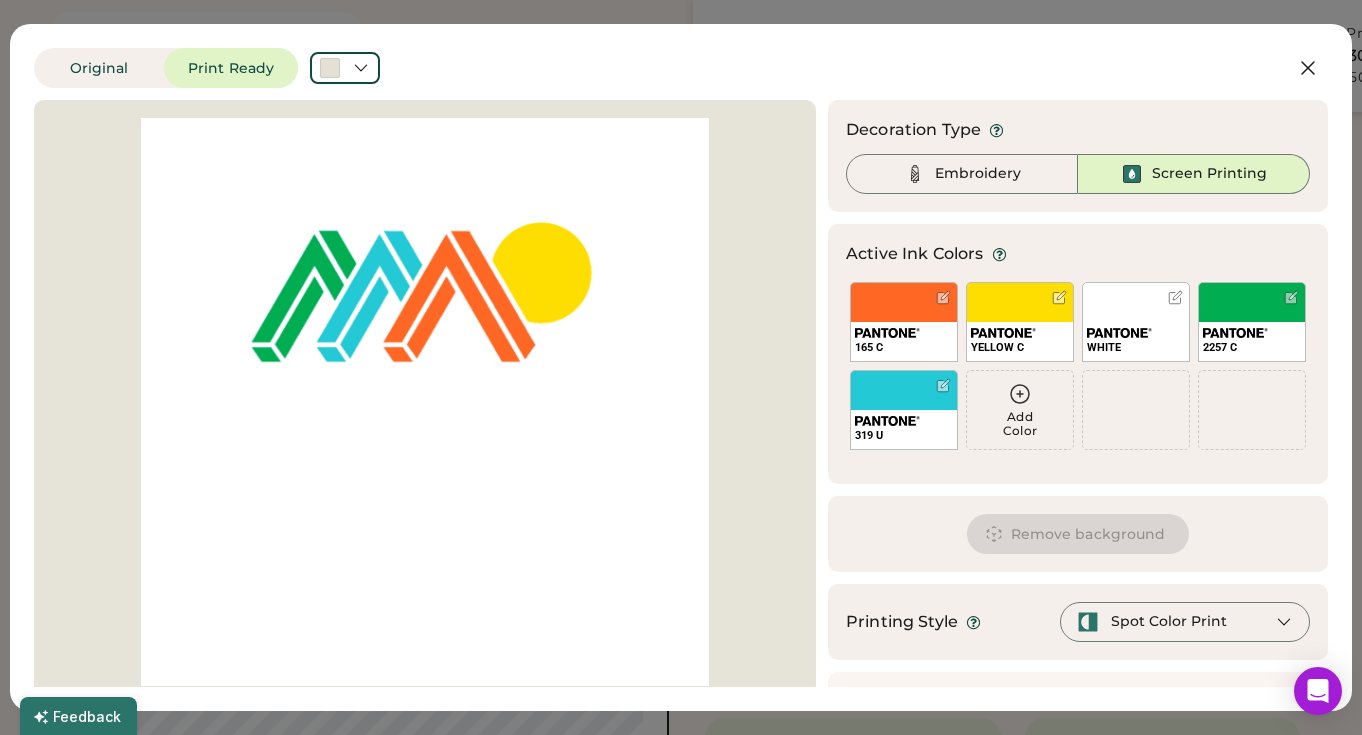 click on "Spot Color Print" at bounding box center [1152, 622] 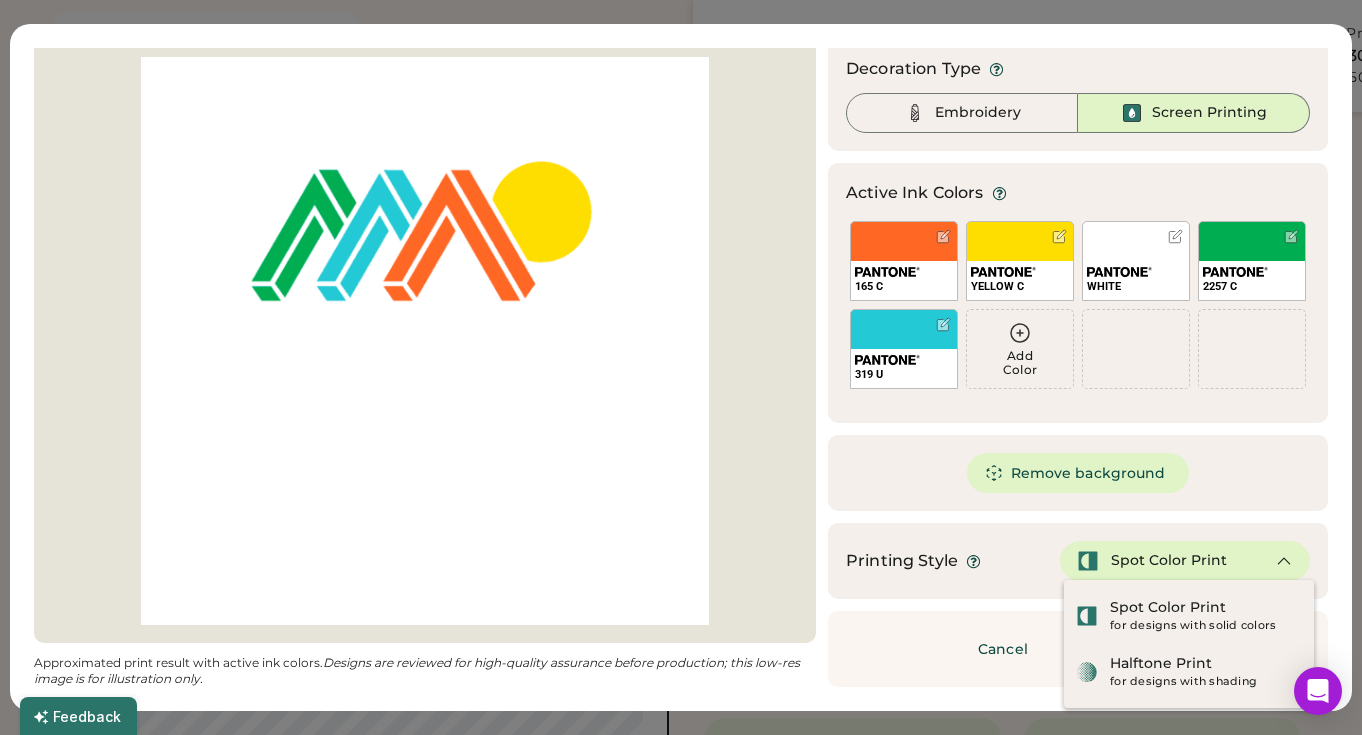 scroll, scrollTop: 61, scrollLeft: 0, axis: vertical 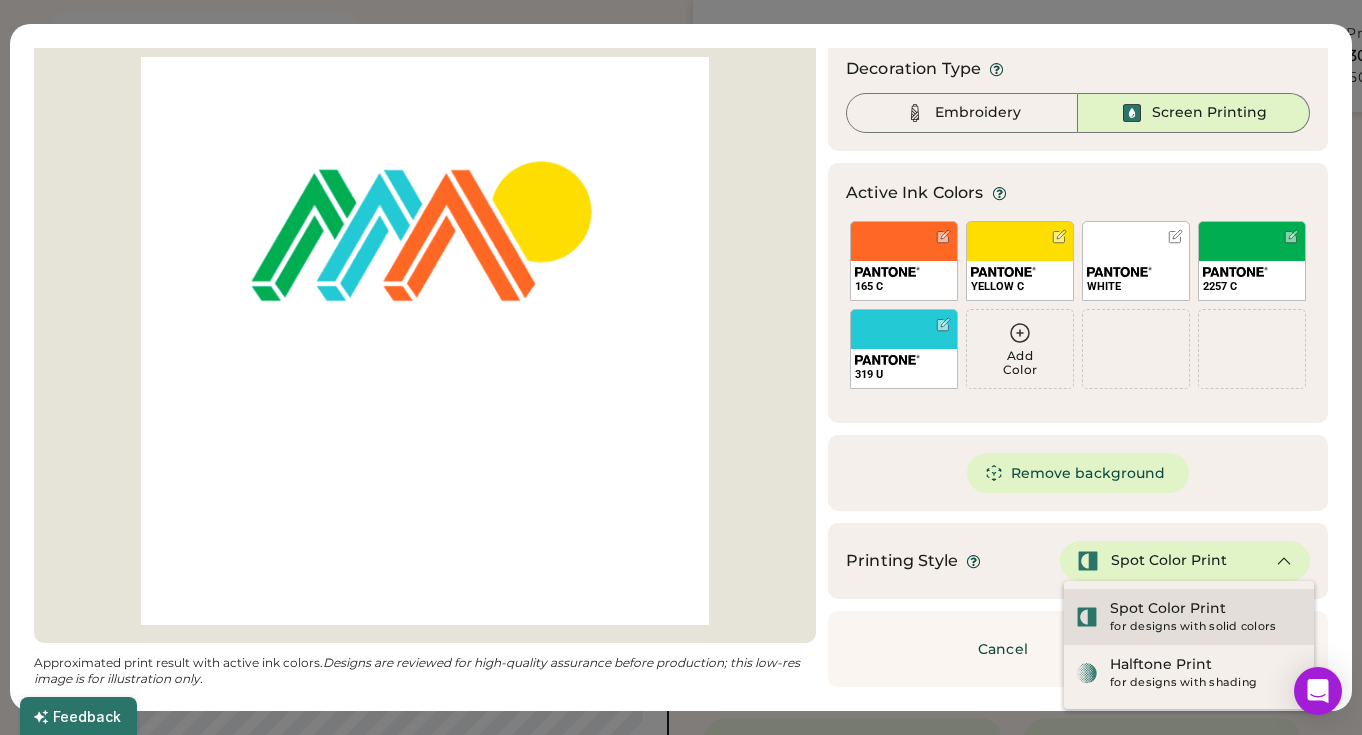 click on "Spot Color Print" at bounding box center (1168, 609) 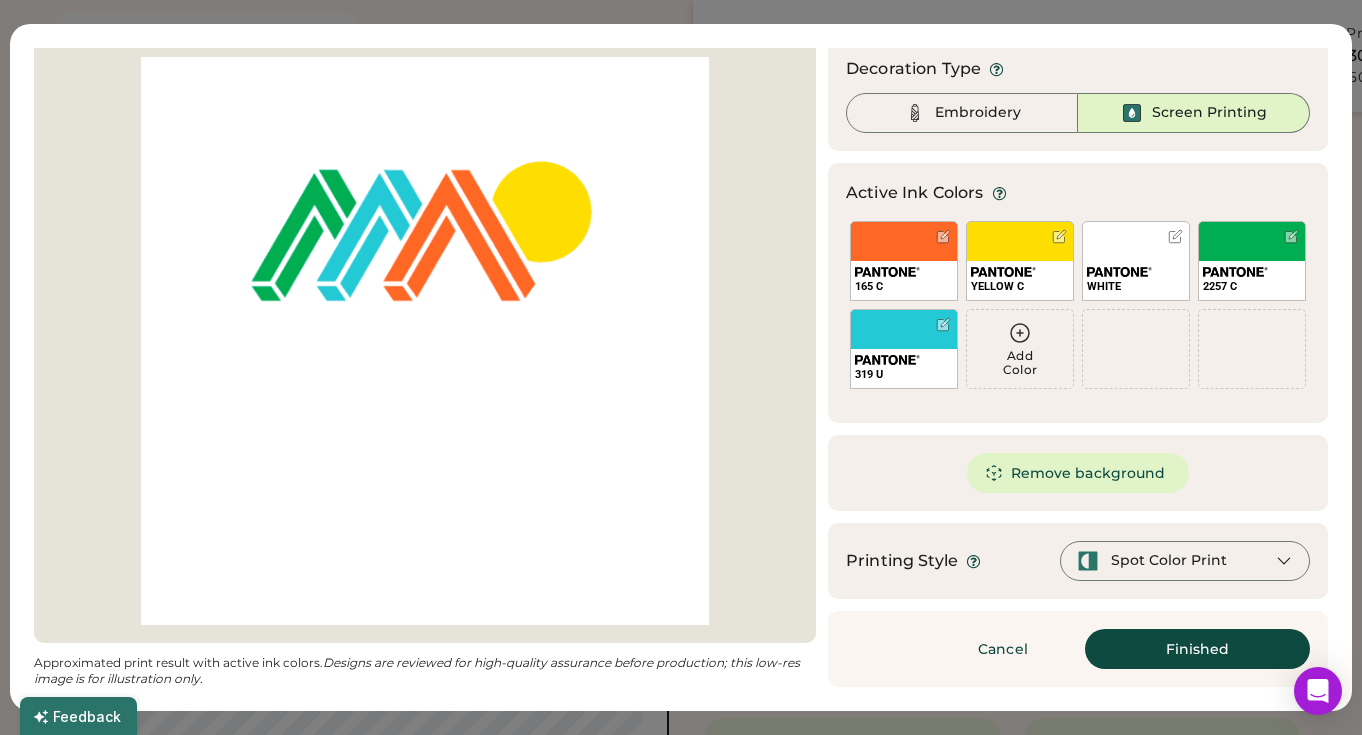 click on "Finished" at bounding box center (1197, 649) 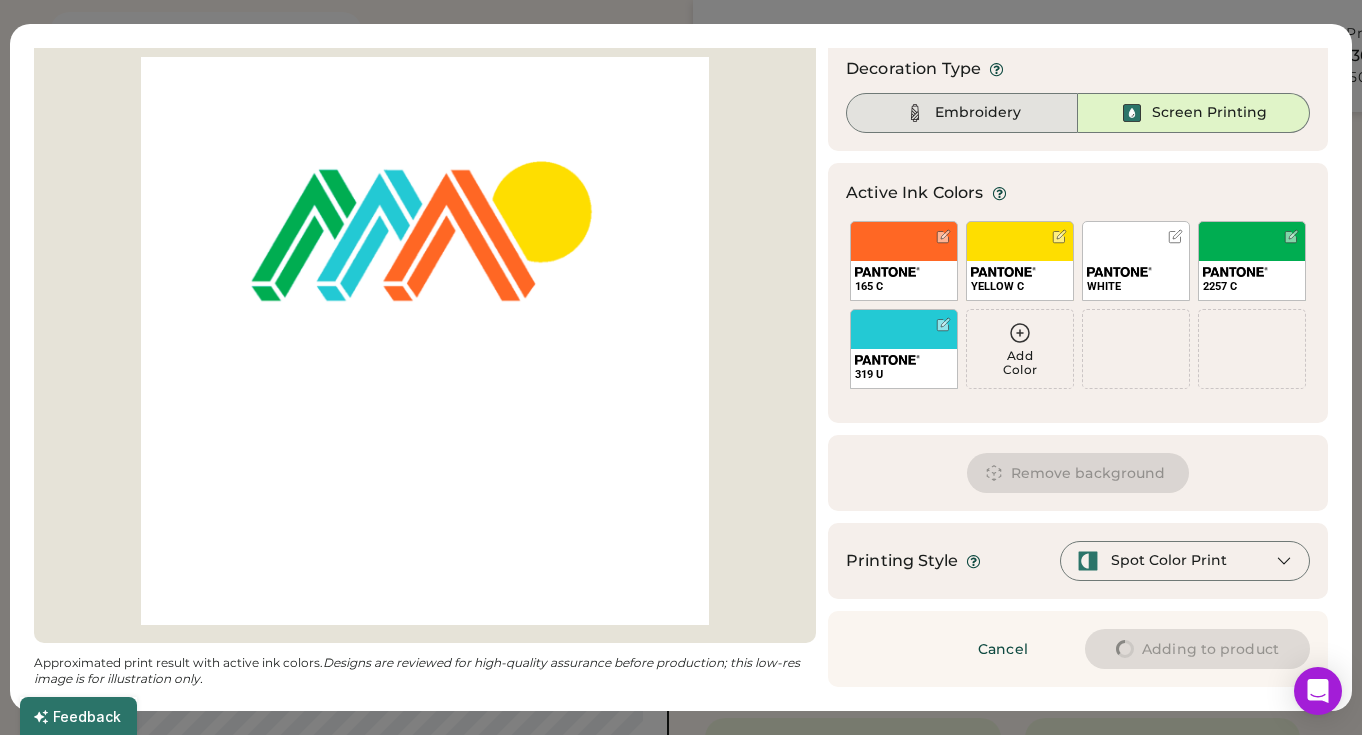 type on "****" 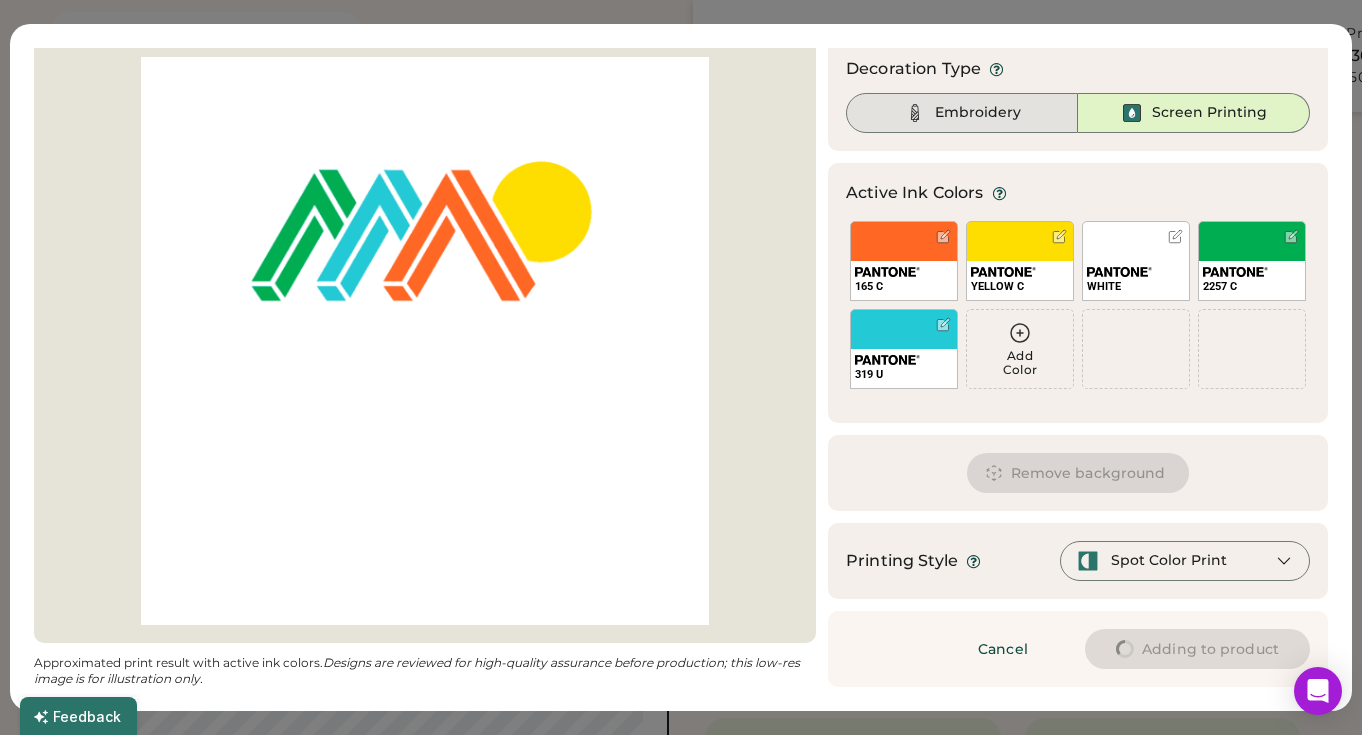 type on "****" 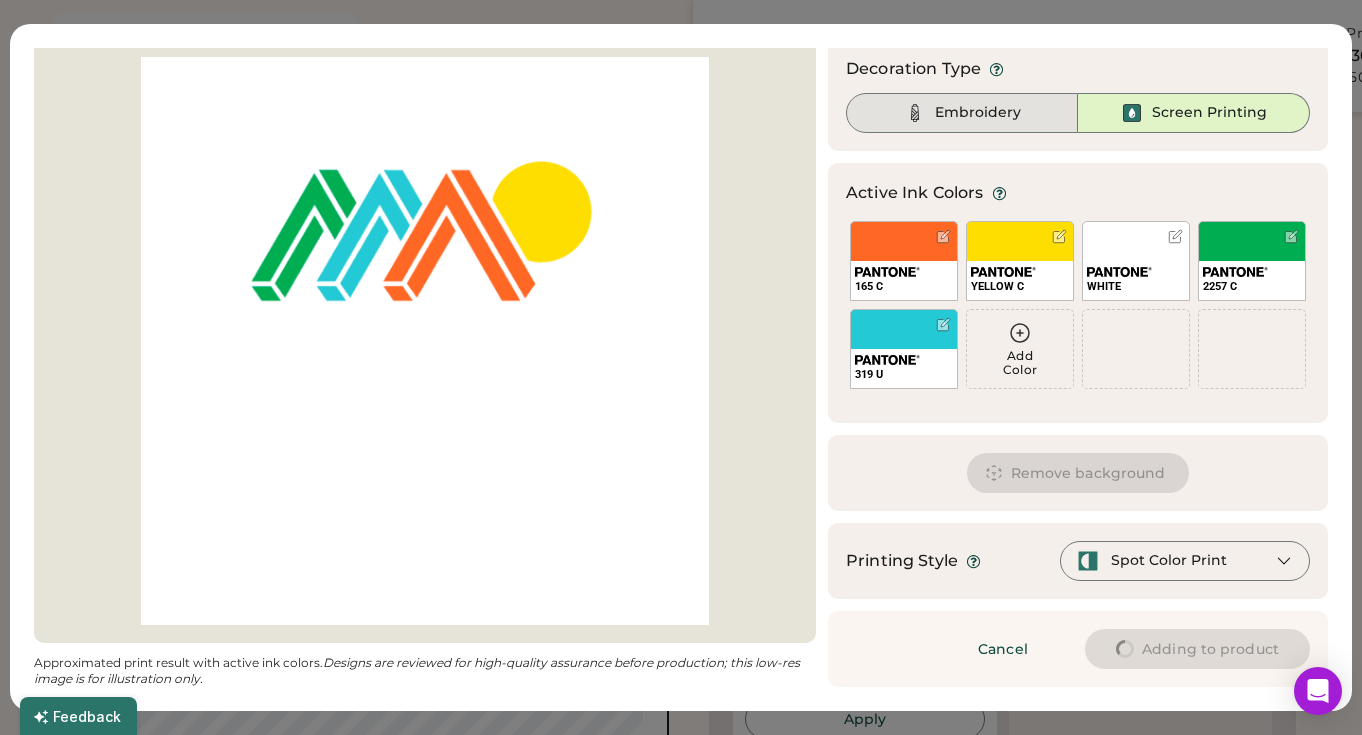 type on "****" 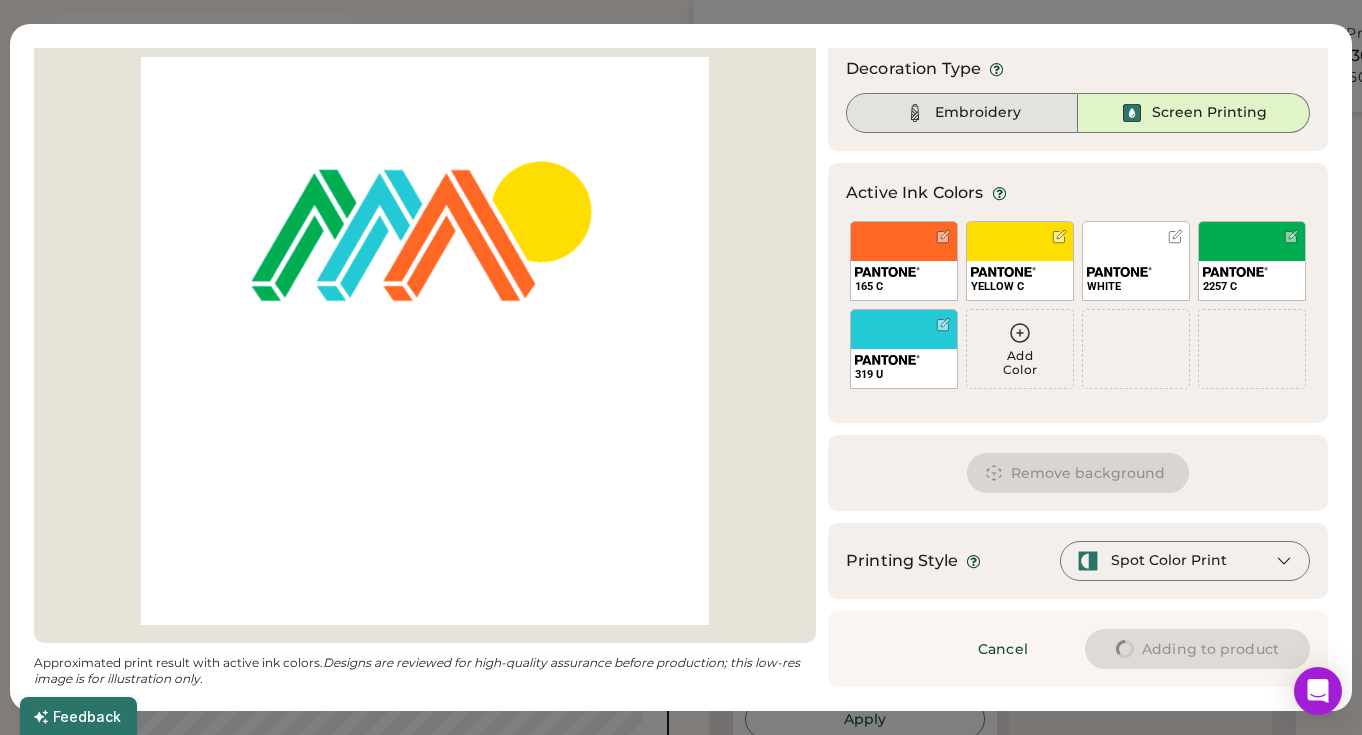 type on "****" 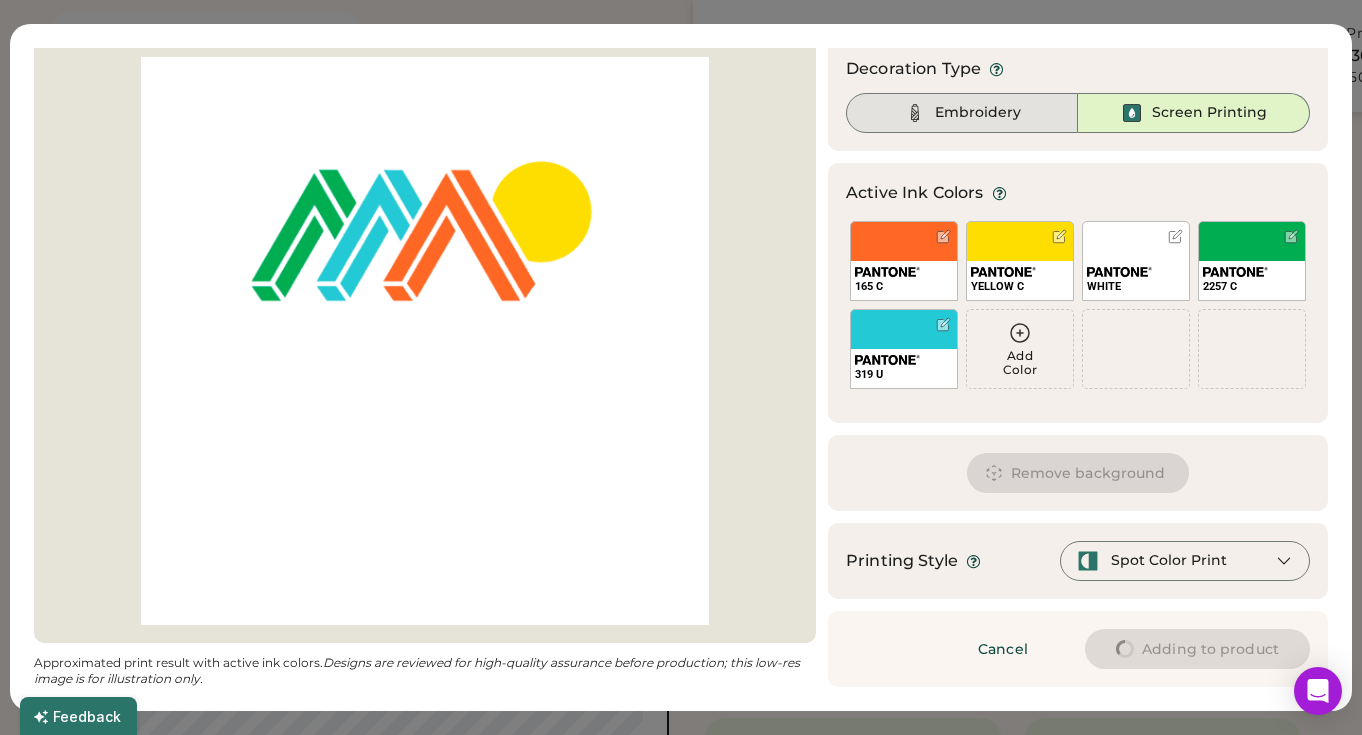 click on "Embroidery" at bounding box center (978, 113) 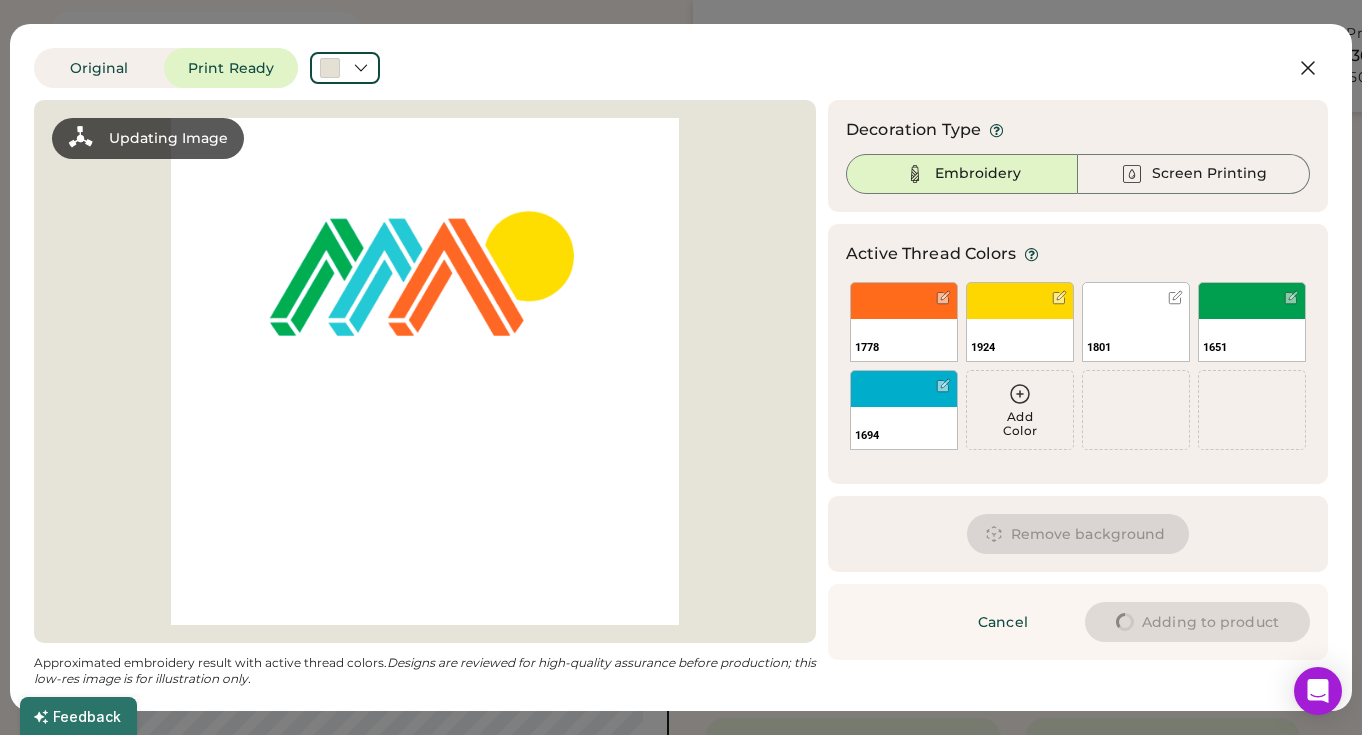 scroll, scrollTop: 0, scrollLeft: 0, axis: both 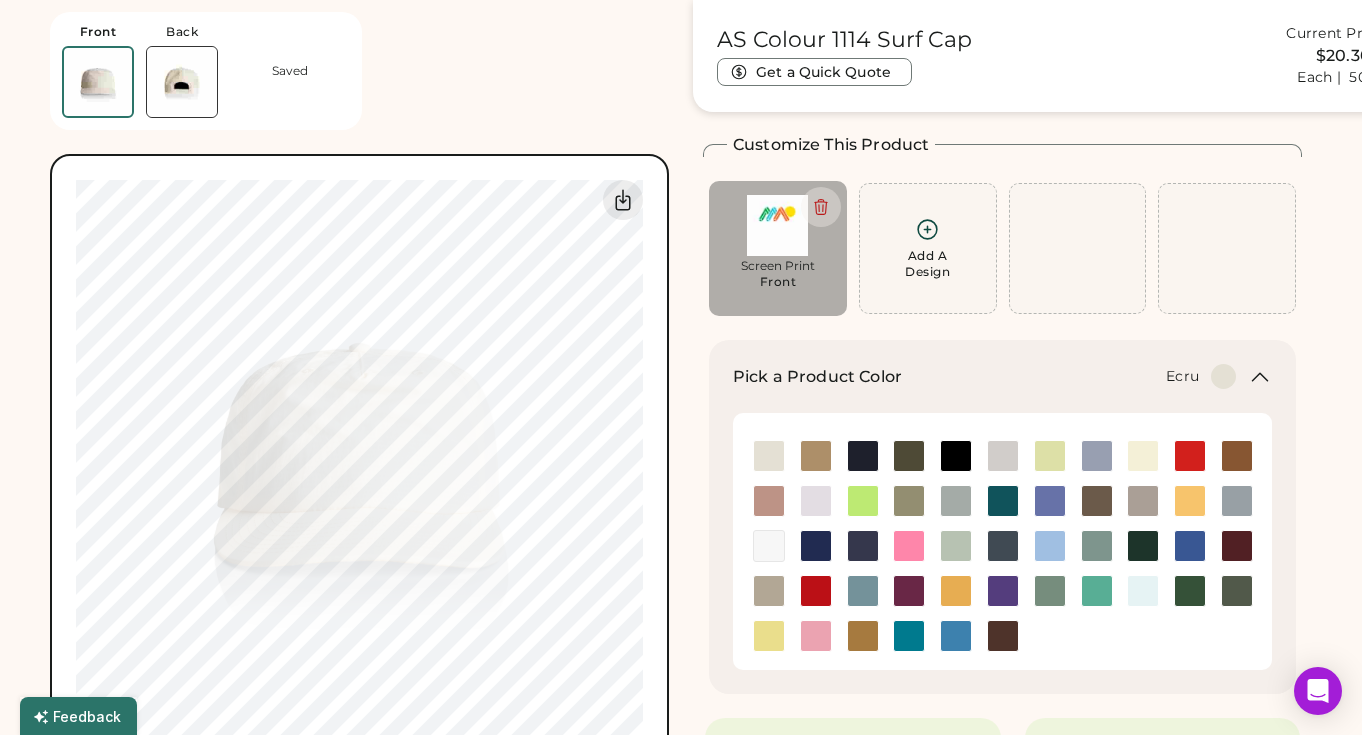 type on "****" 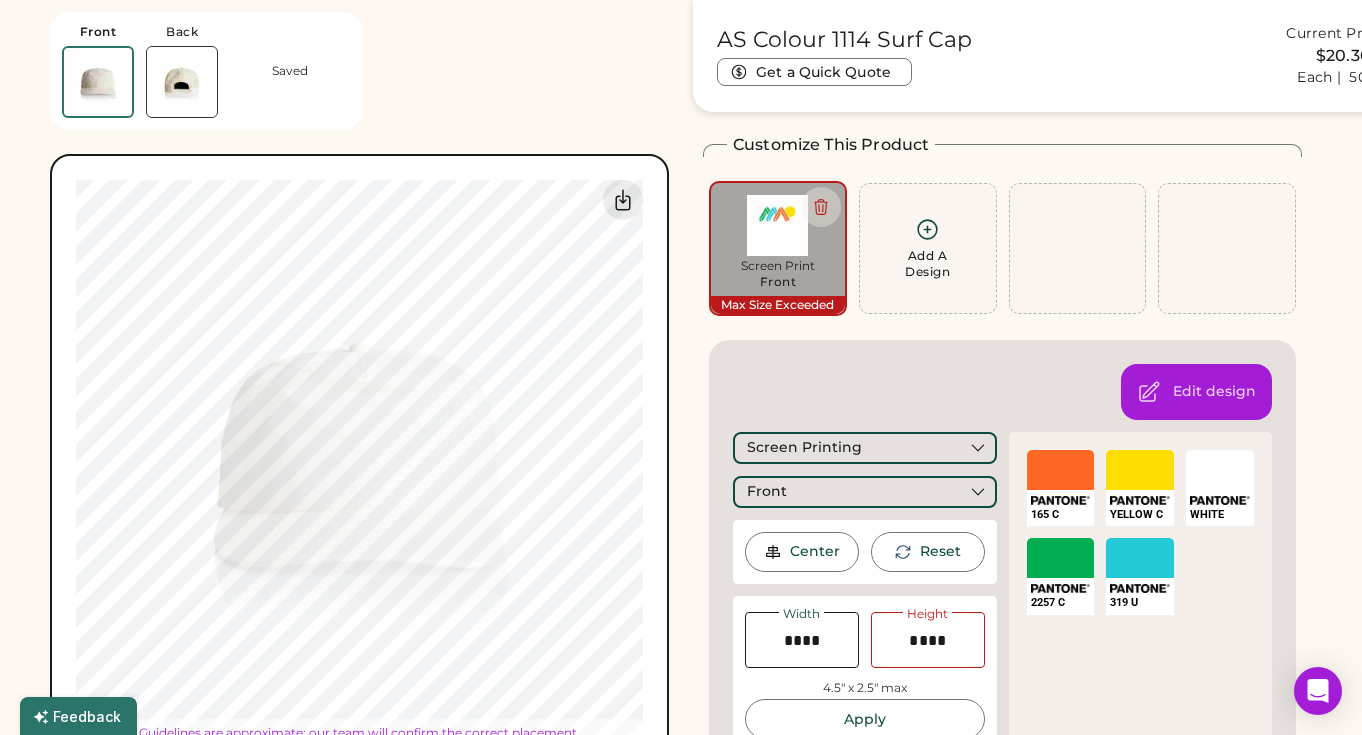 type on "****" 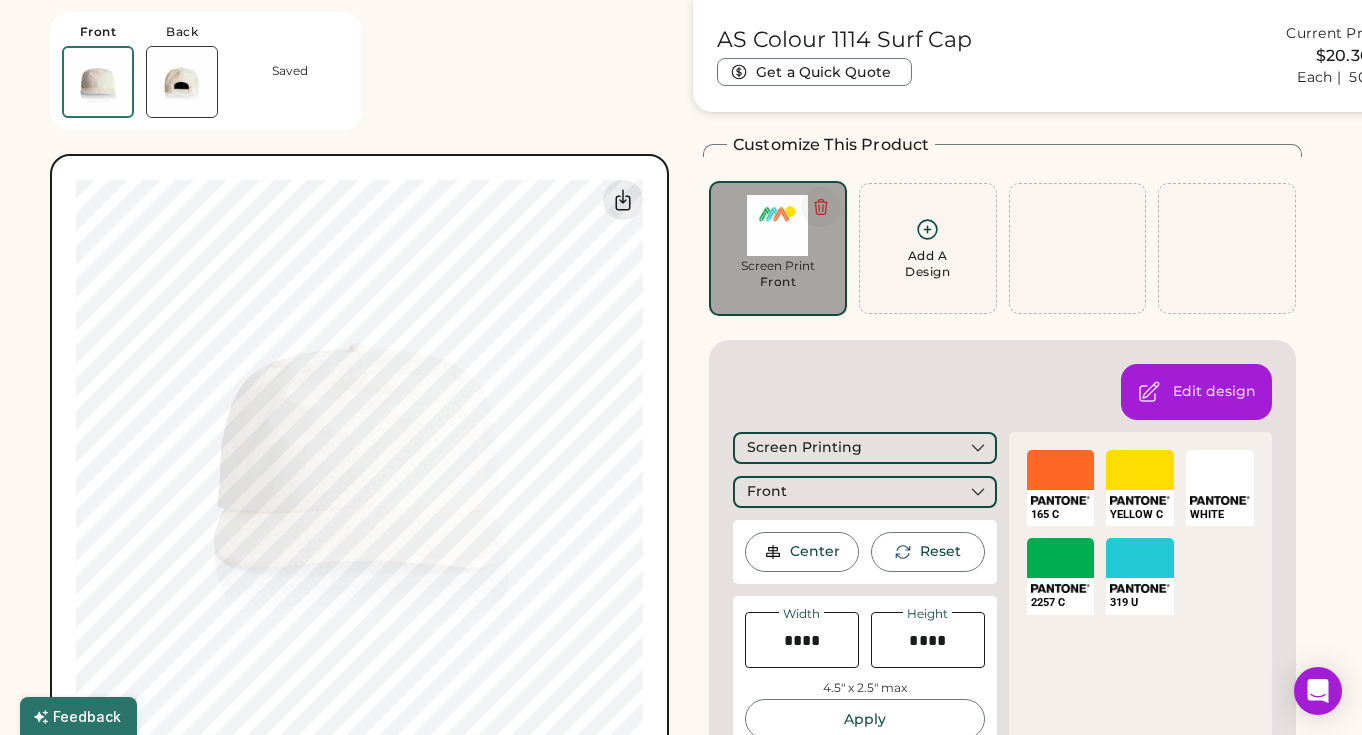click at bounding box center (821, 207) 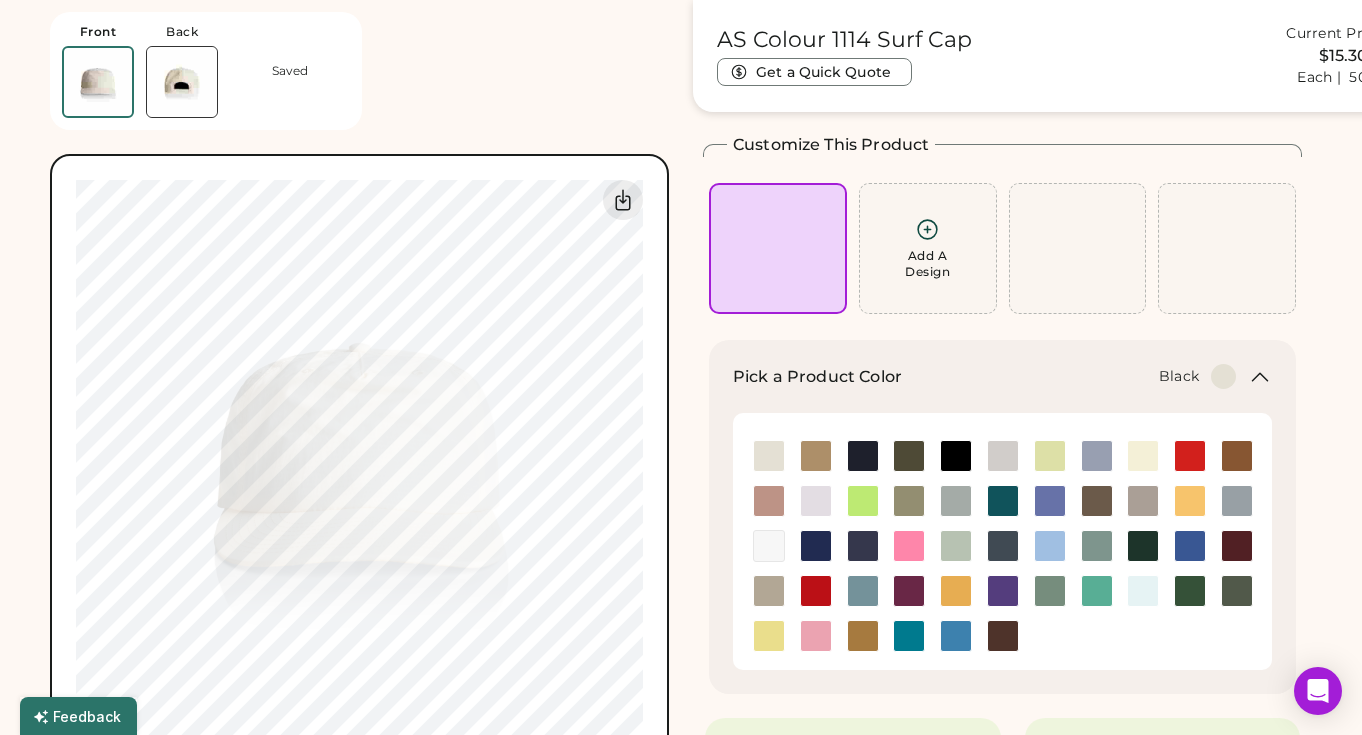 click at bounding box center (956, 456) 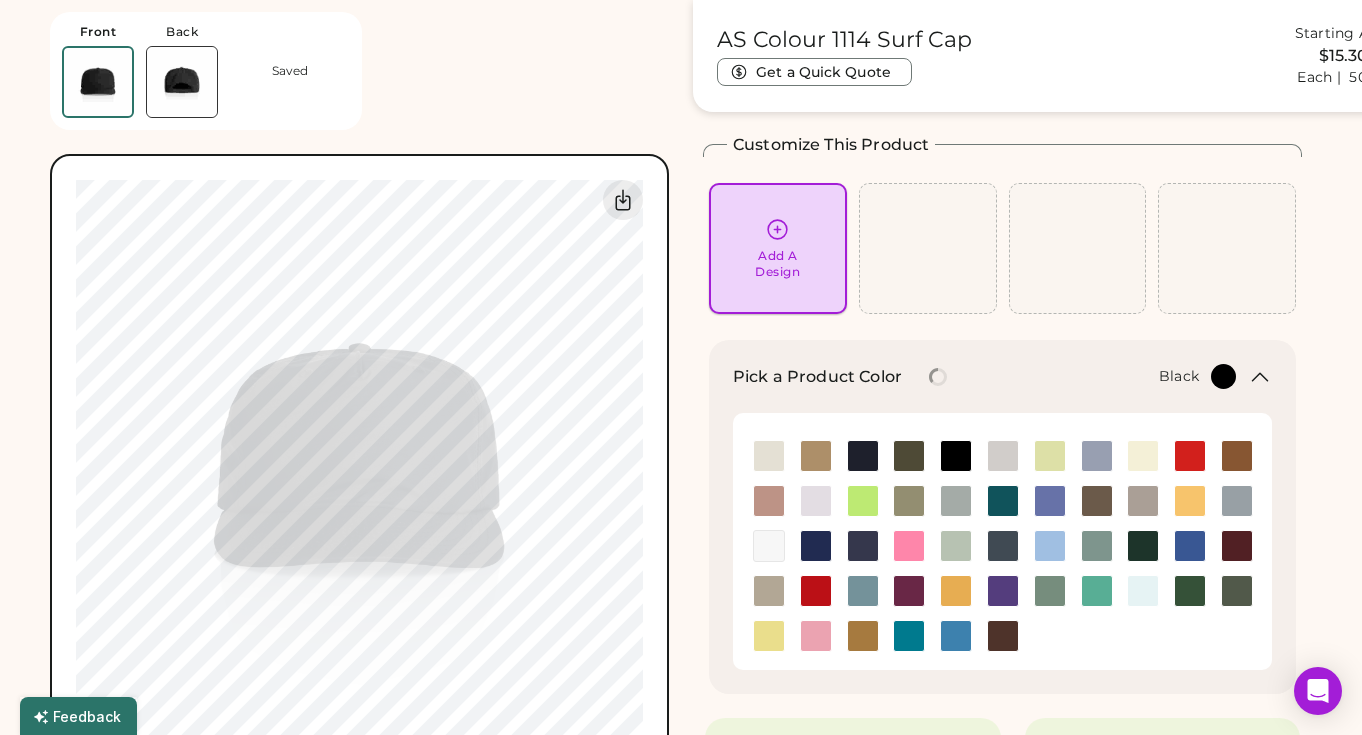 click on "Add A
Design" at bounding box center [777, 264] 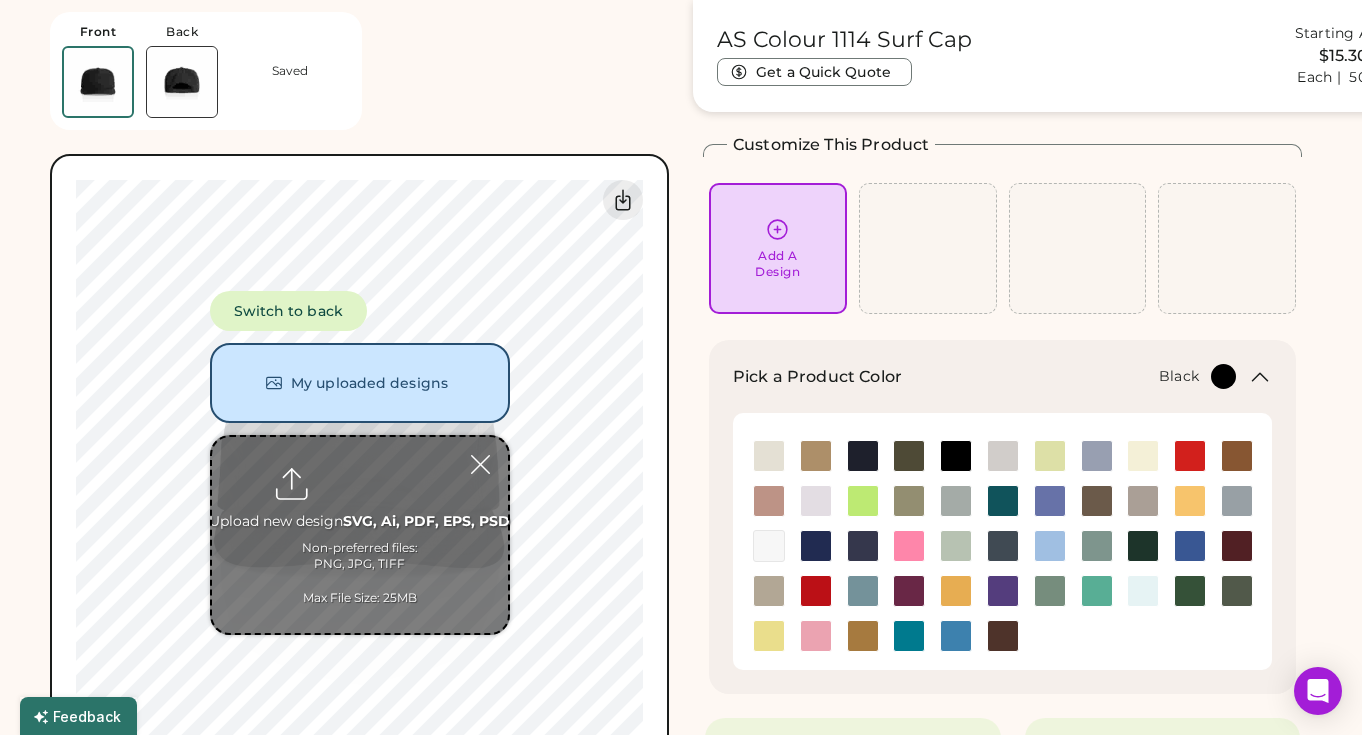 click at bounding box center (360, 535) 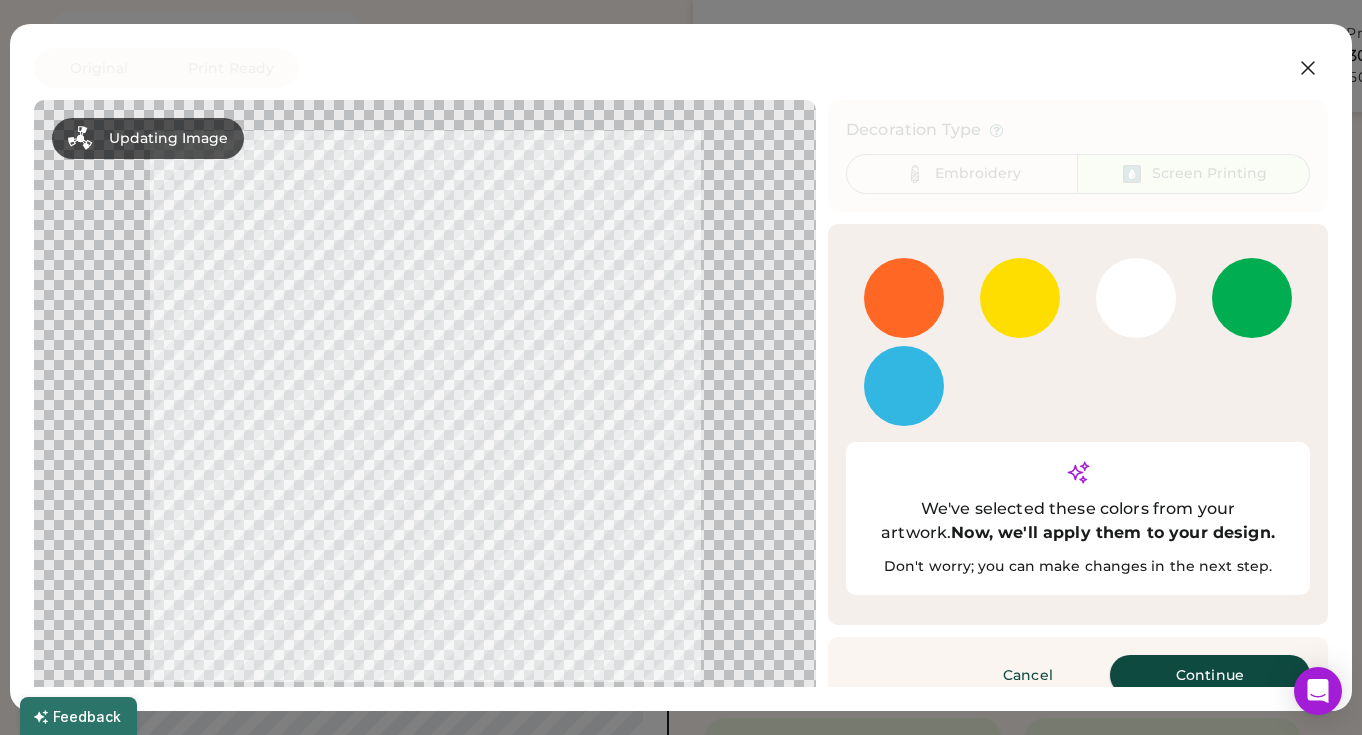 click on "Continue" at bounding box center (1210, 675) 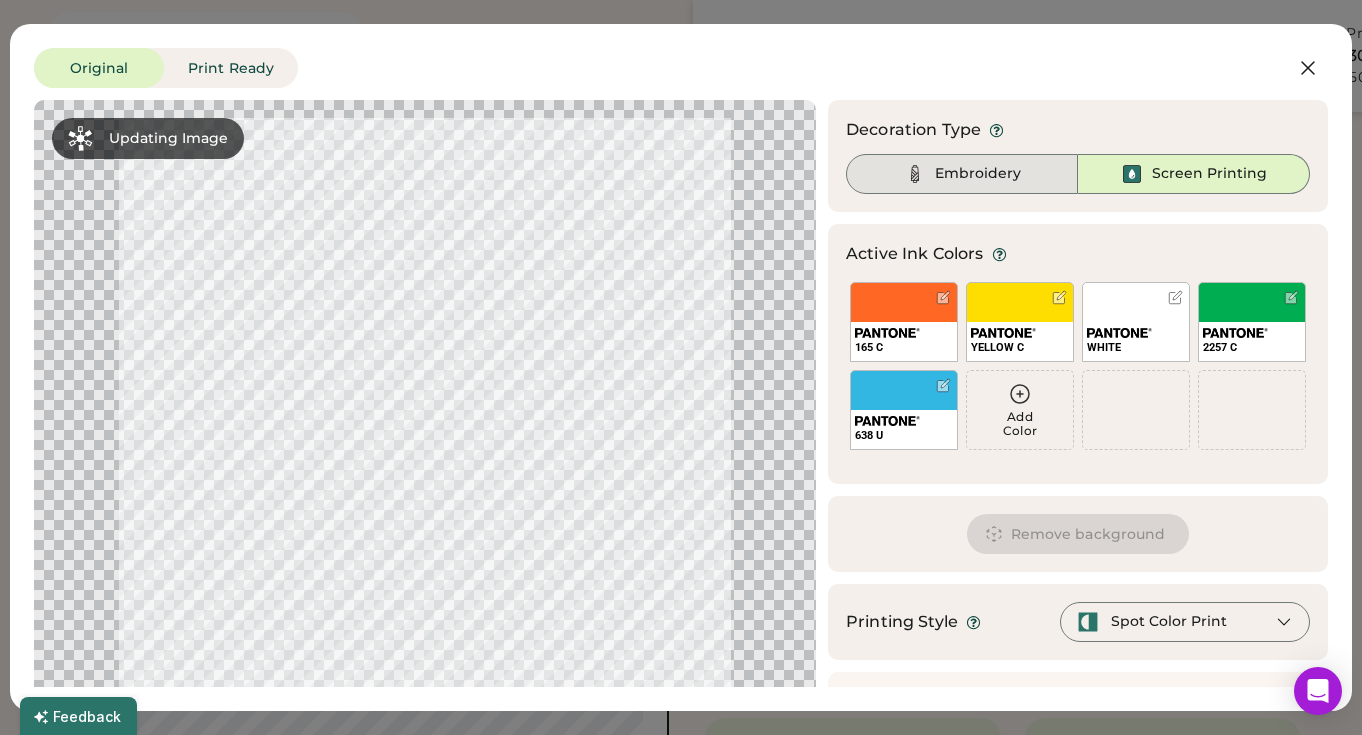 click on "Embroidery" at bounding box center [978, 174] 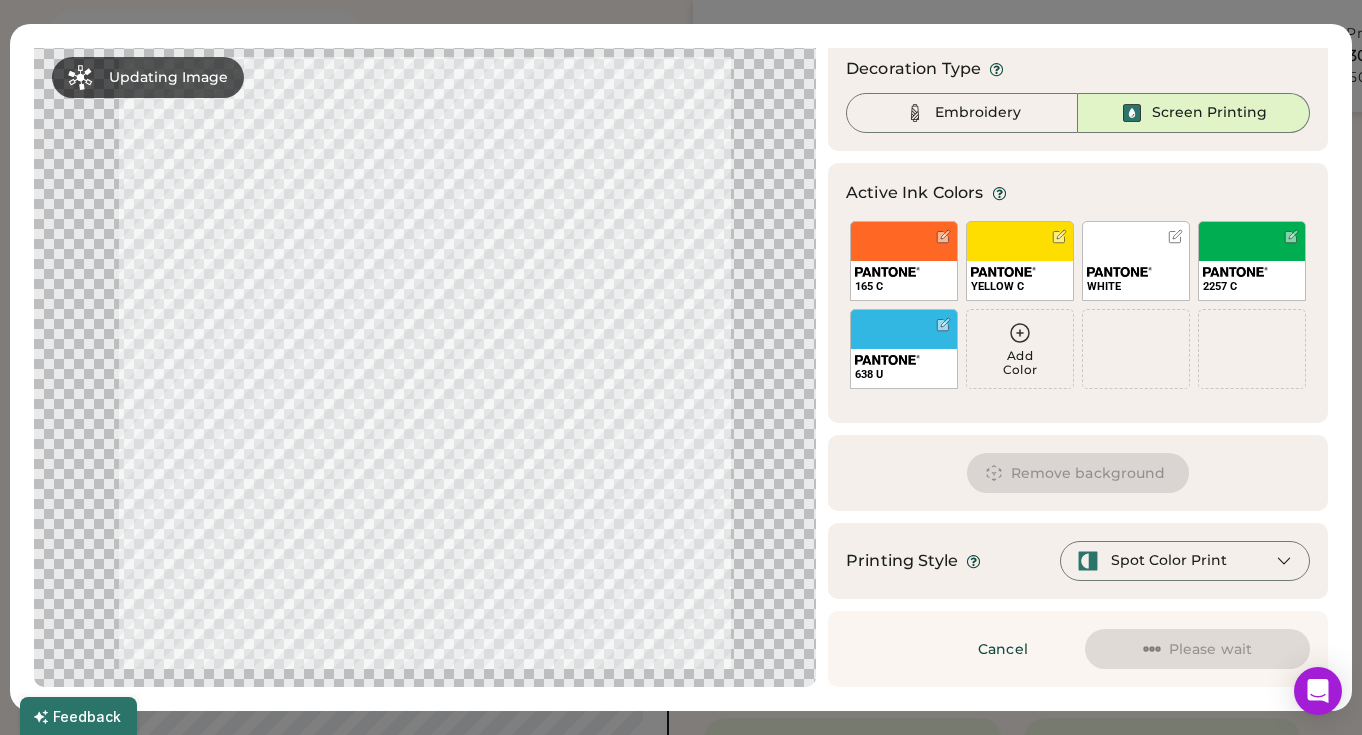 scroll, scrollTop: 61, scrollLeft: 0, axis: vertical 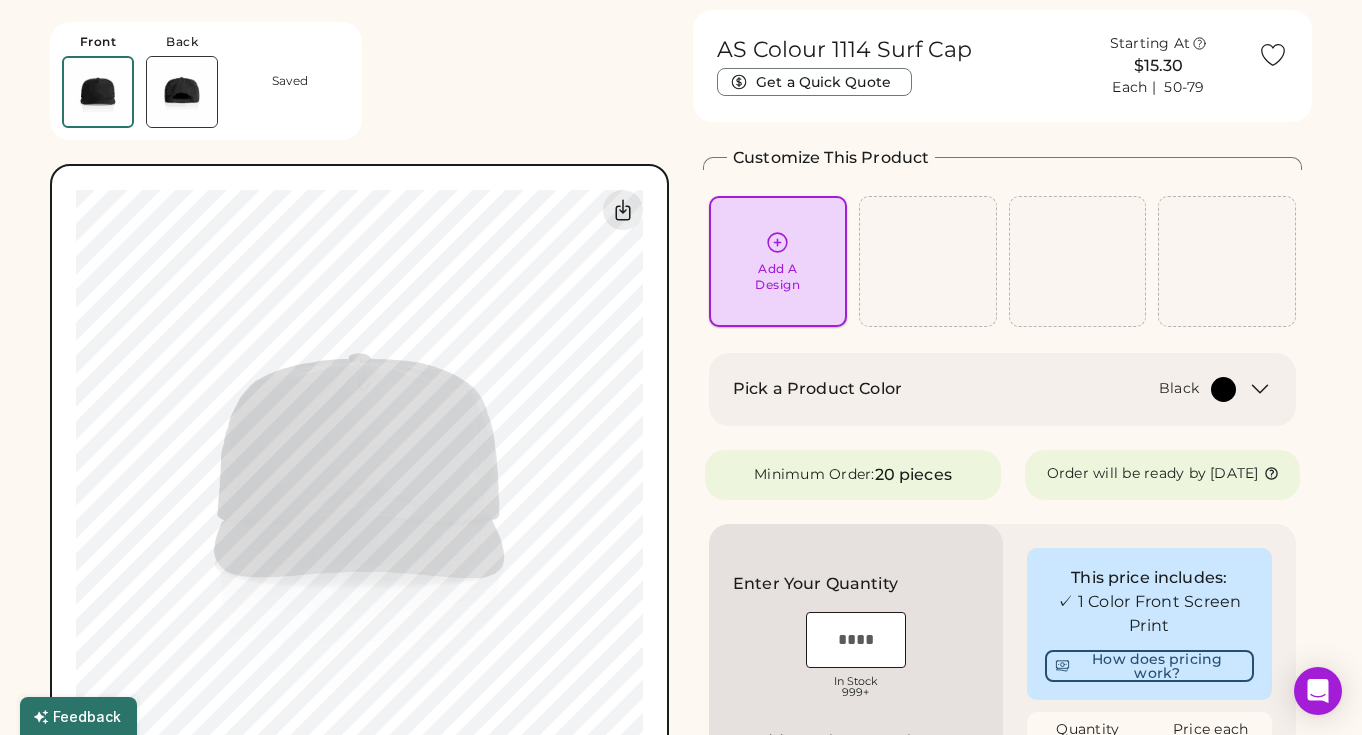 click on "Add A
Design" at bounding box center [777, 277] 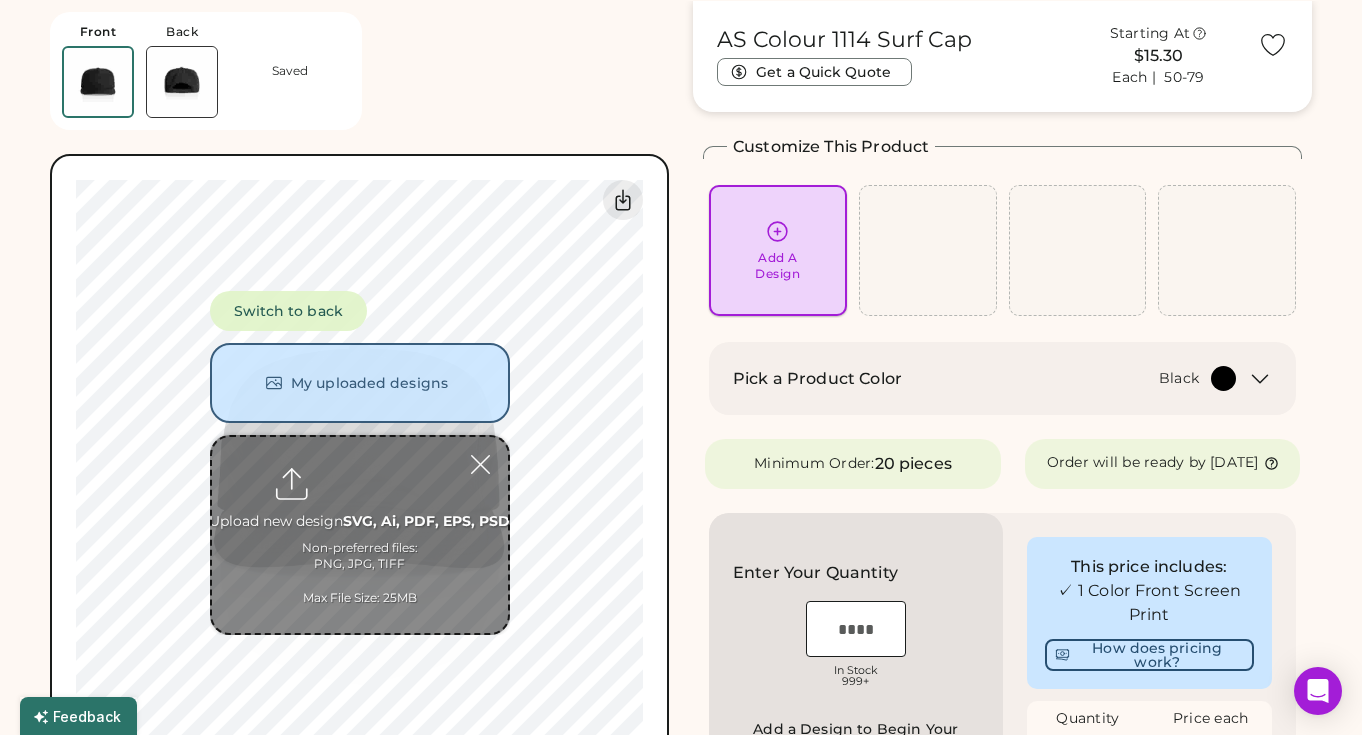 scroll, scrollTop: 75, scrollLeft: 0, axis: vertical 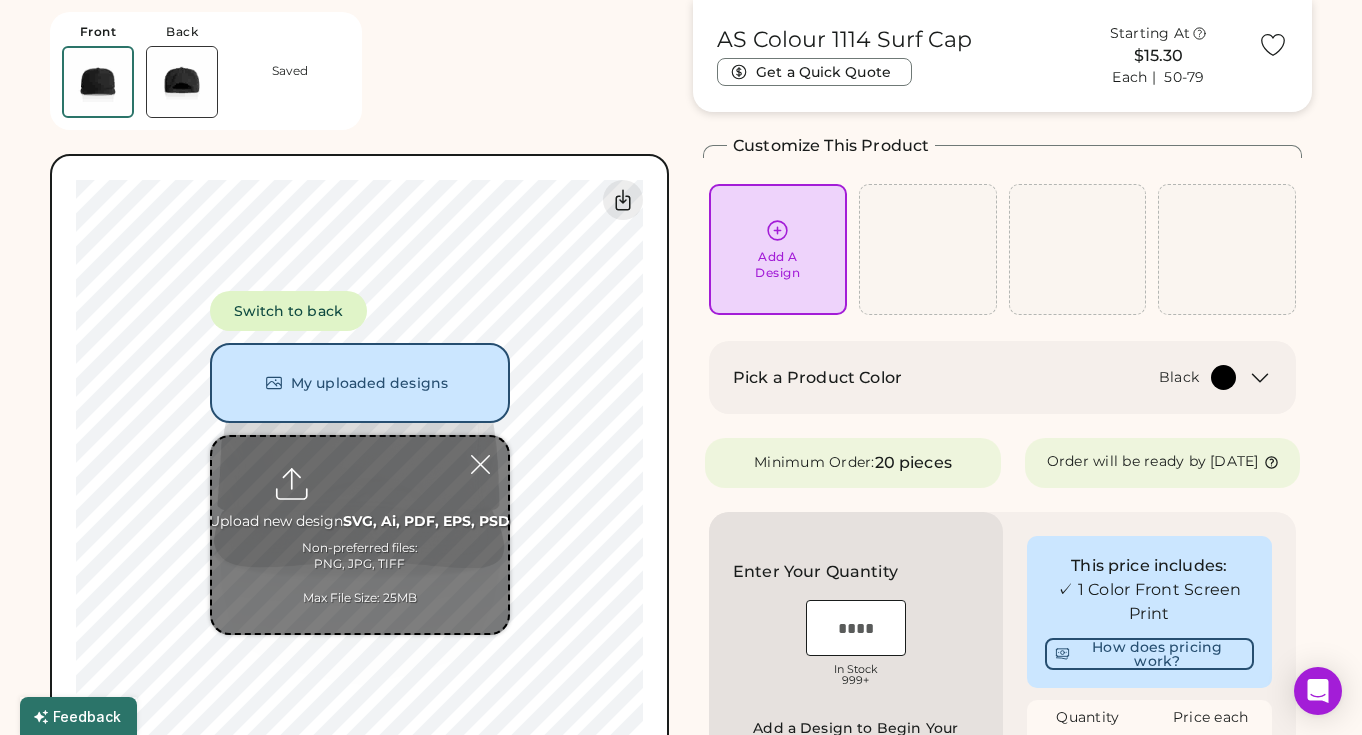 click at bounding box center [360, 535] 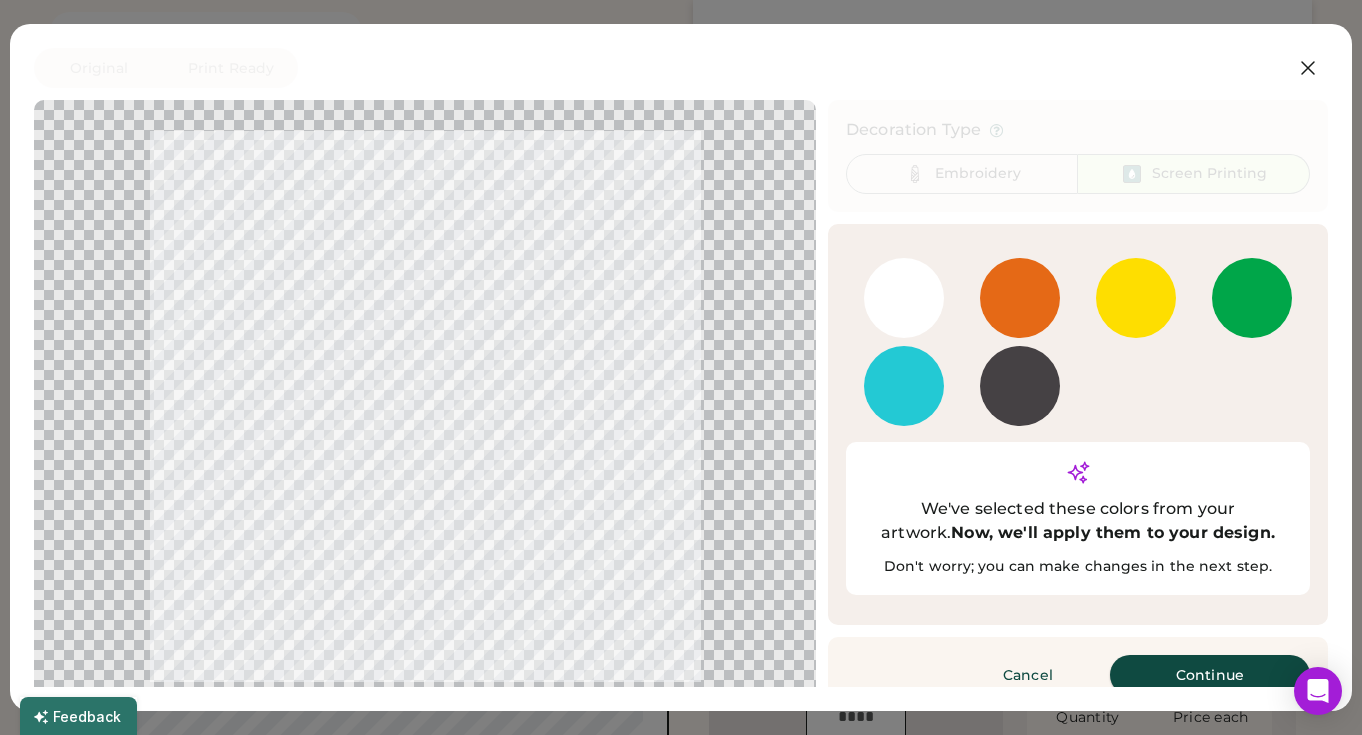 click on "Continue" at bounding box center (1210, 675) 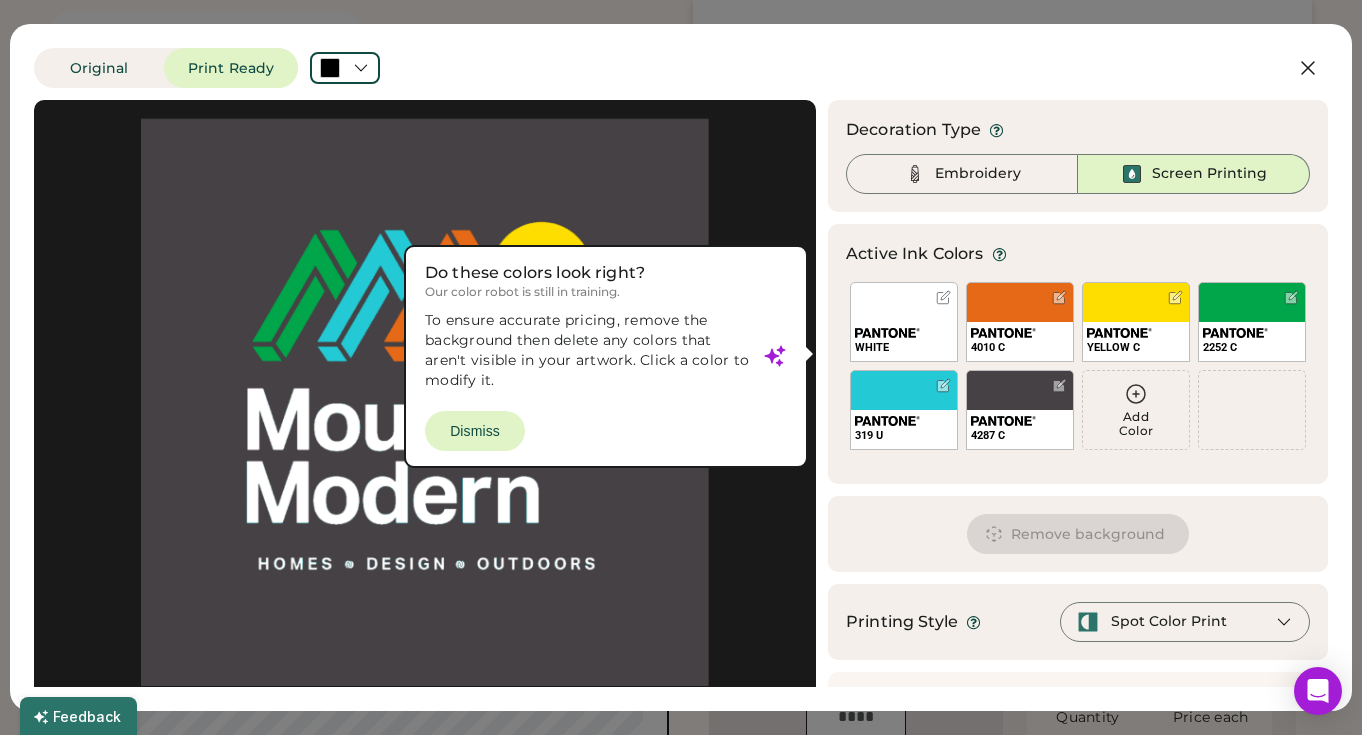 click at bounding box center (425, 402) 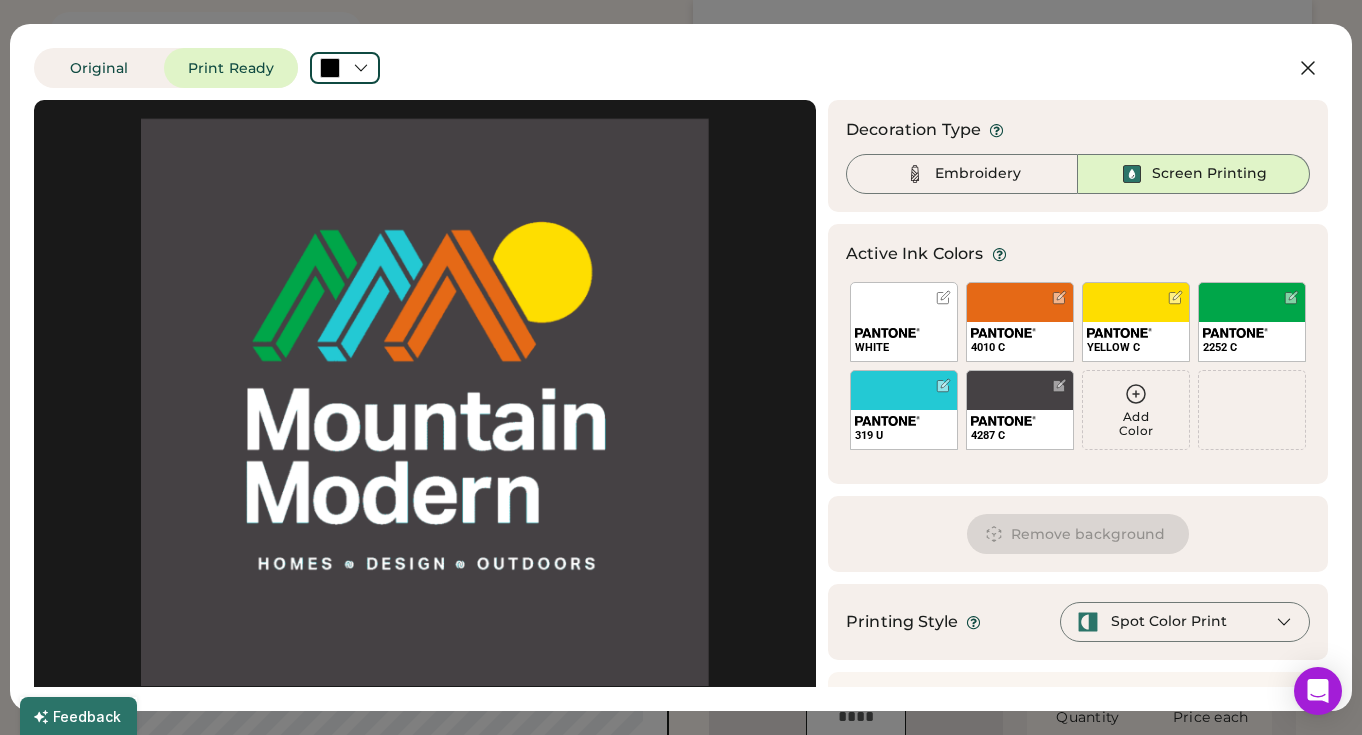 click at bounding box center [425, 402] 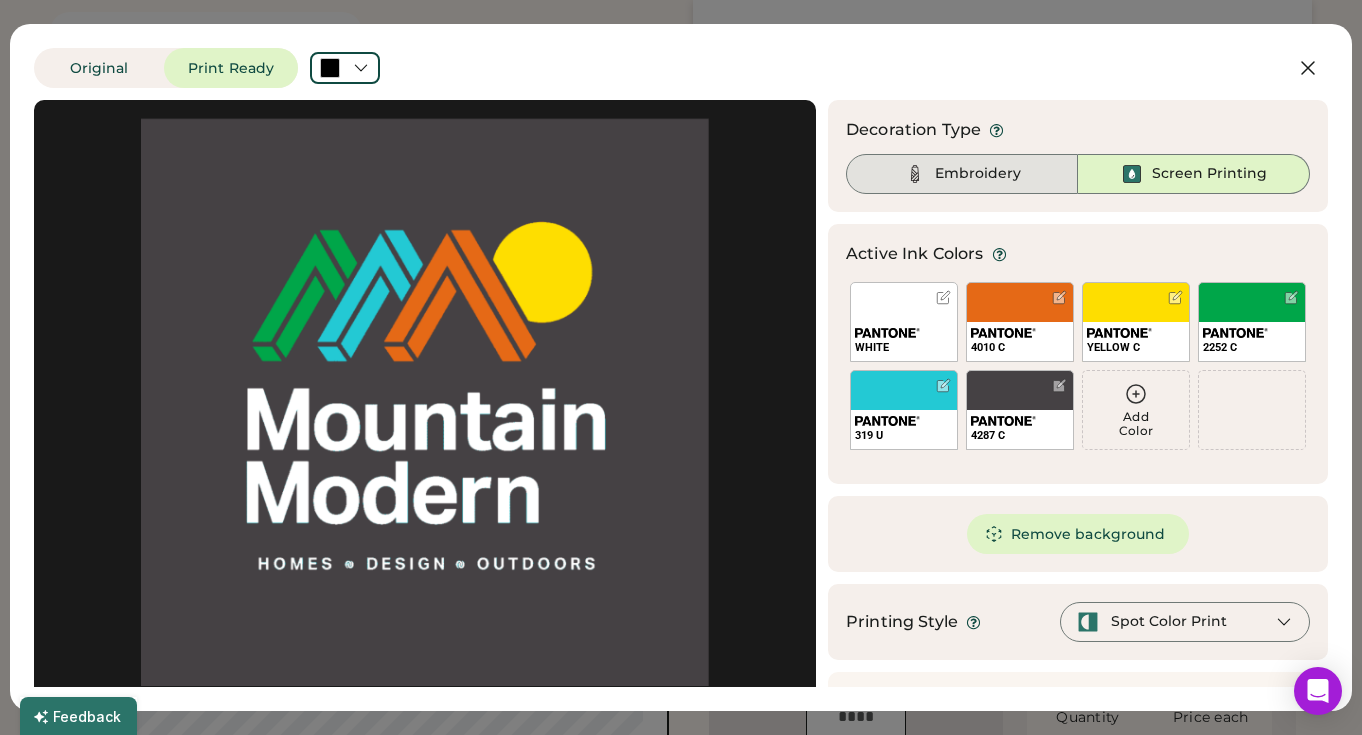 click on "Embroidery" at bounding box center (978, 174) 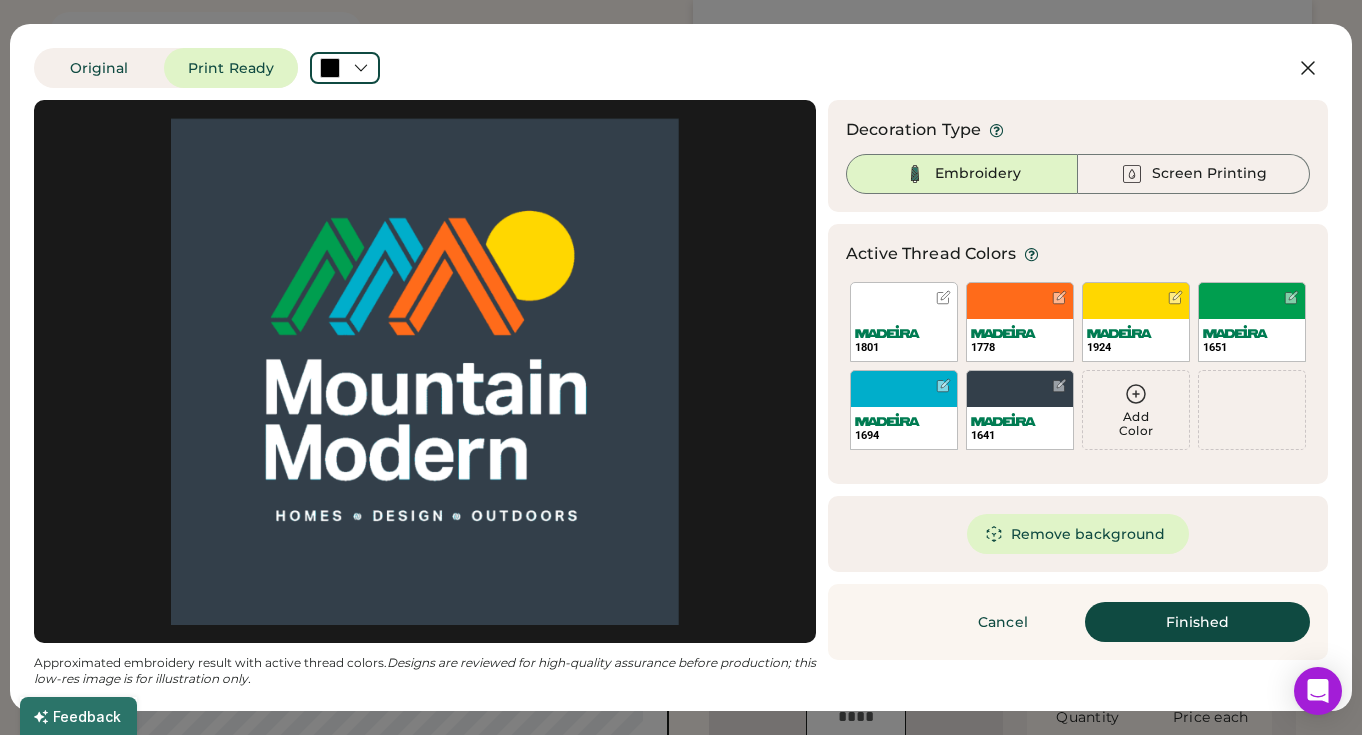 click on "Finished" at bounding box center (1197, 622) 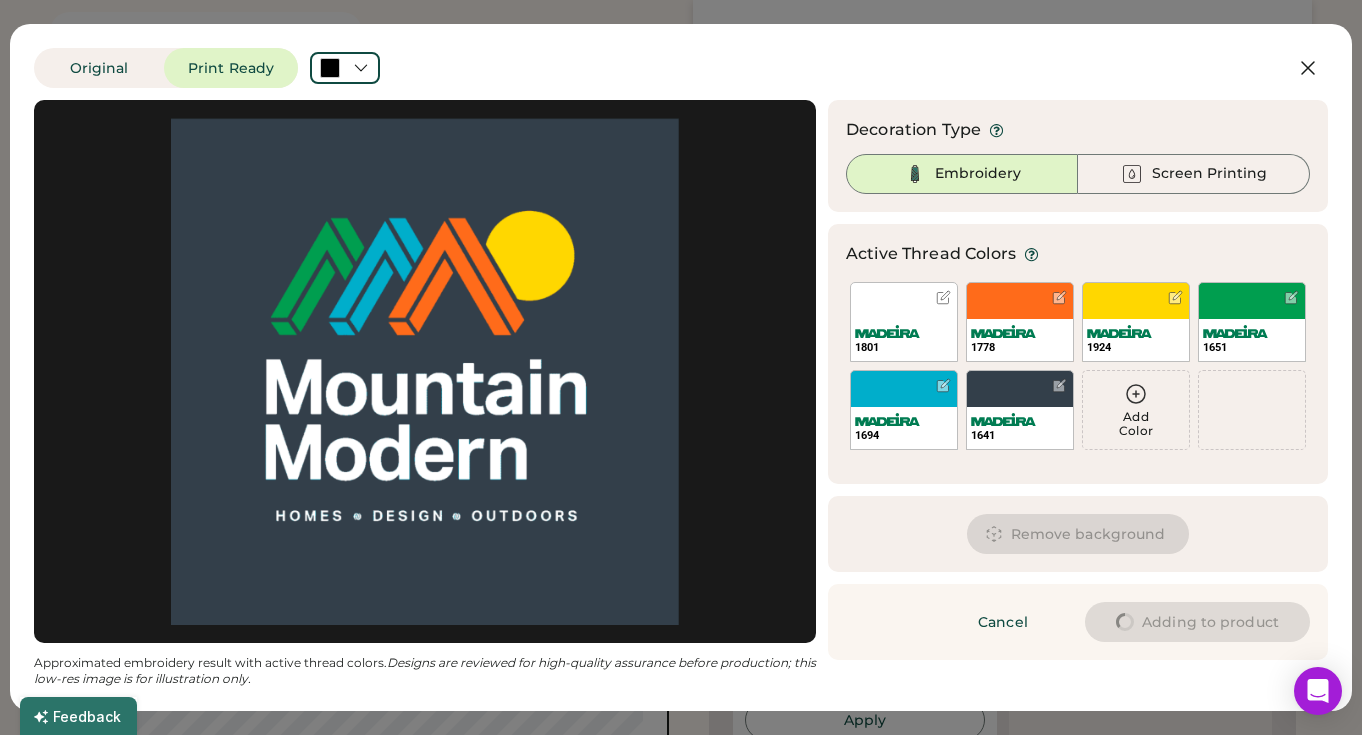 type on "****" 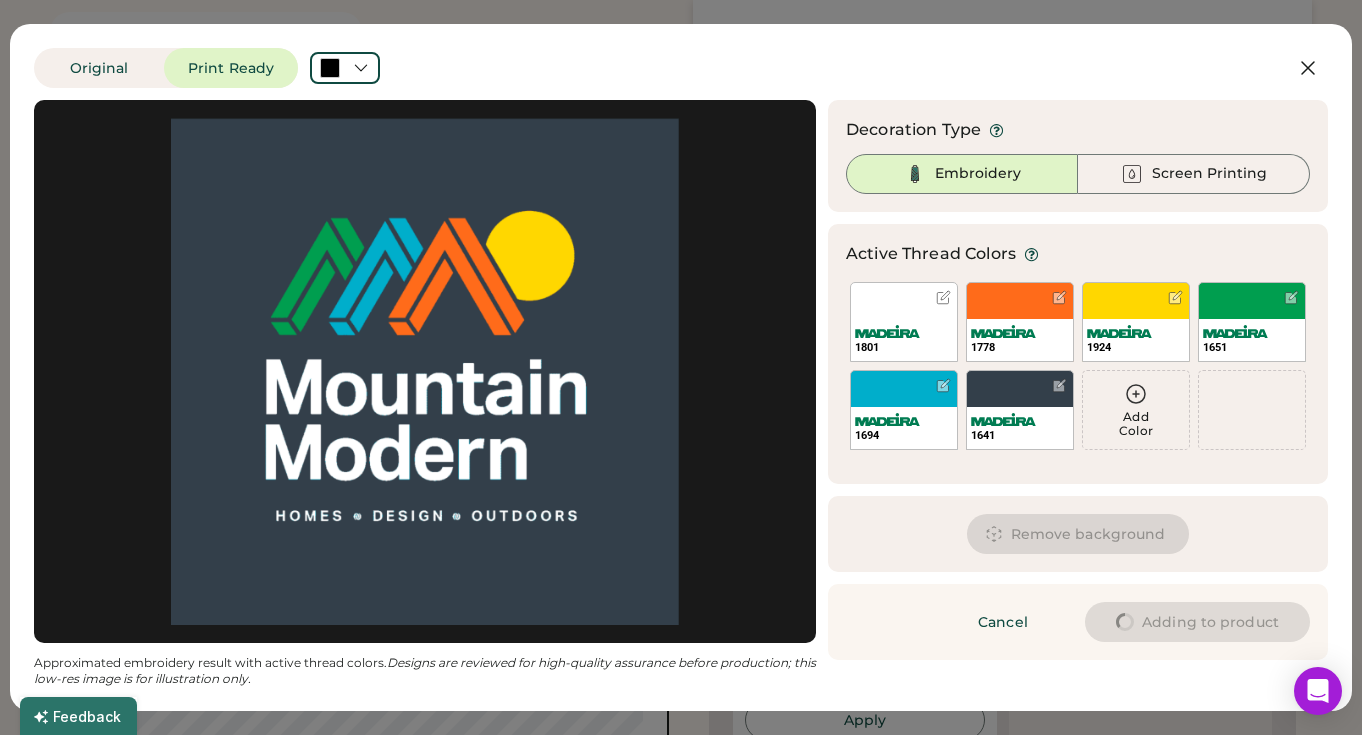 type on "****" 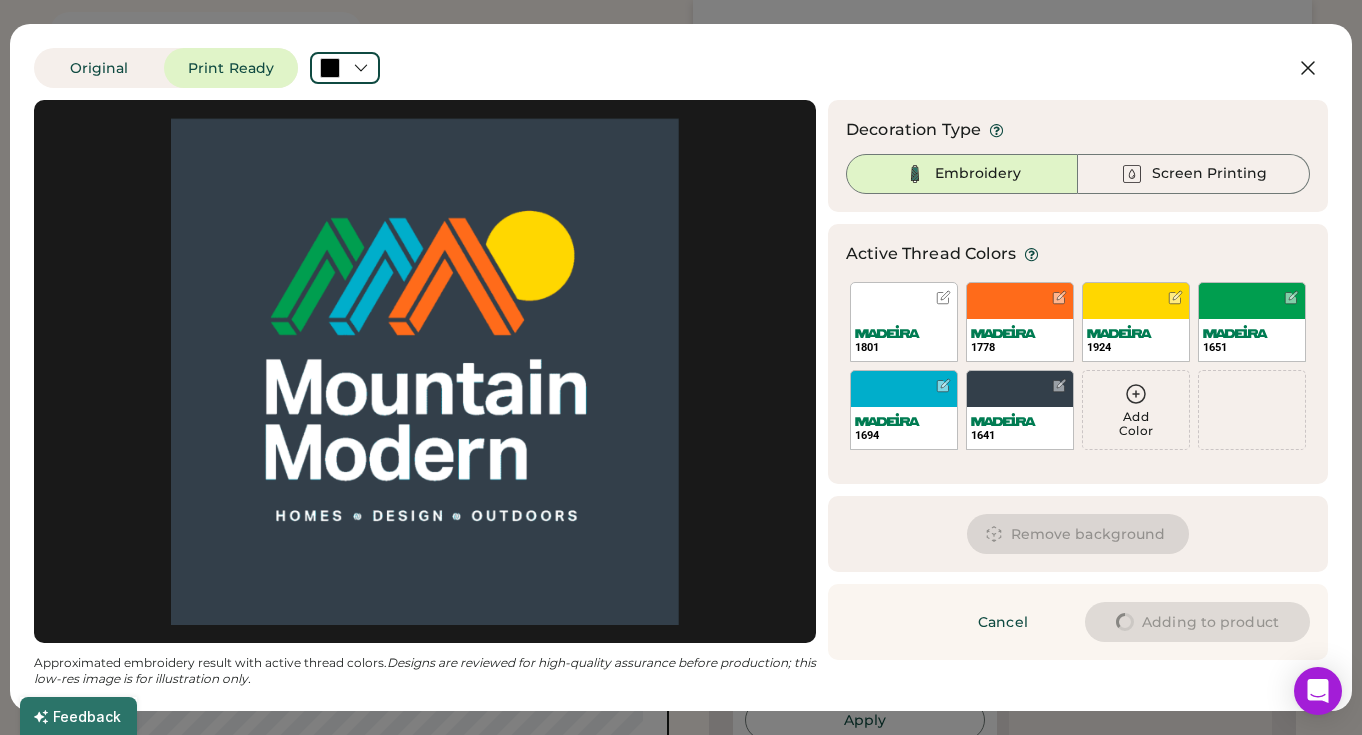 type on "****" 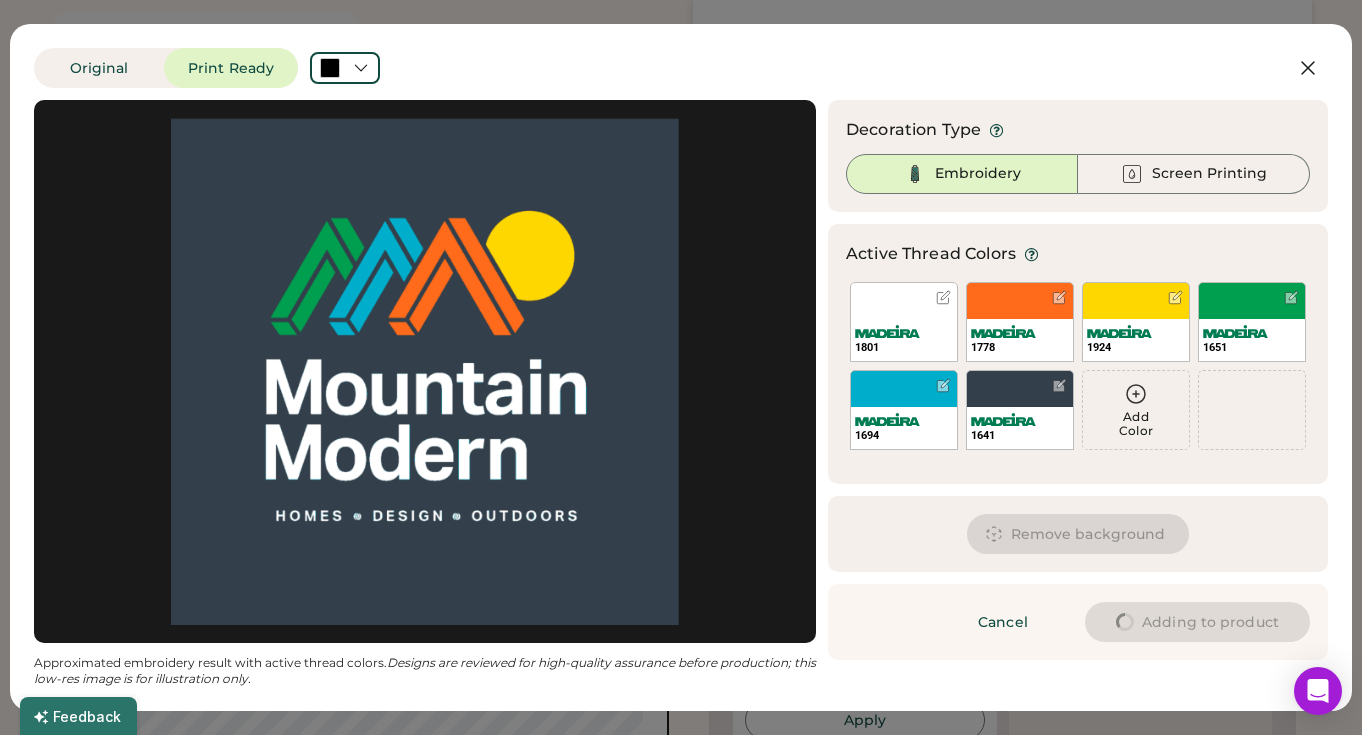 type on "****" 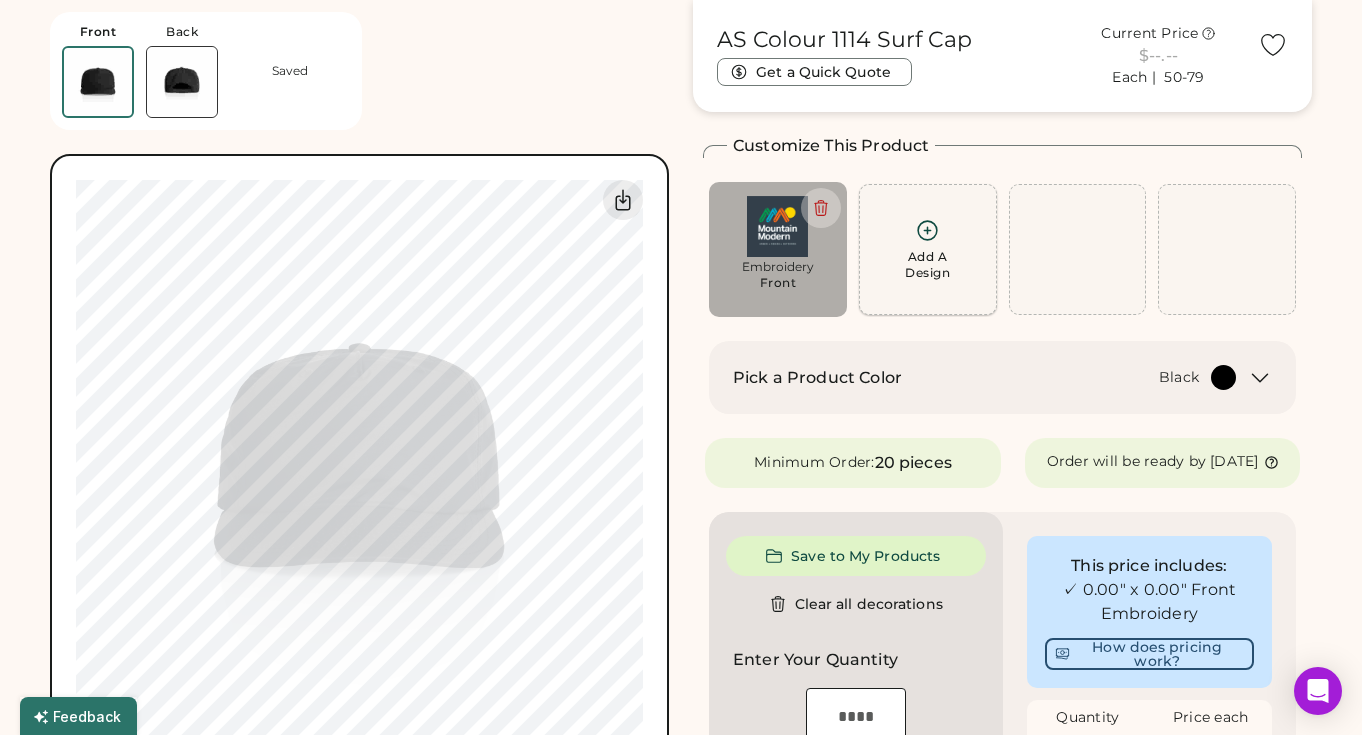 type on "****" 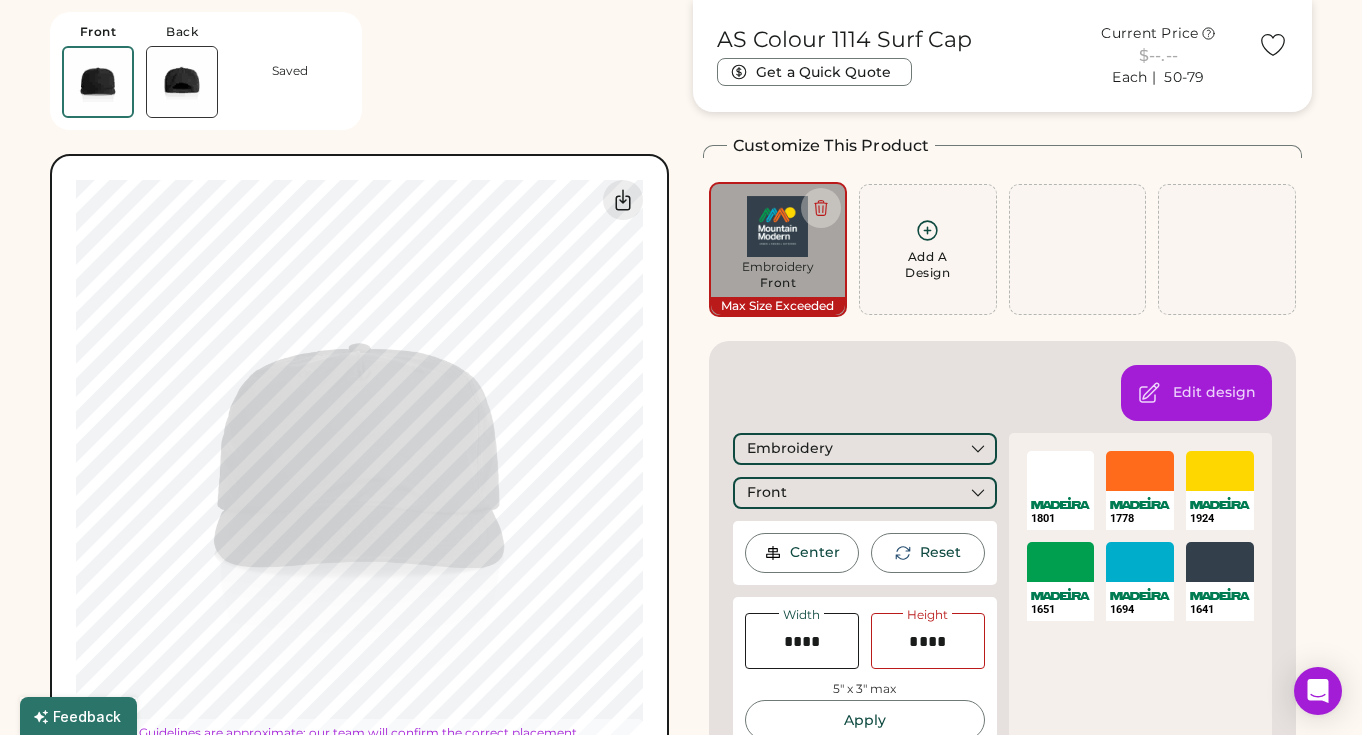 type on "****" 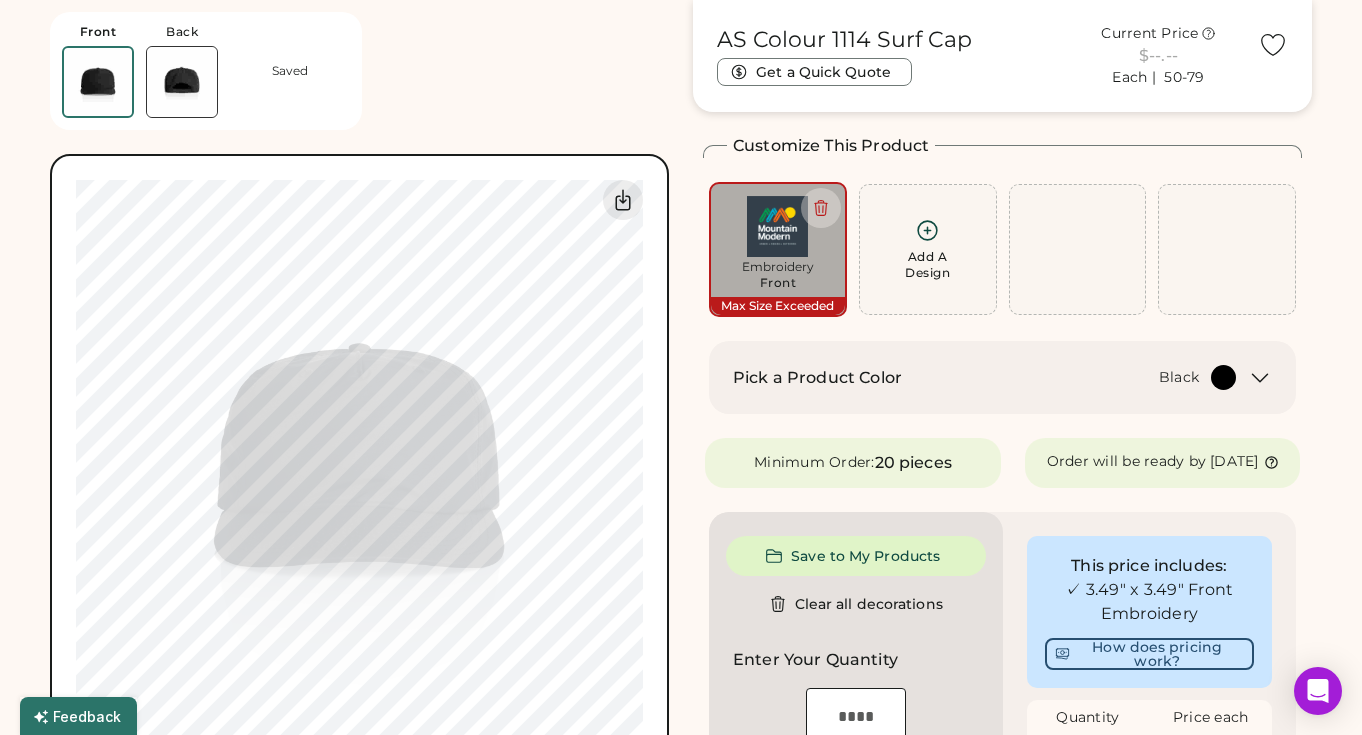 click on "Pick a Product Color Black" at bounding box center (984, 377) 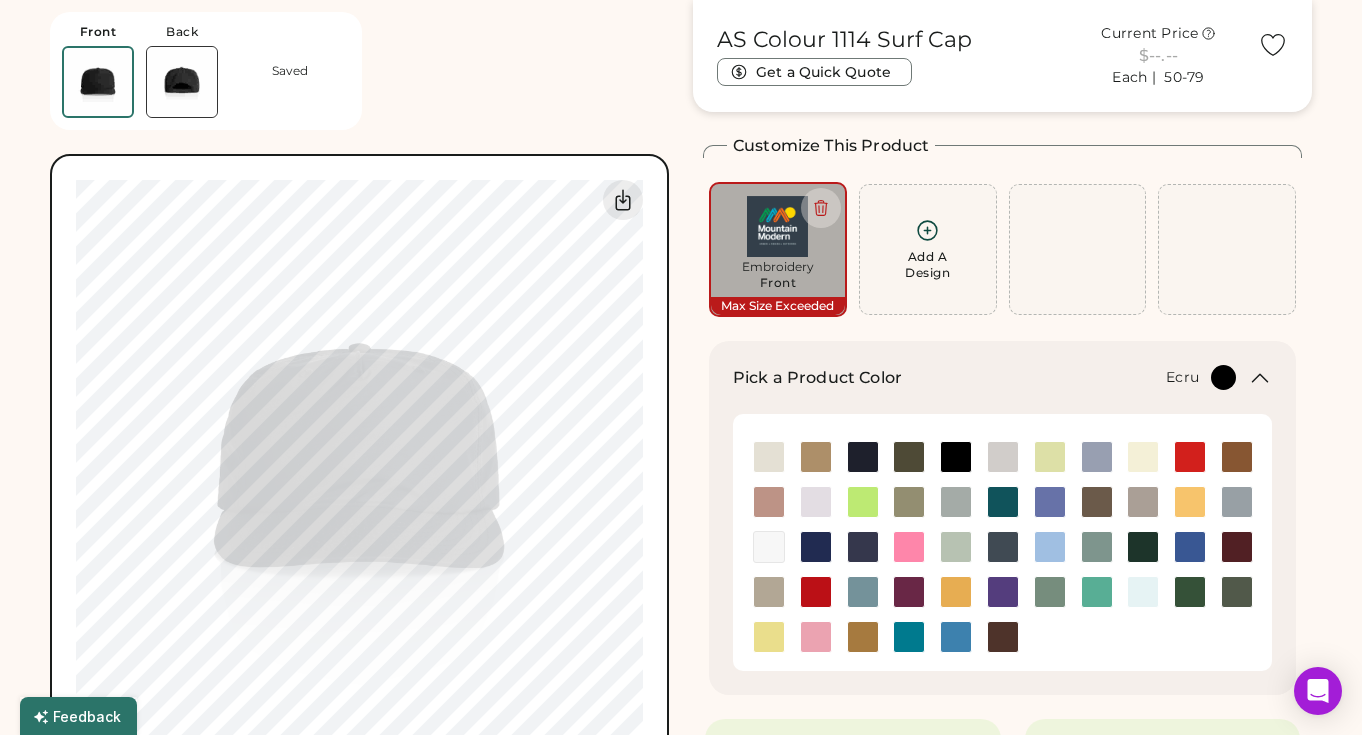 click at bounding box center [769, 457] 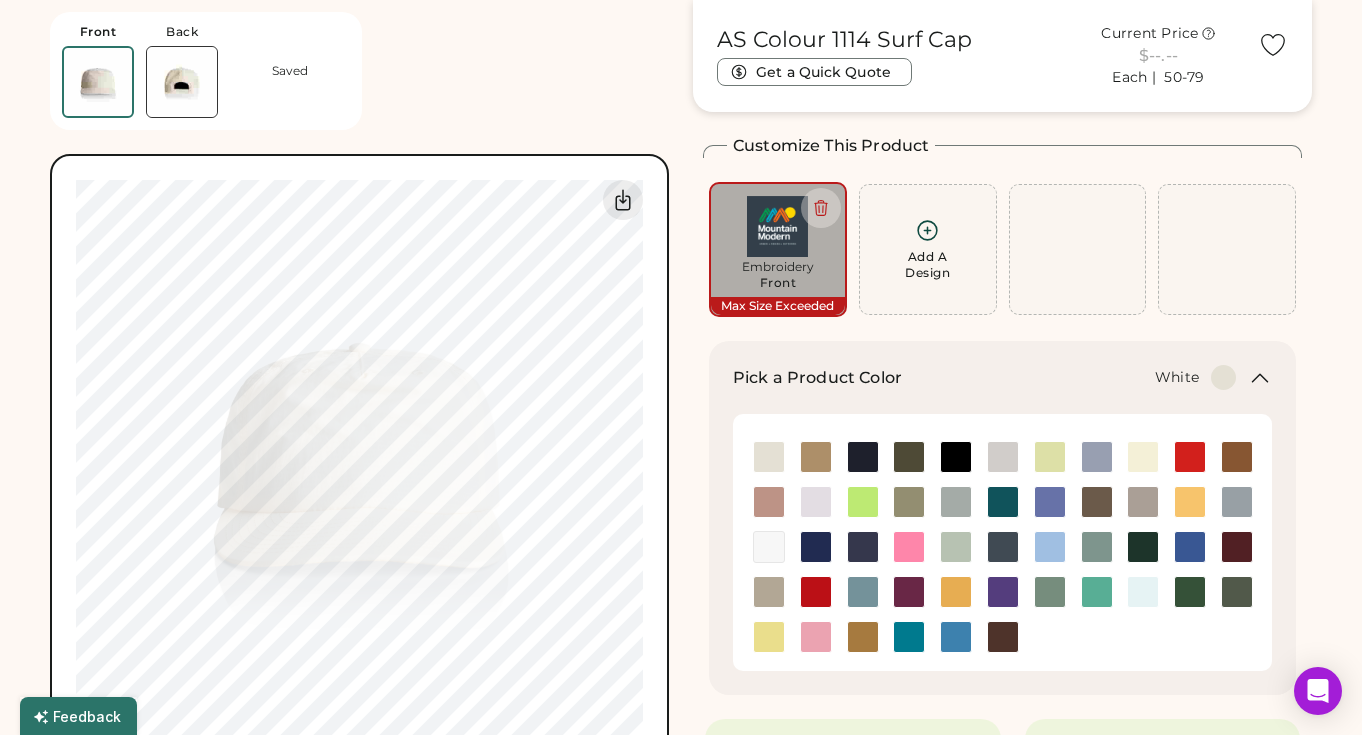 click at bounding box center (769, 547) 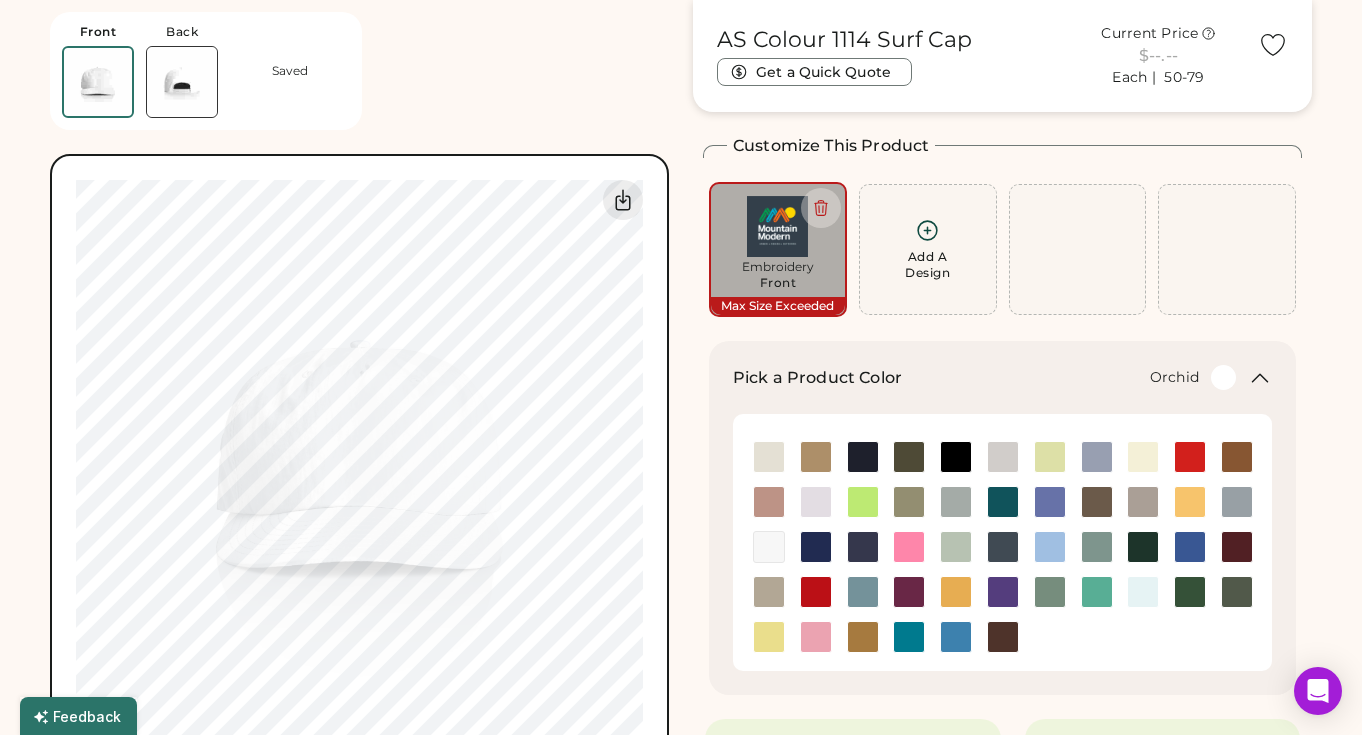 click at bounding box center (816, 502) 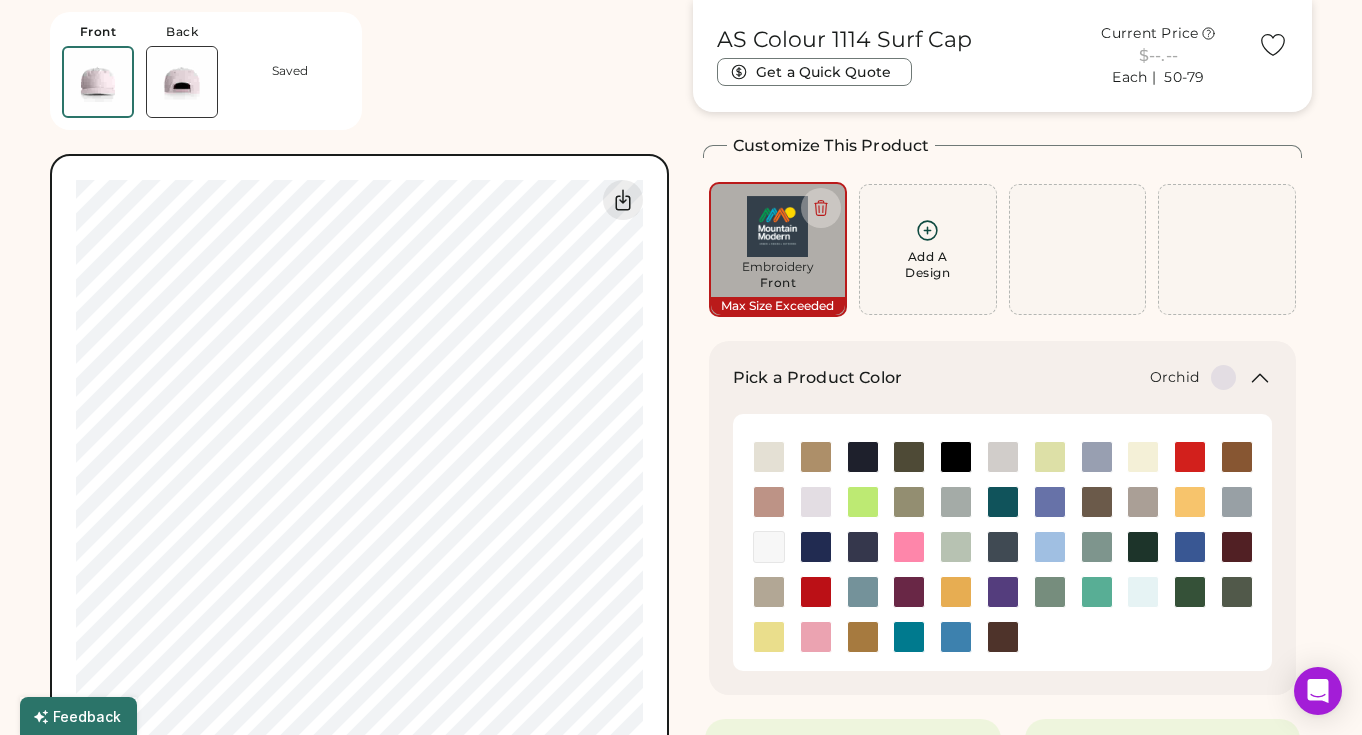 type on "****" 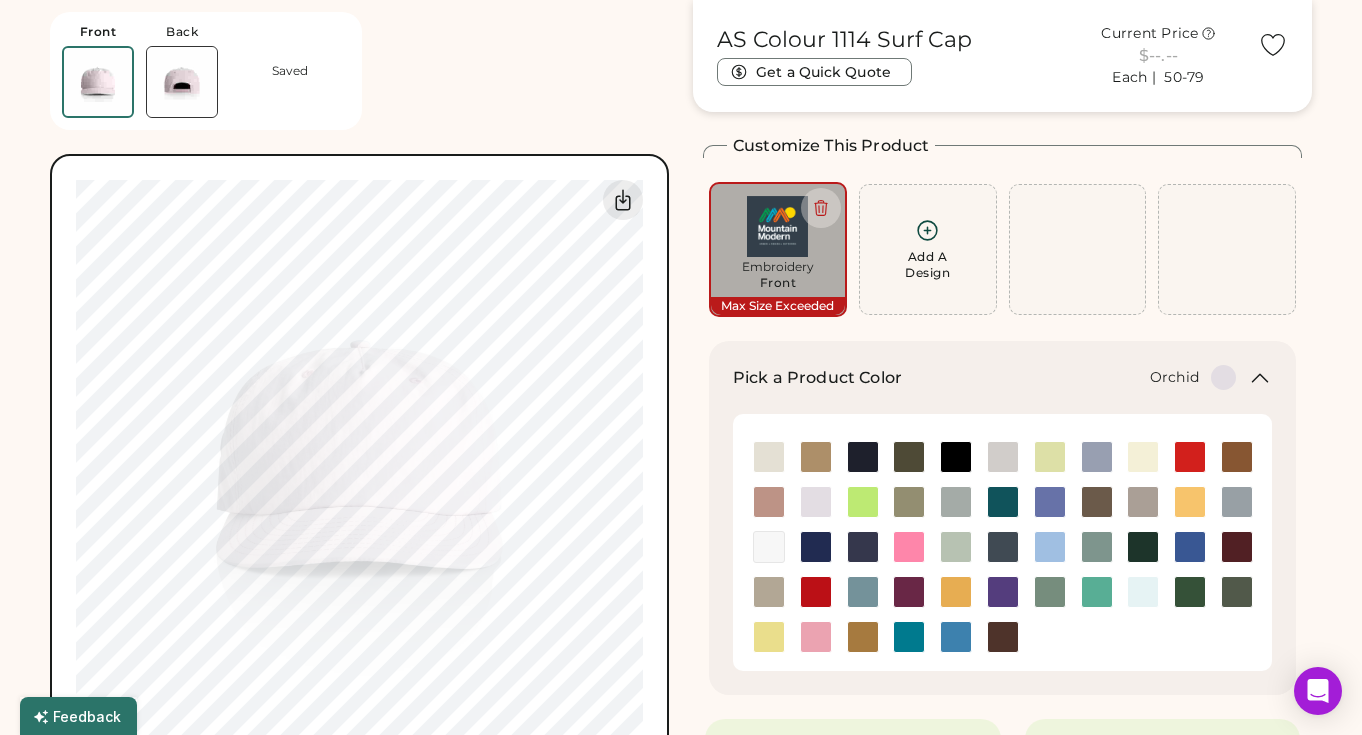 type on "****" 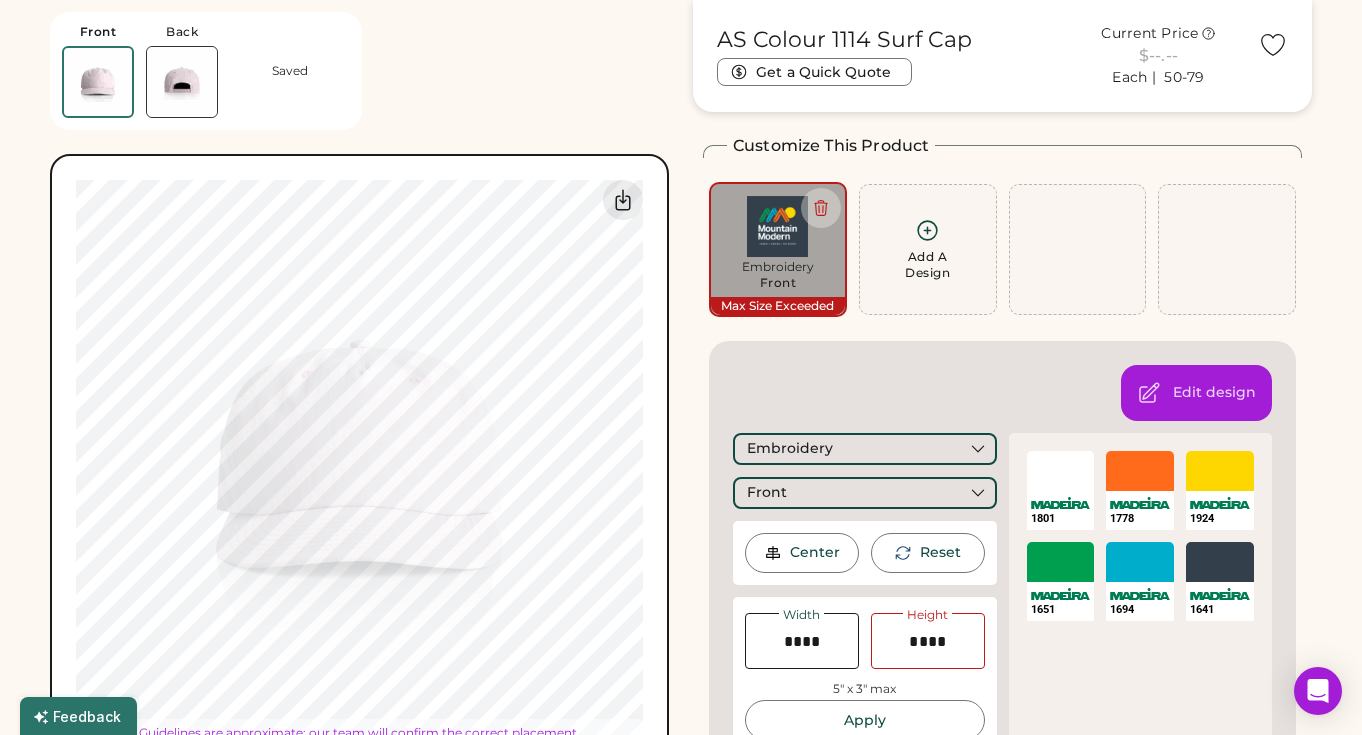 type on "****" 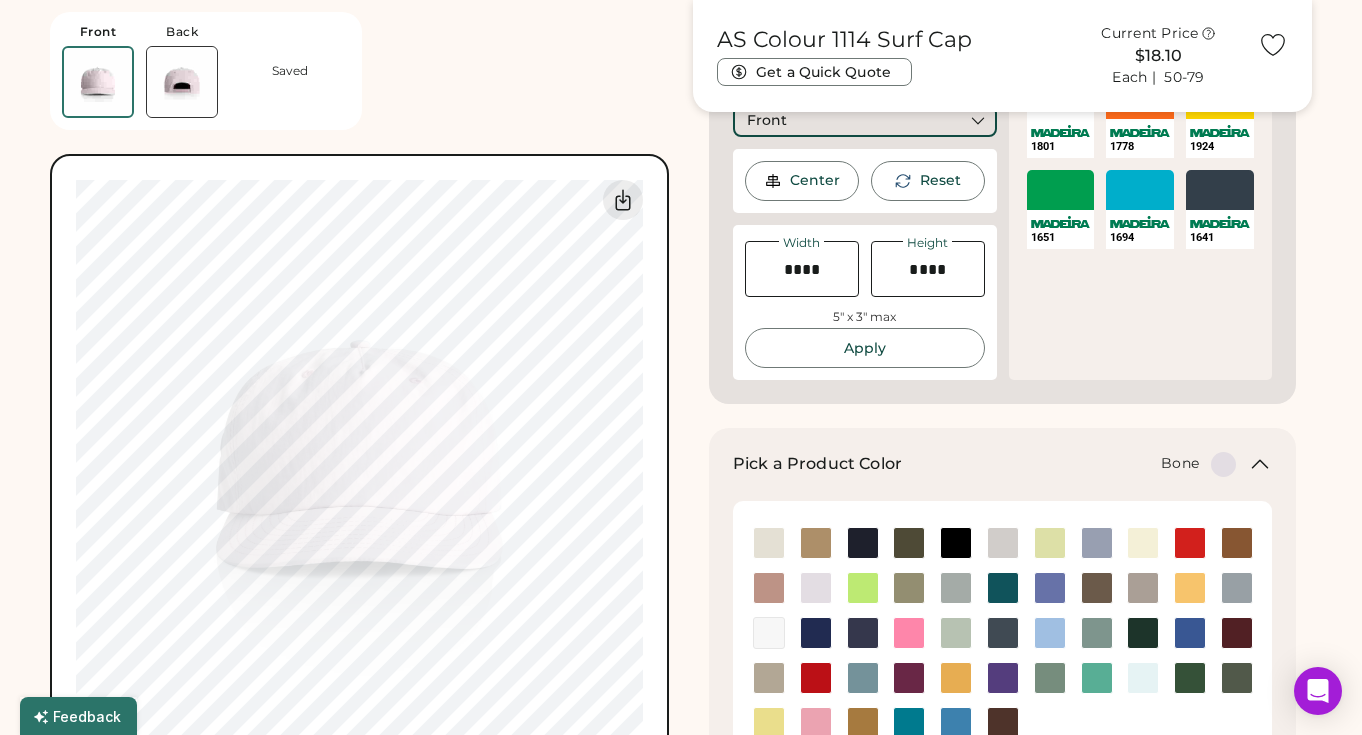 scroll, scrollTop: 552, scrollLeft: 0, axis: vertical 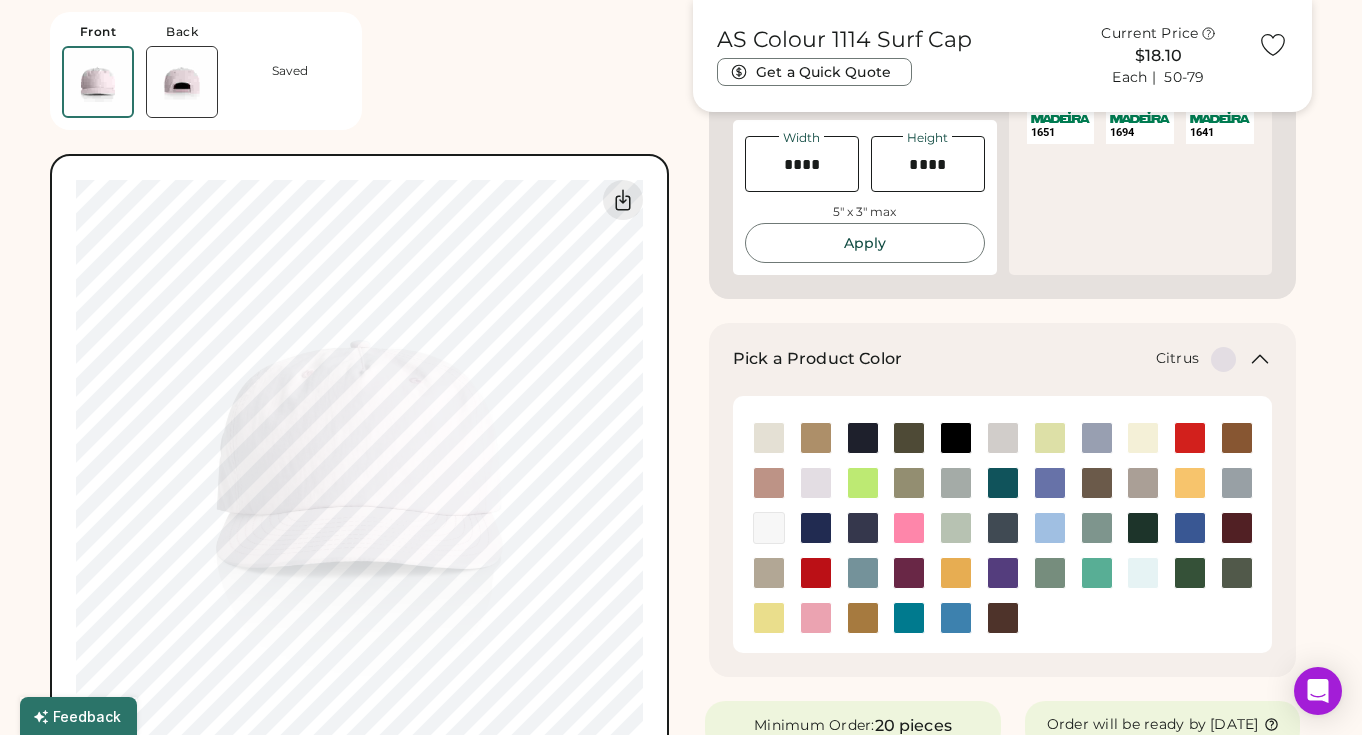 click at bounding box center [863, 483] 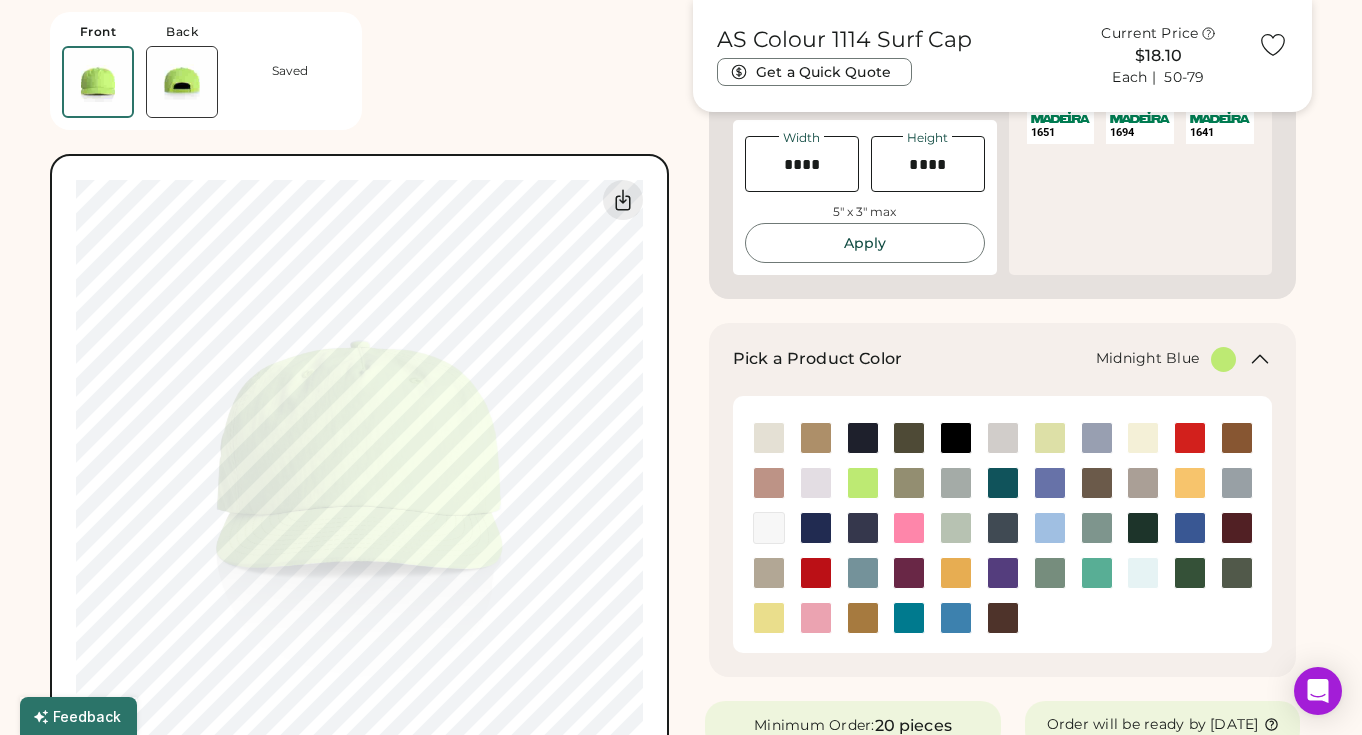 click at bounding box center [863, 528] 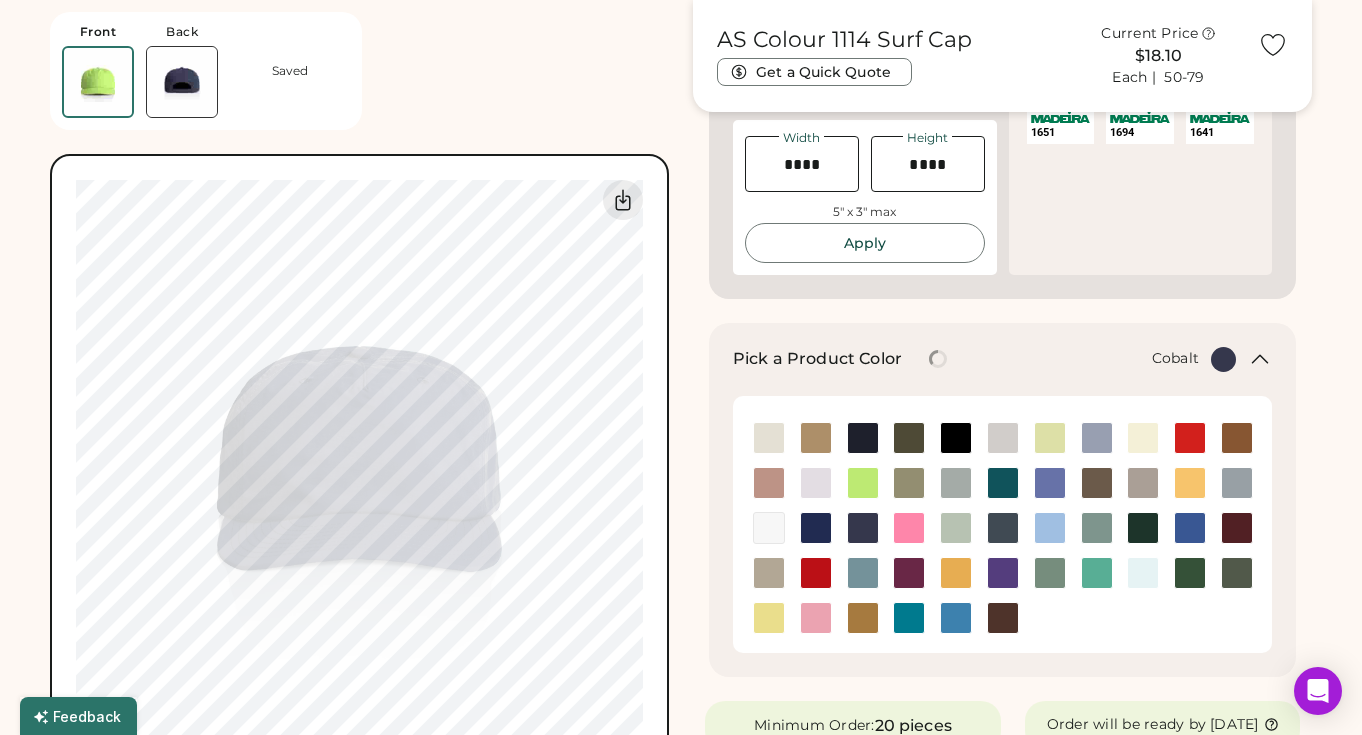 click at bounding box center [816, 528] 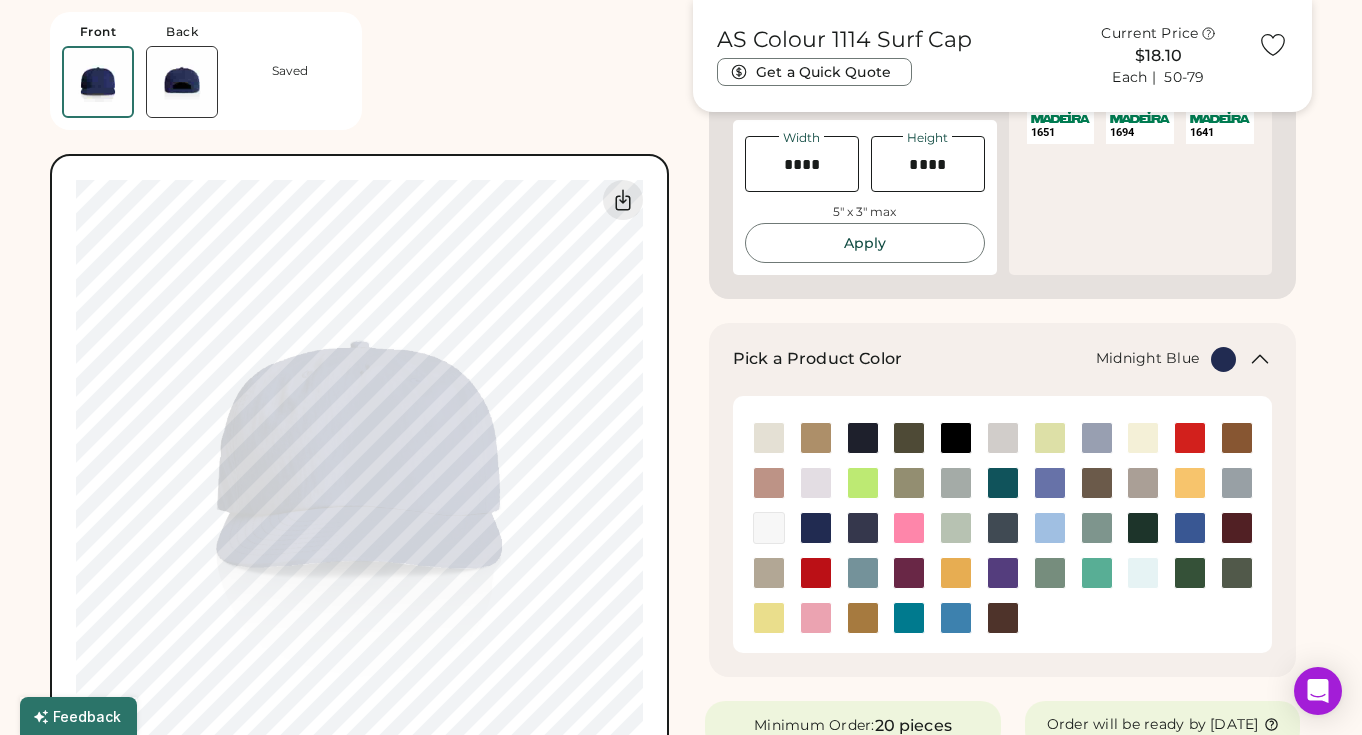click at bounding box center [863, 528] 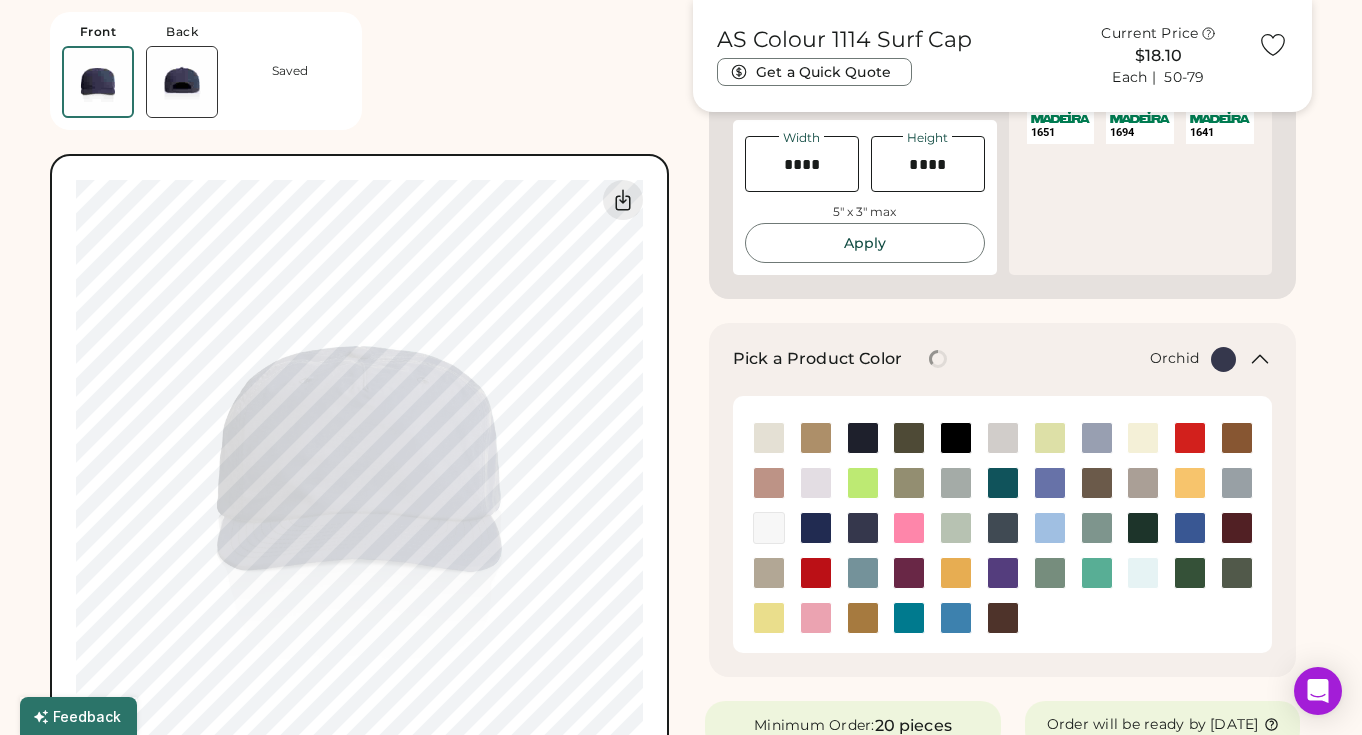 click at bounding box center [815, 483] 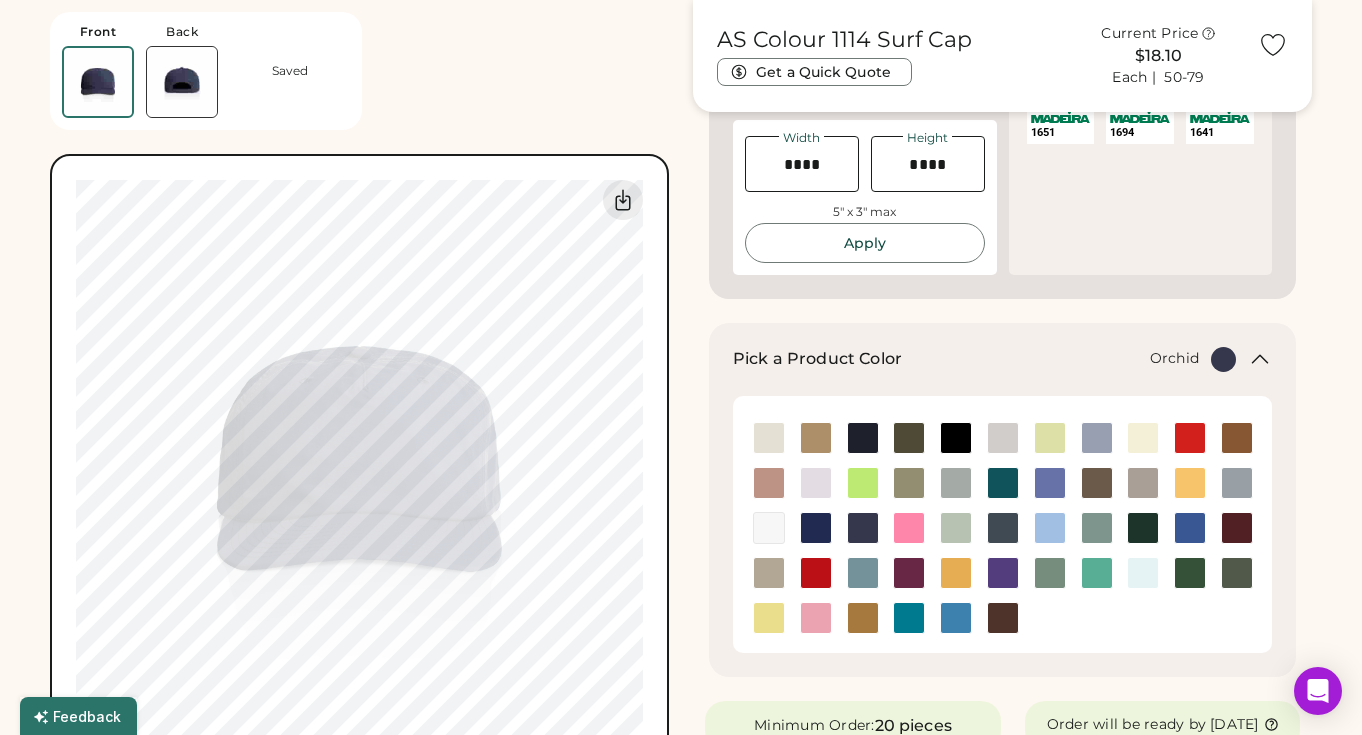click at bounding box center (816, 483) 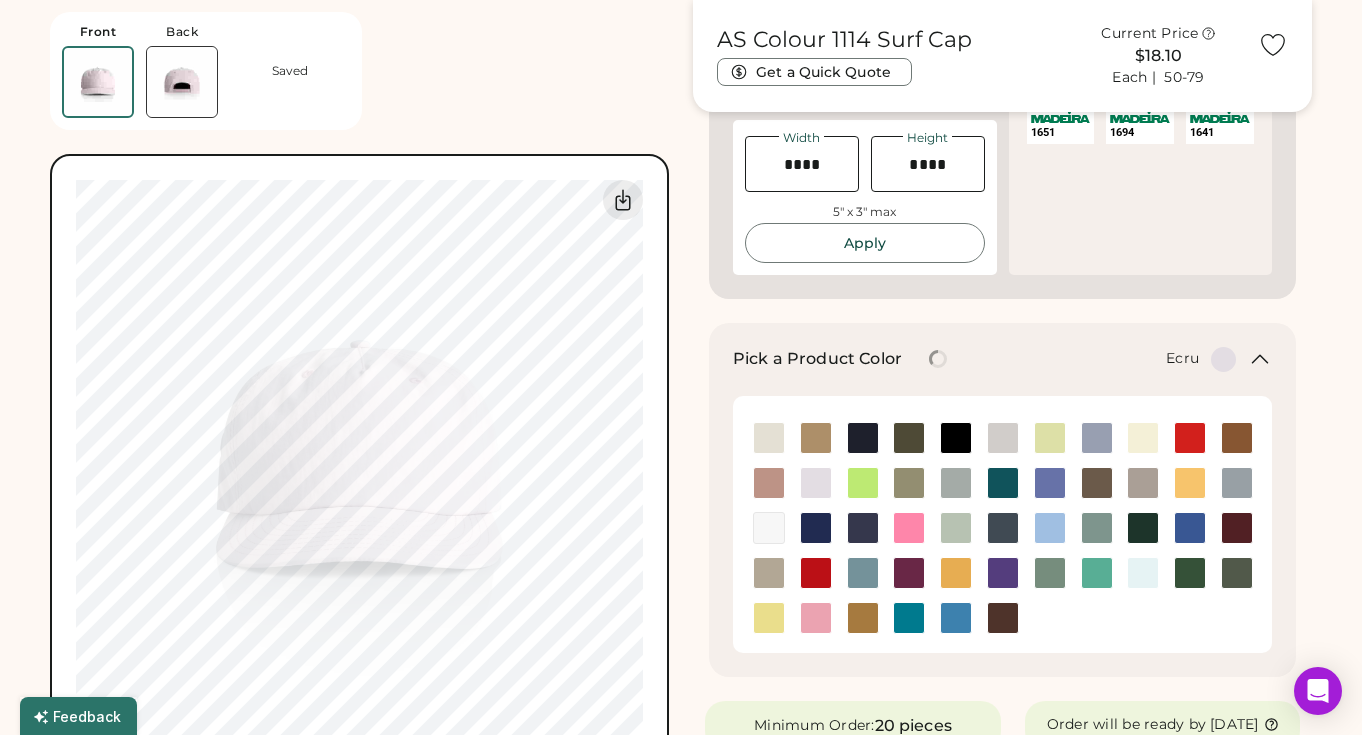 click at bounding box center (769, 438) 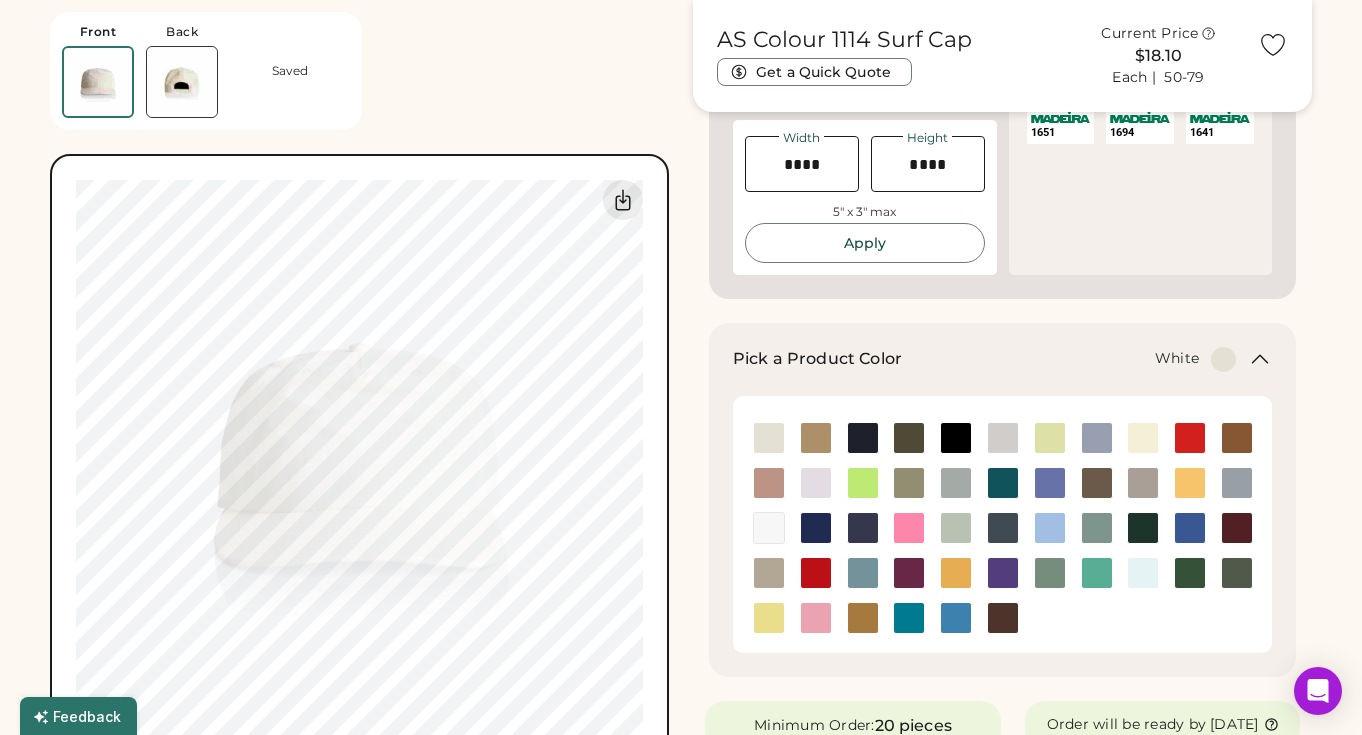 click at bounding box center (769, 528) 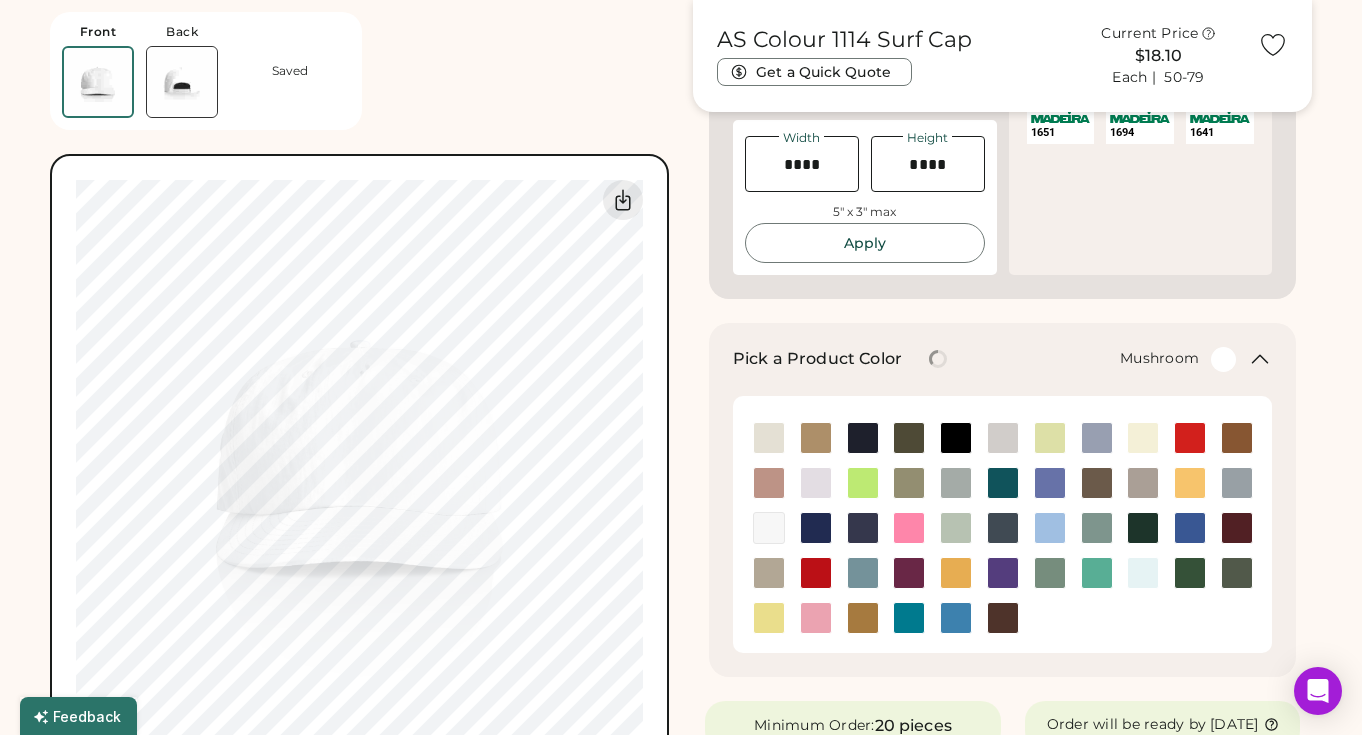 click at bounding box center [769, 573] 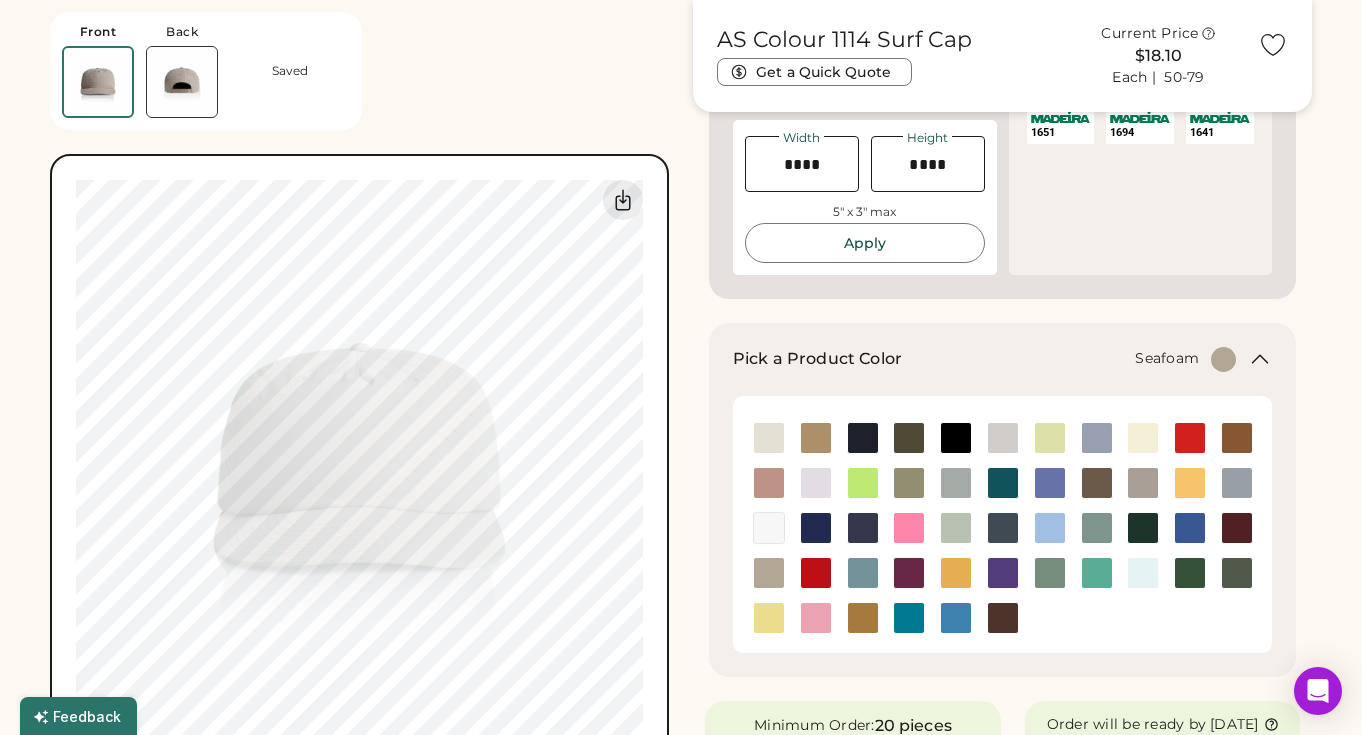 click at bounding box center [1143, 573] 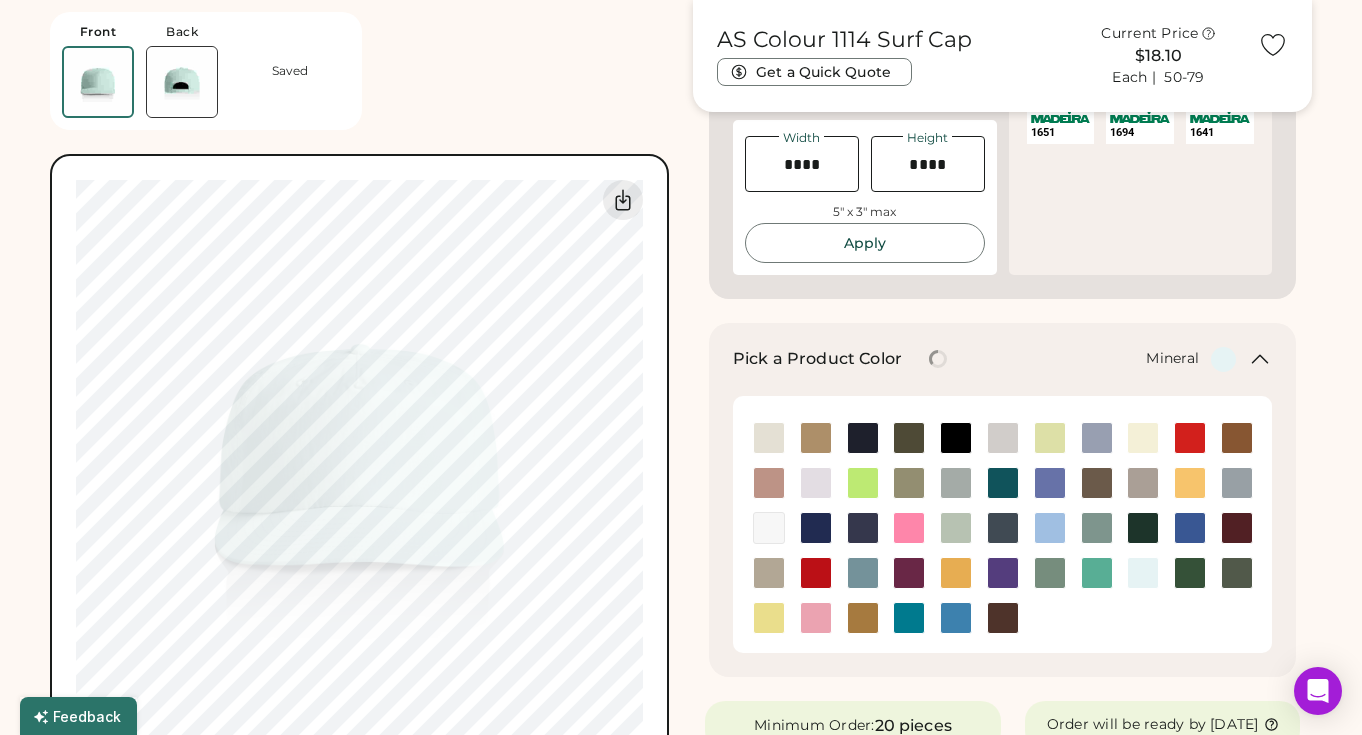 click at bounding box center [1097, 528] 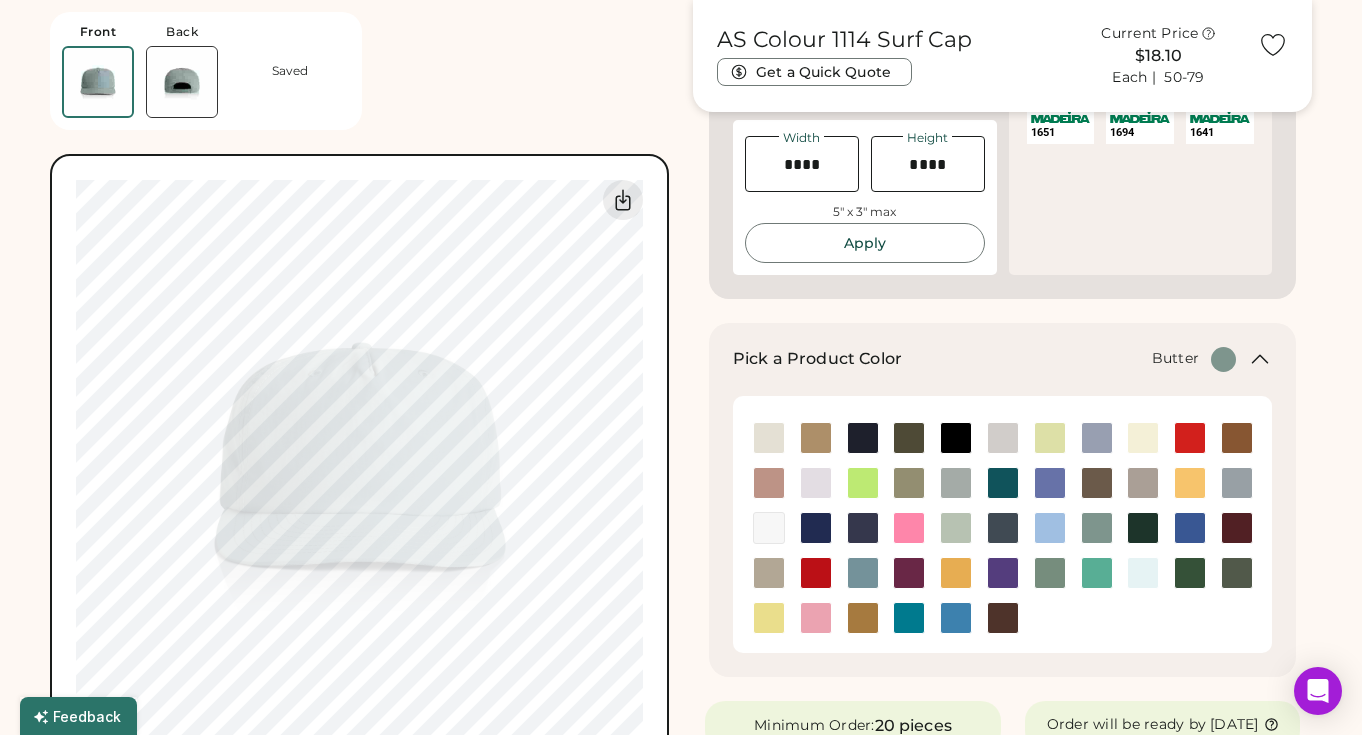 click at bounding box center [1143, 438] 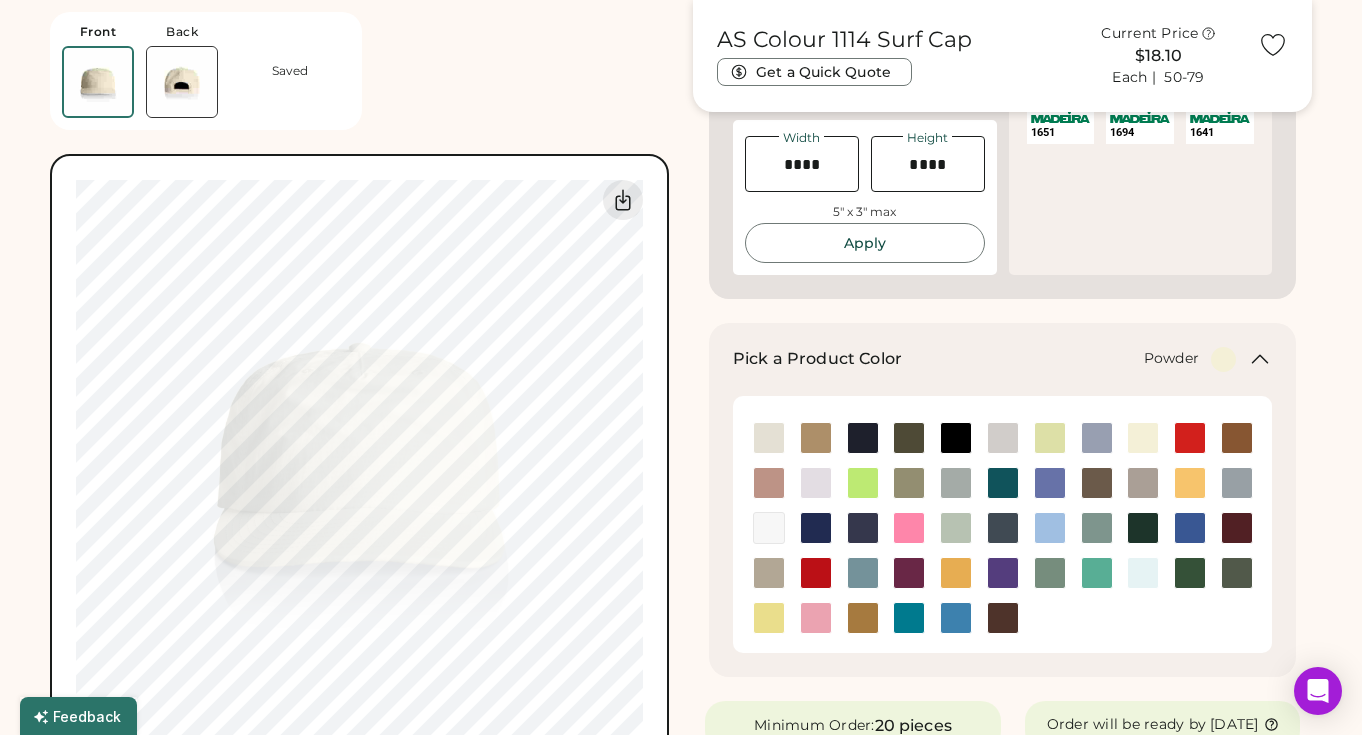 click at bounding box center [1097, 438] 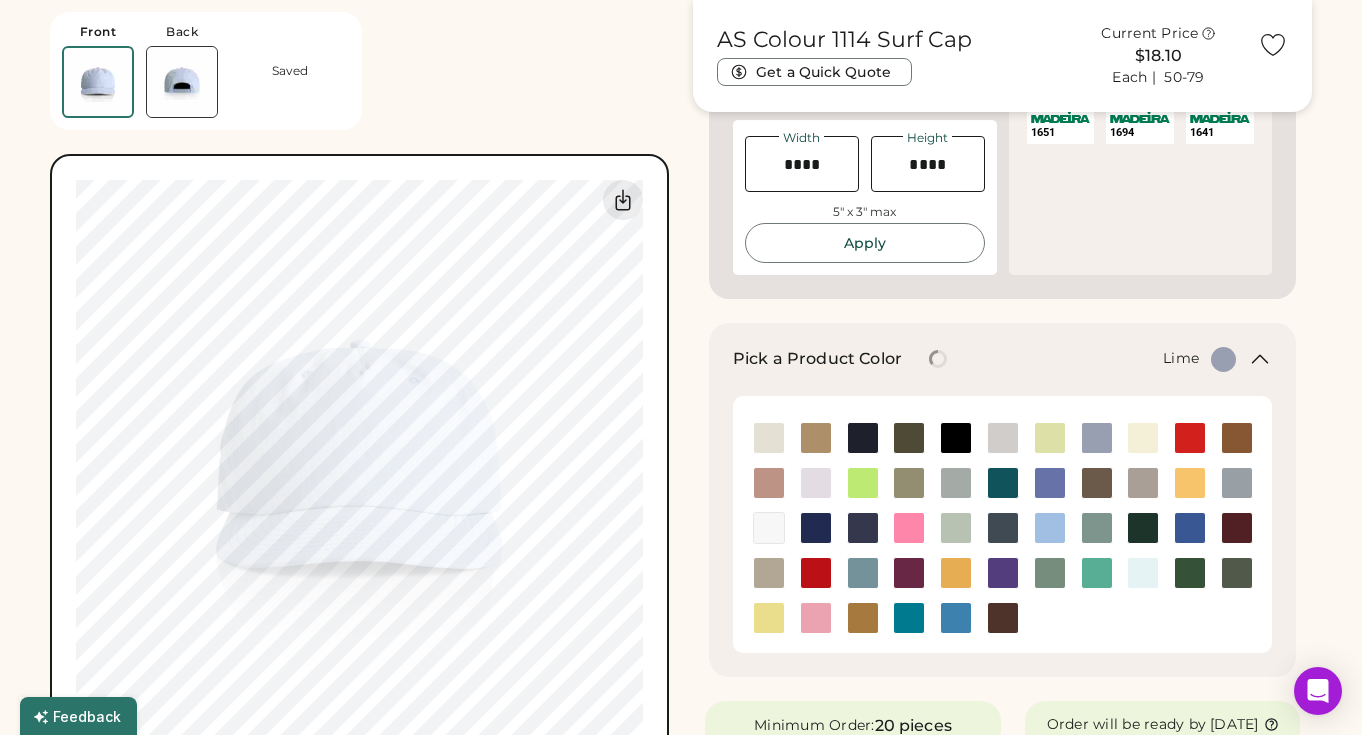 click at bounding box center [1050, 438] 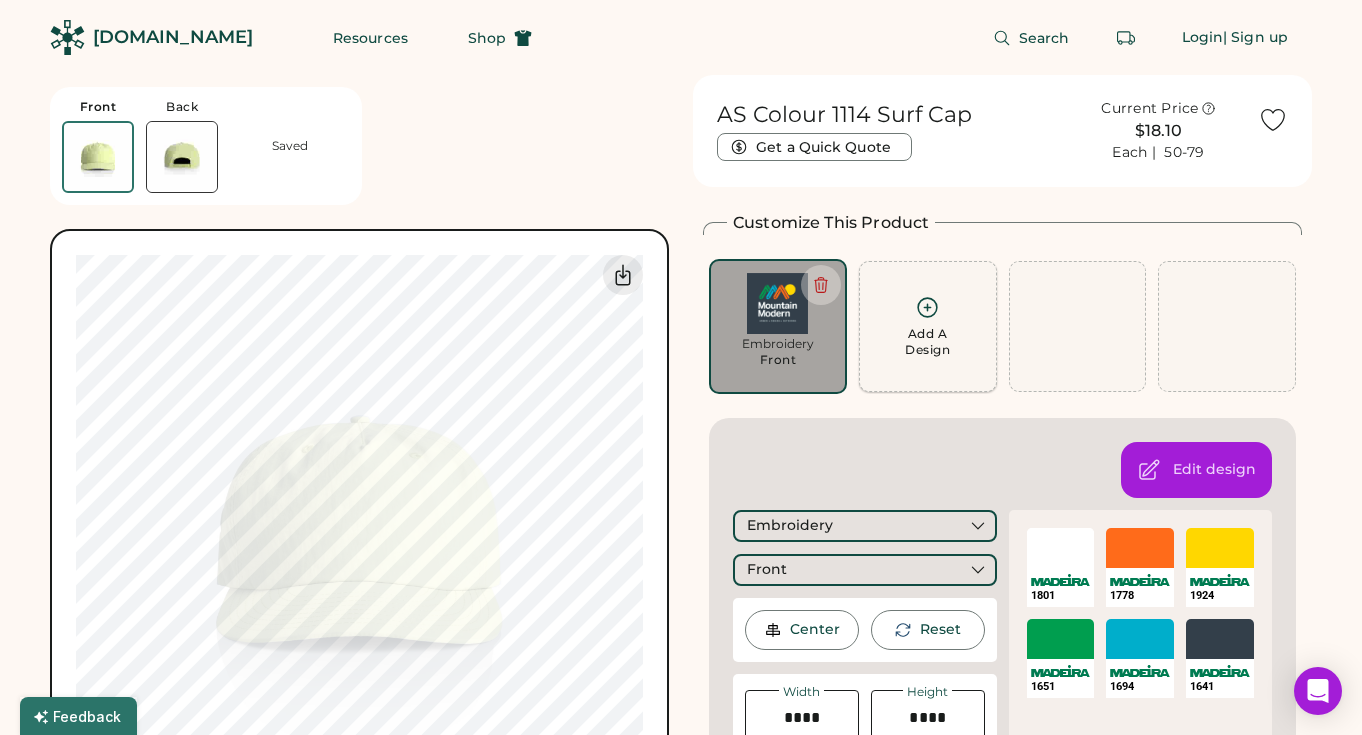scroll, scrollTop: 0, scrollLeft: 0, axis: both 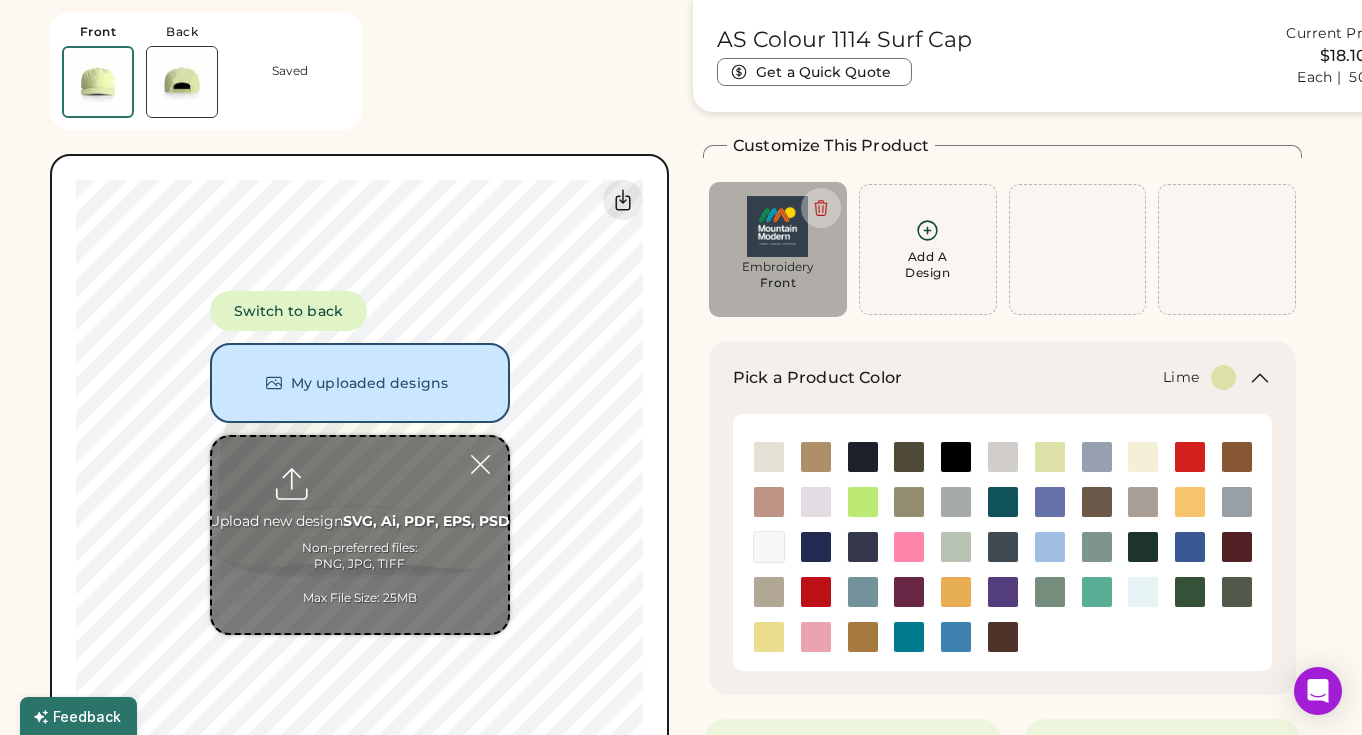 click at bounding box center (360, 535) 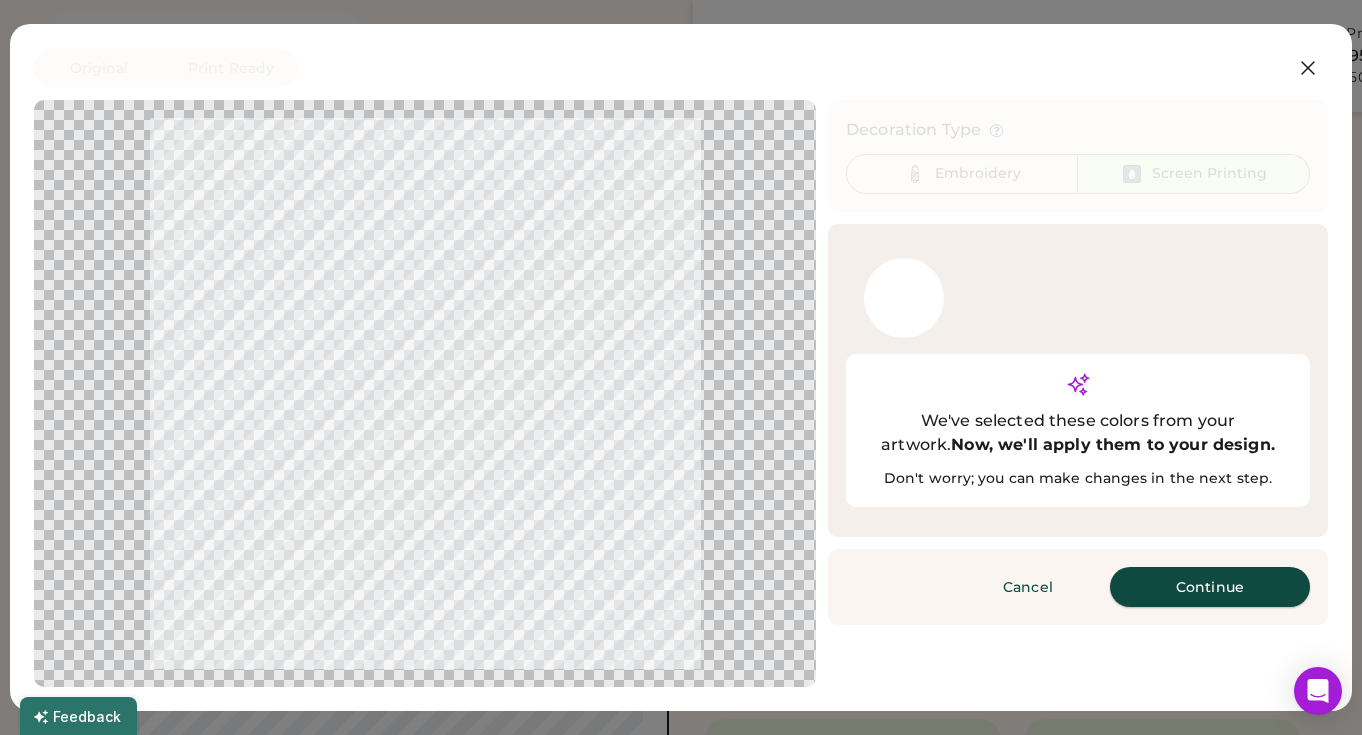 click on "Continue" at bounding box center (1210, 587) 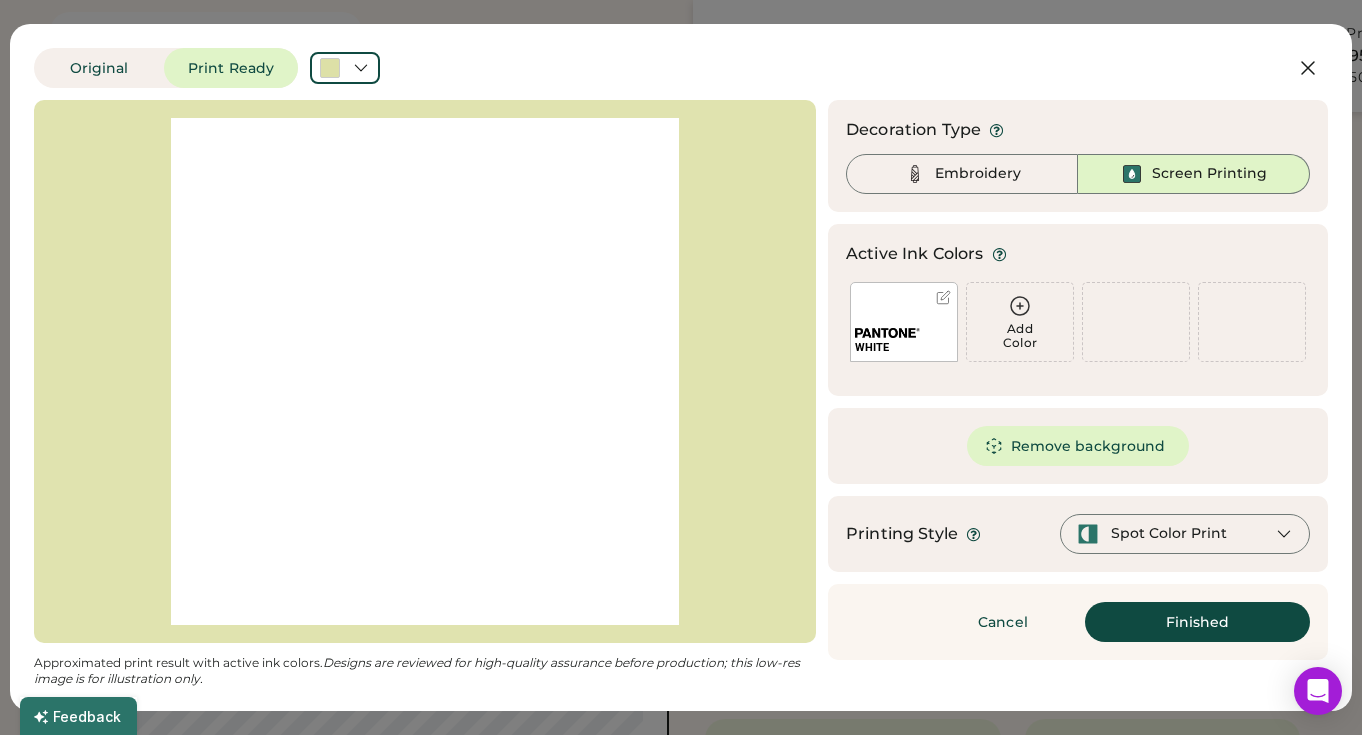 click on "Remove background" at bounding box center (1078, 446) 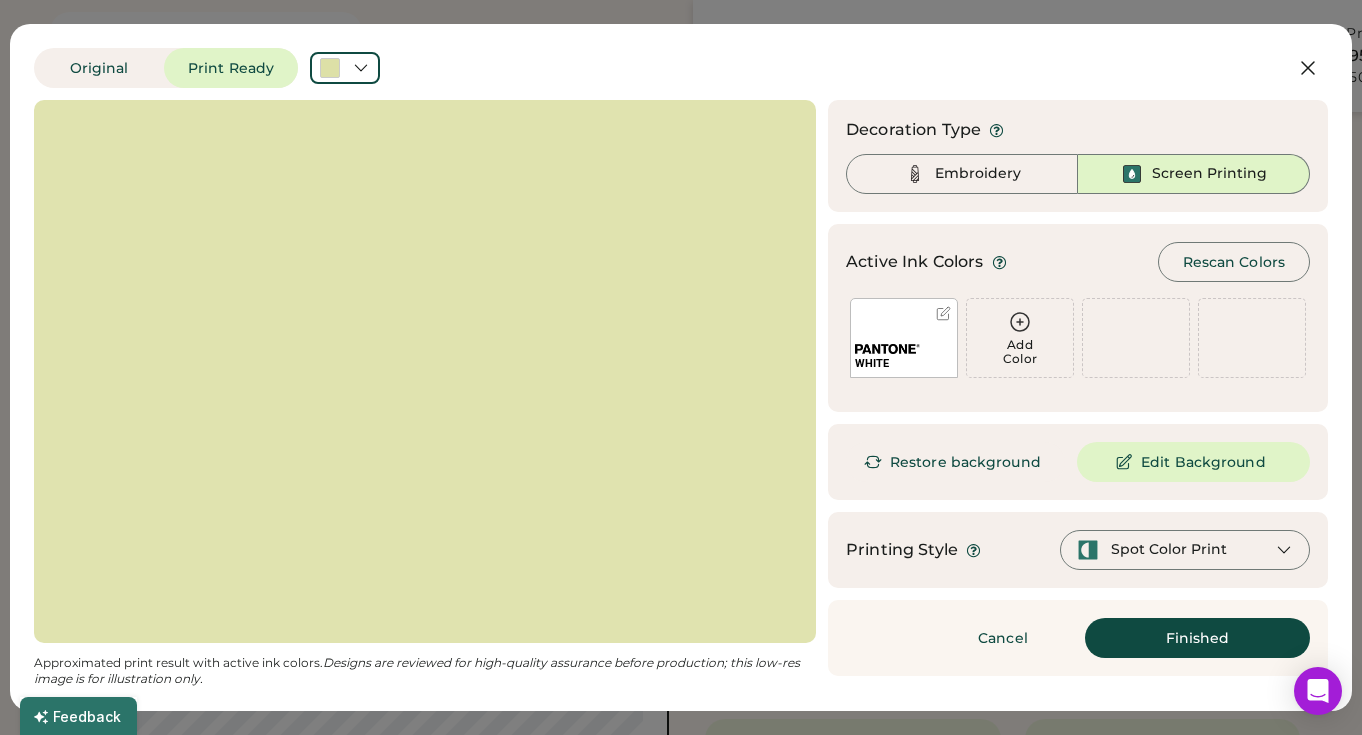click on "Restore background" at bounding box center [955, 462] 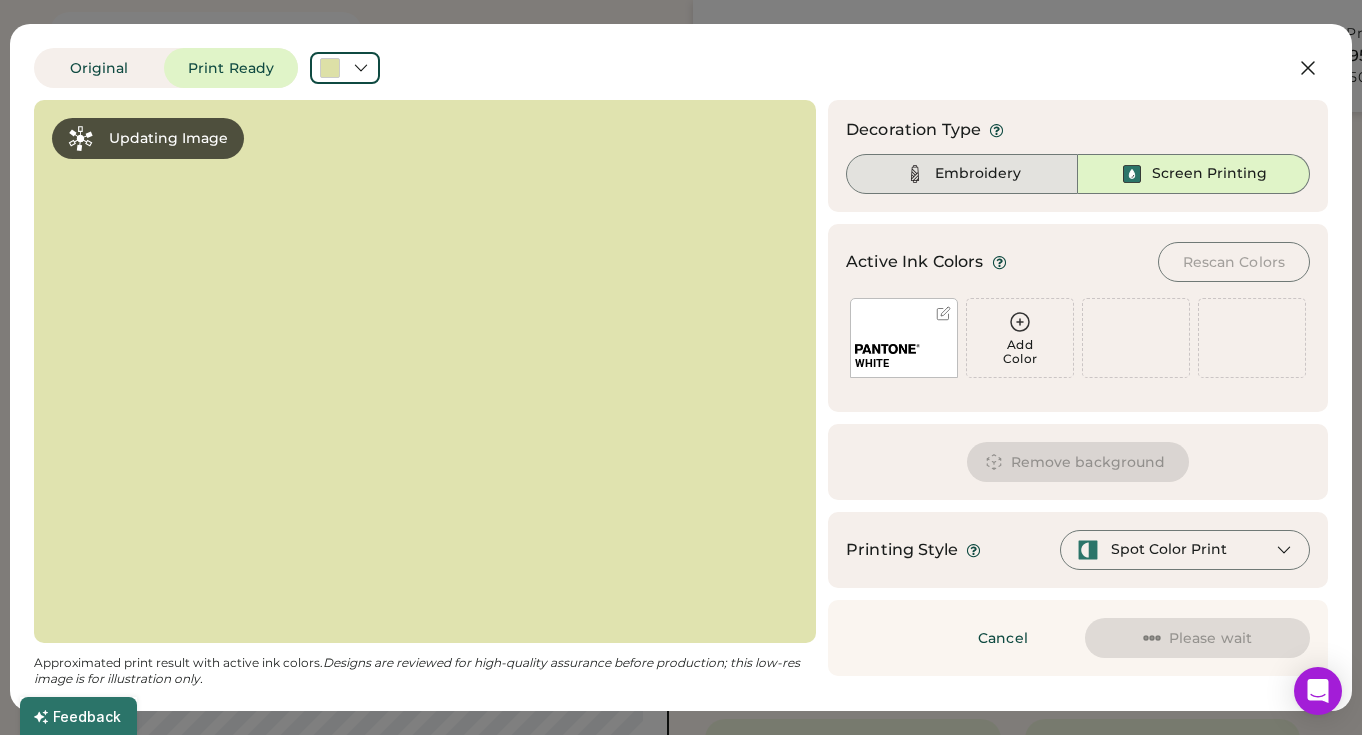 click on "Embroidery" at bounding box center [978, 174] 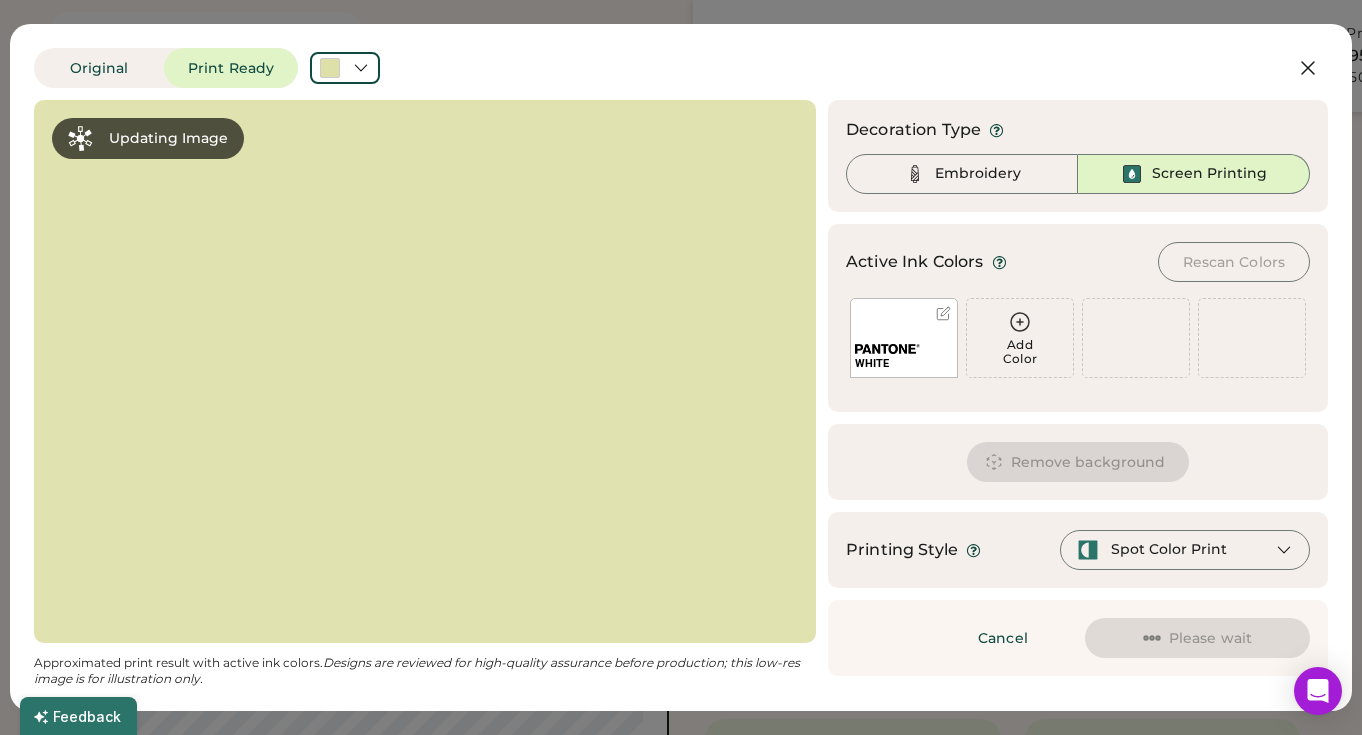 click on "Please wait" at bounding box center [1197, 638] 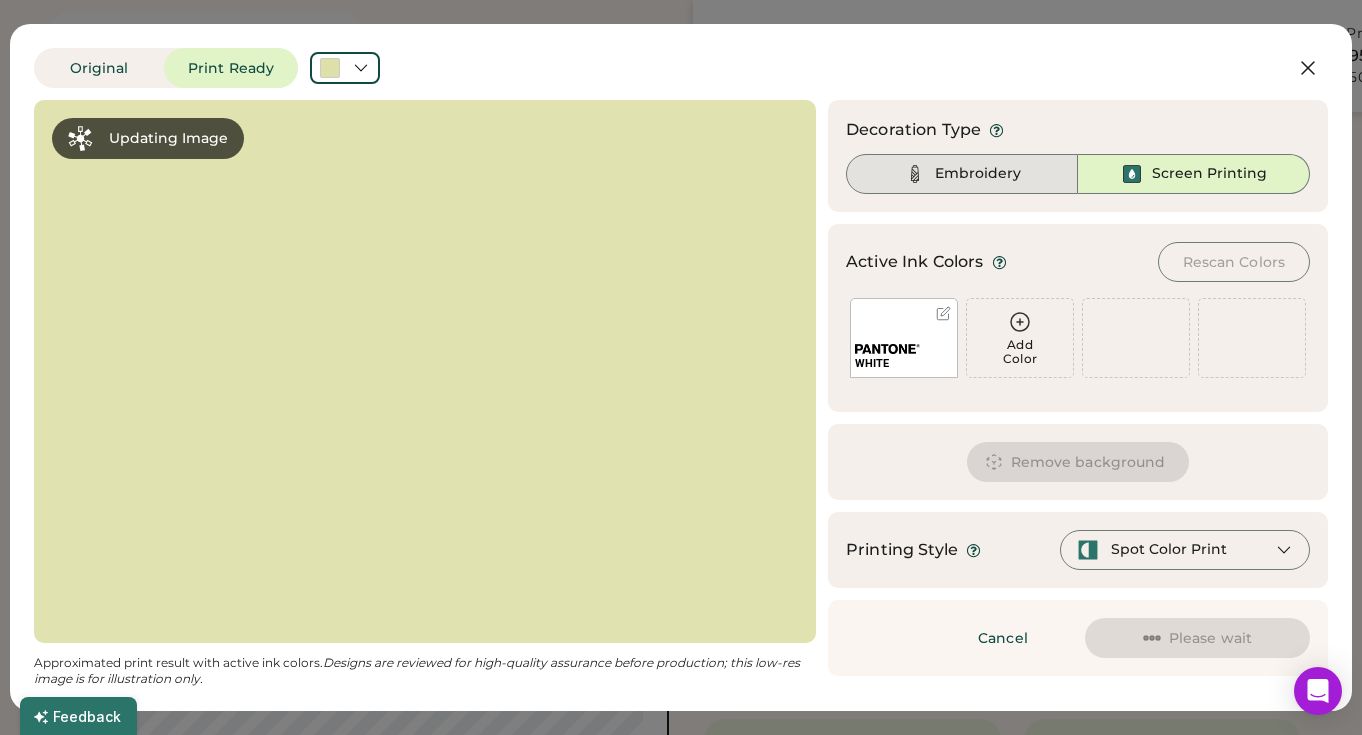 click on "Embroidery" at bounding box center (978, 174) 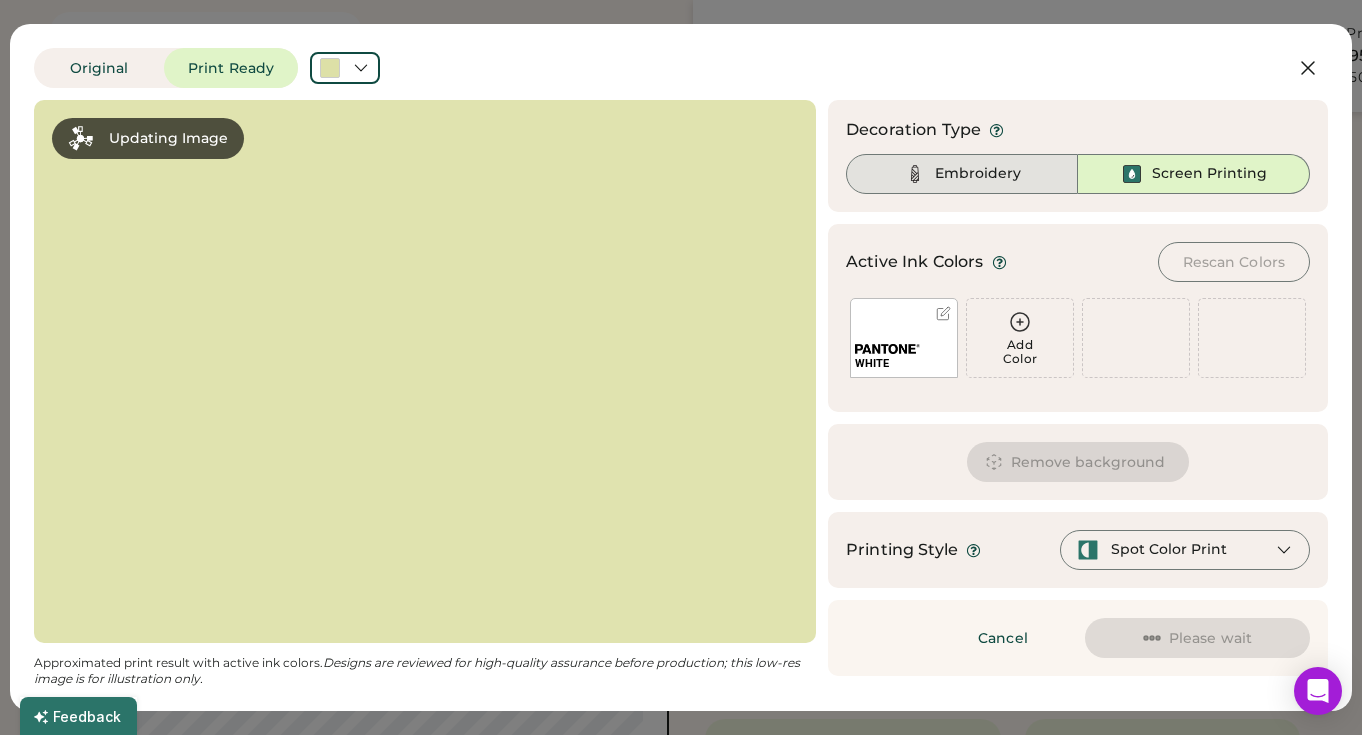 click on "Embroidery" at bounding box center [978, 174] 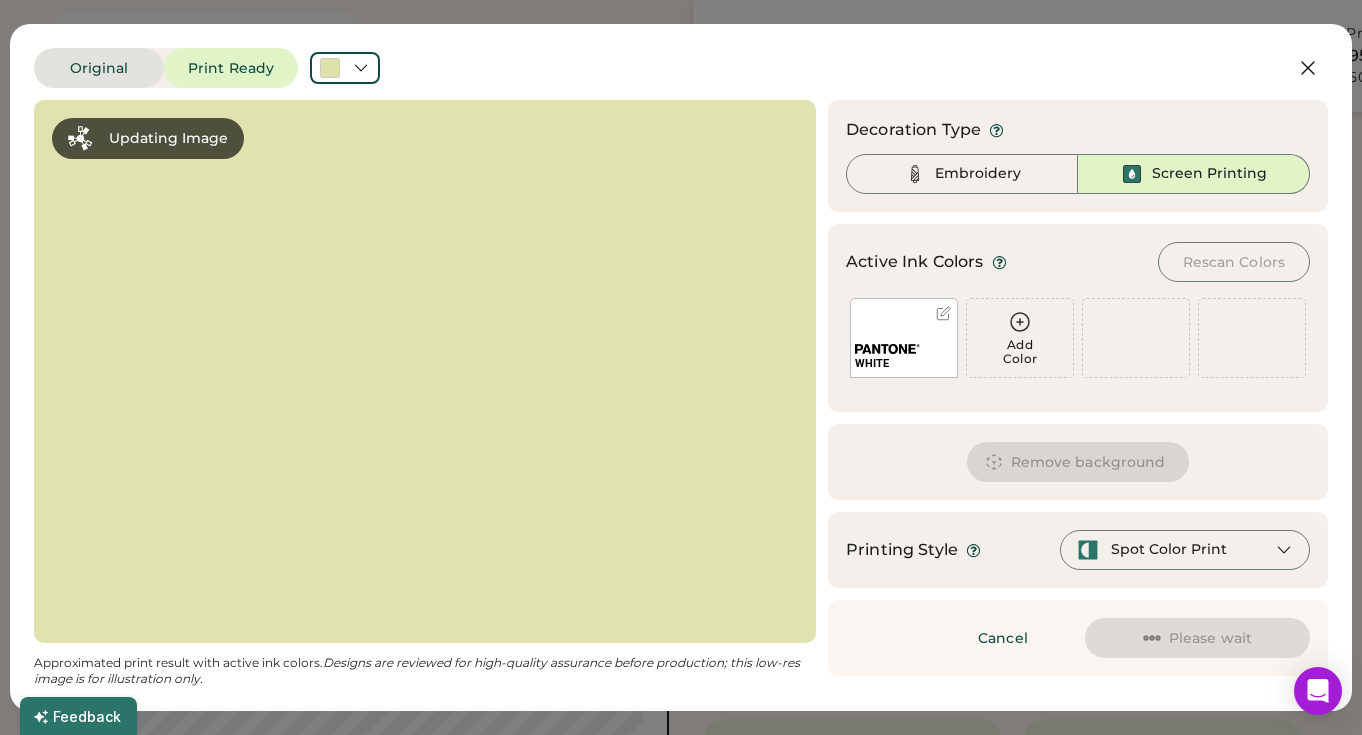click on "Original" at bounding box center (99, 68) 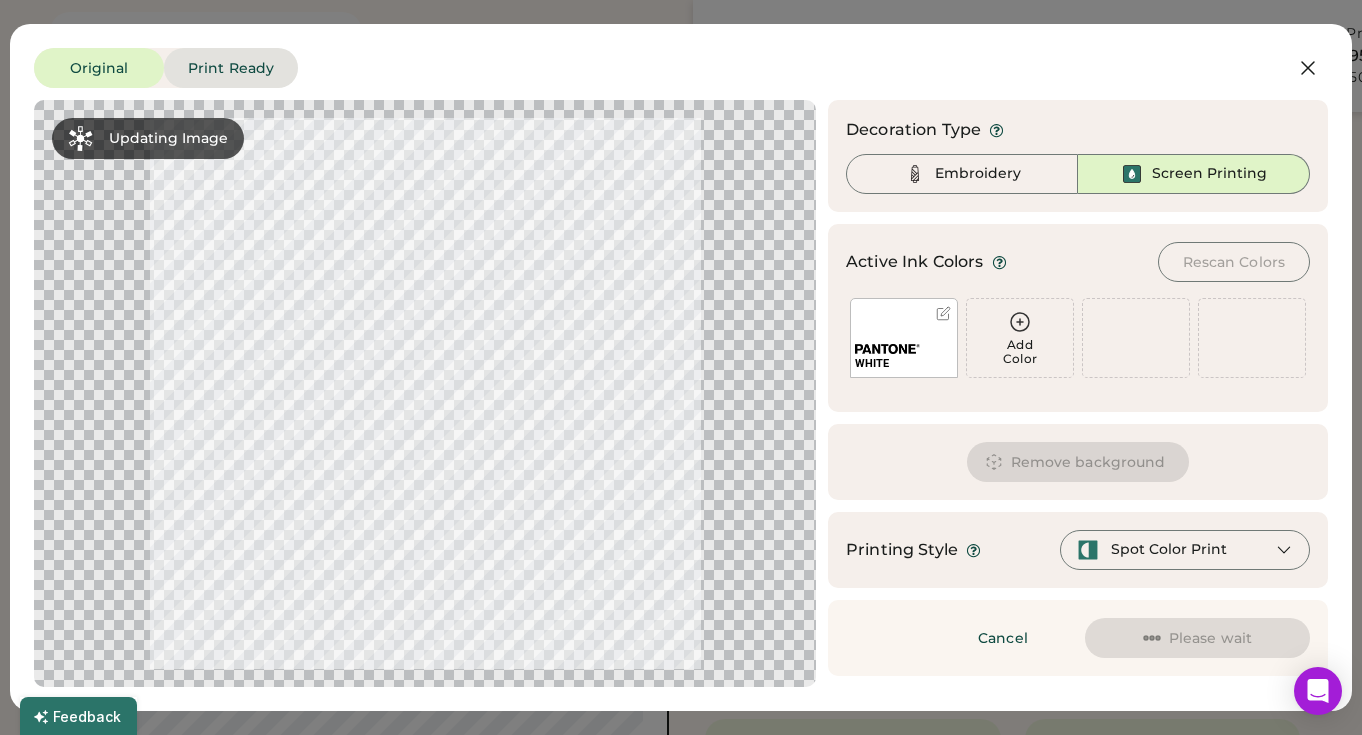 click on "Print Ready" at bounding box center [231, 68] 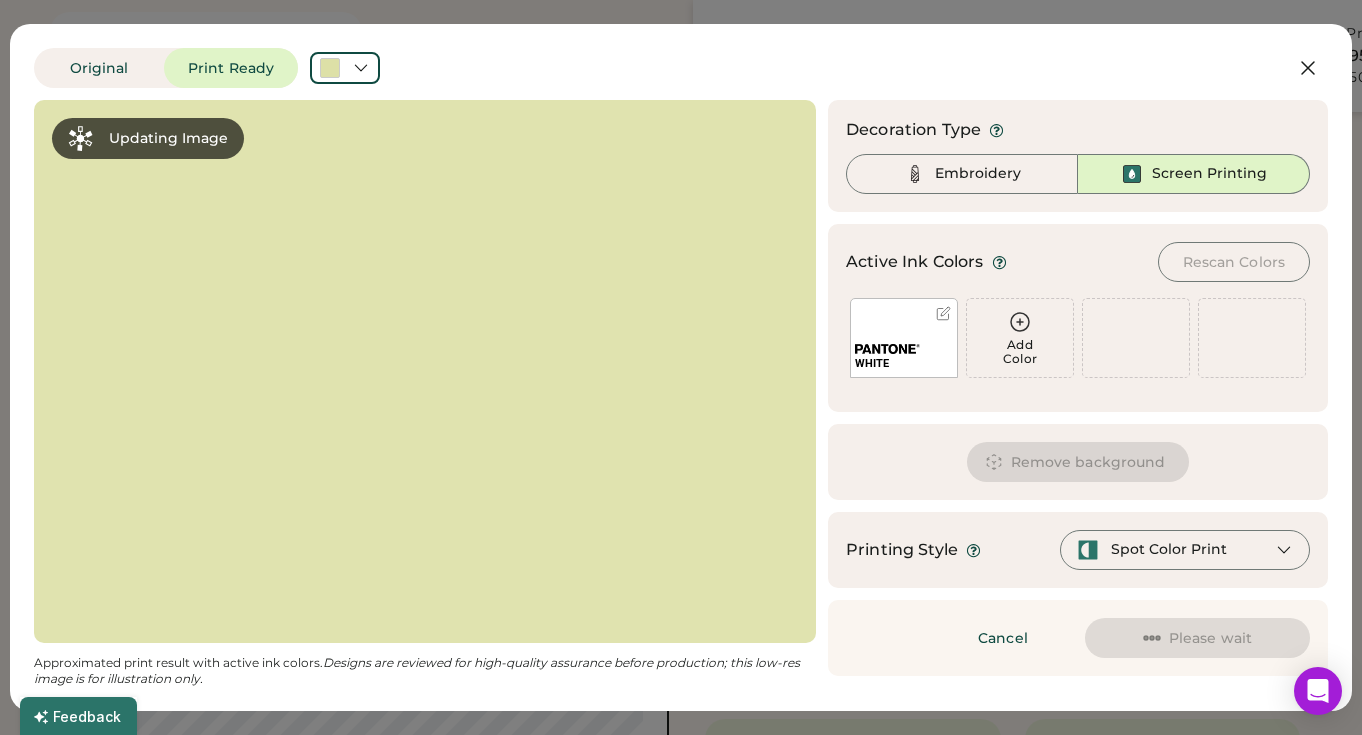 click on "Spot Color Print" at bounding box center [1152, 550] 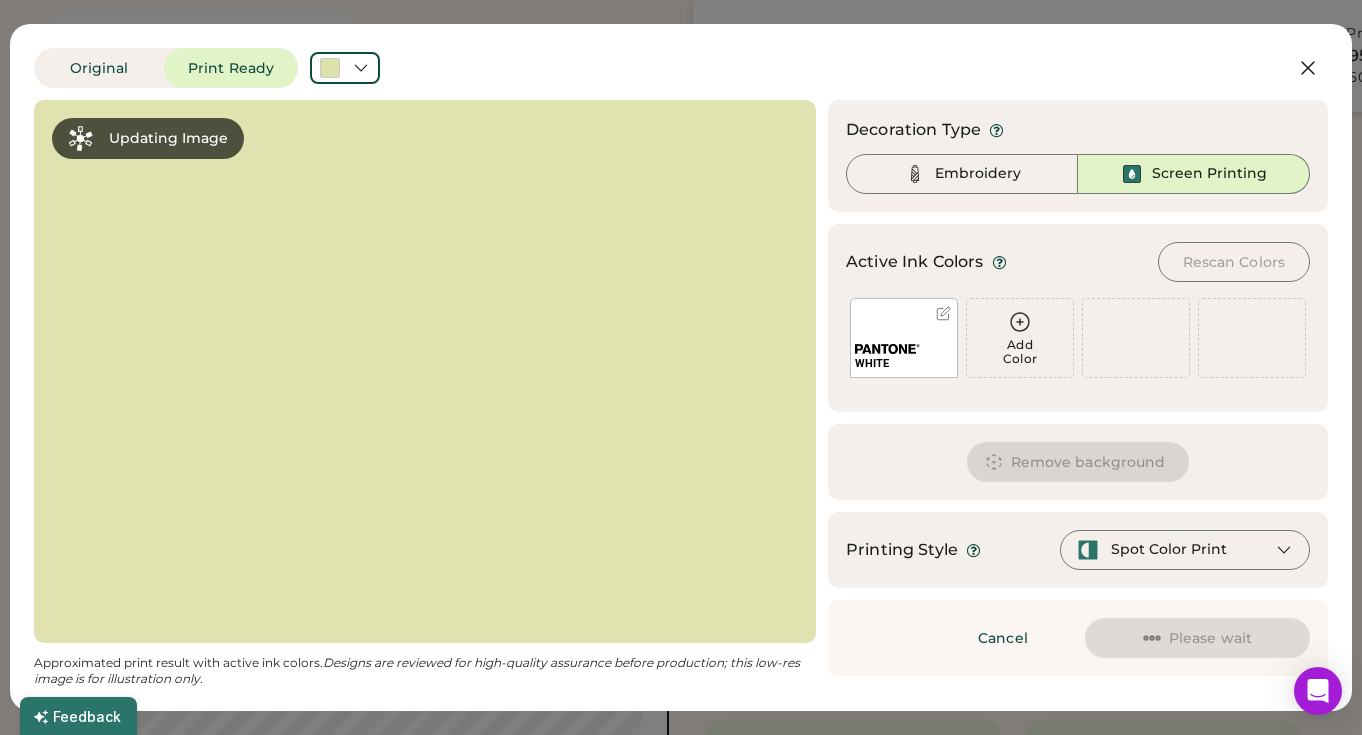 click on "Spot Color Print" at bounding box center [1169, 550] 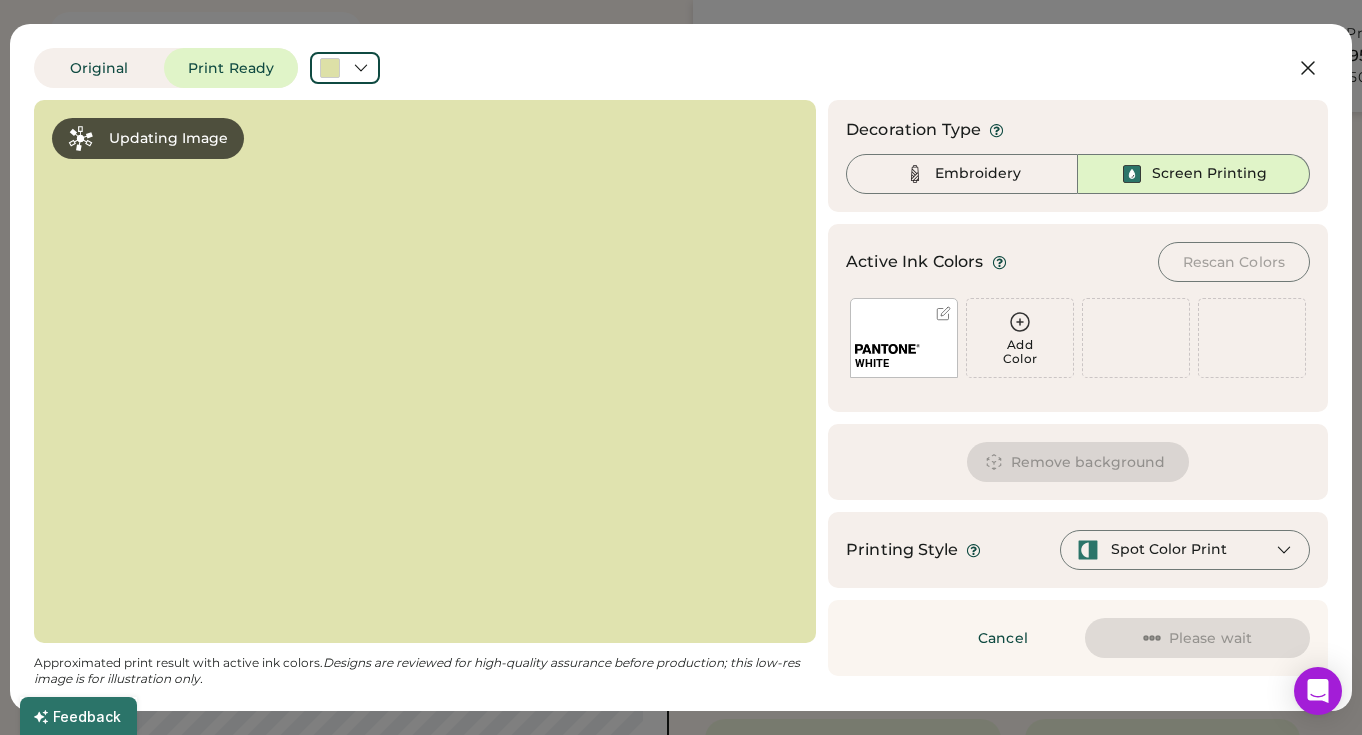 click 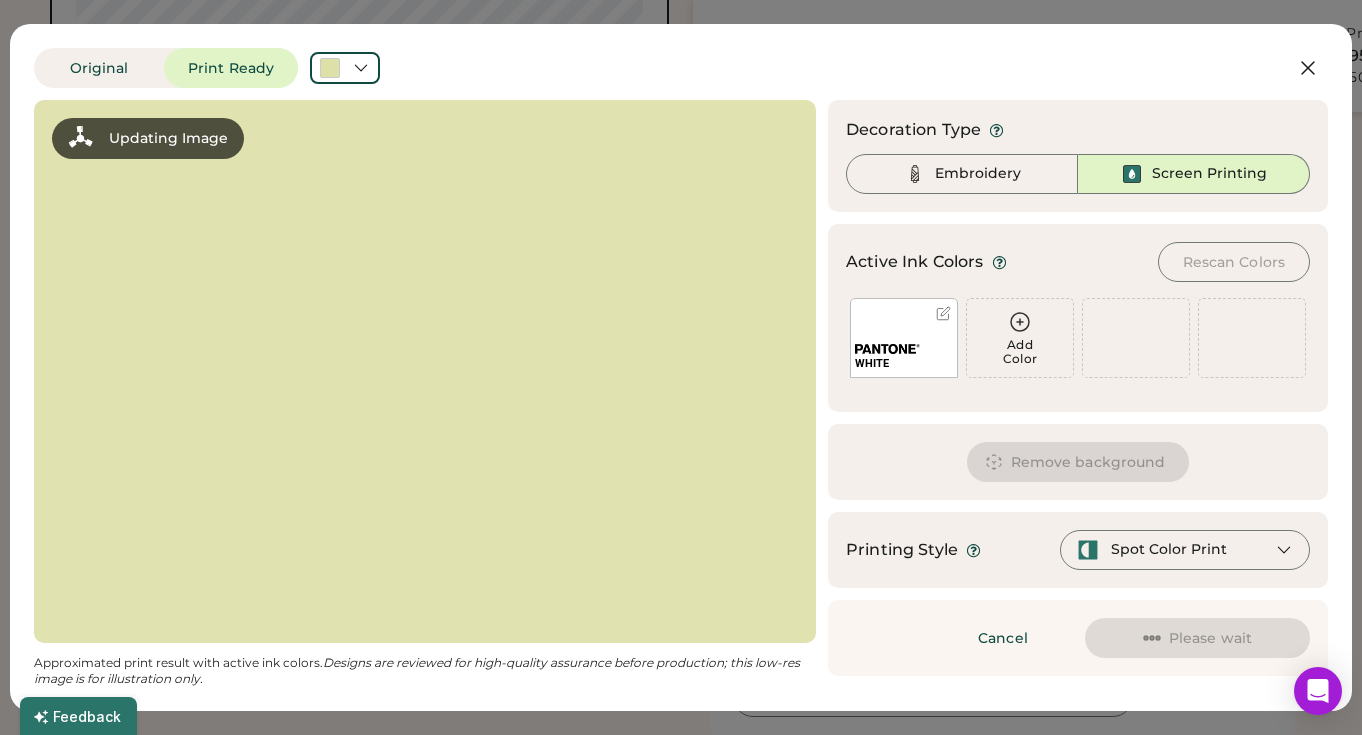 scroll, scrollTop: 1090, scrollLeft: 0, axis: vertical 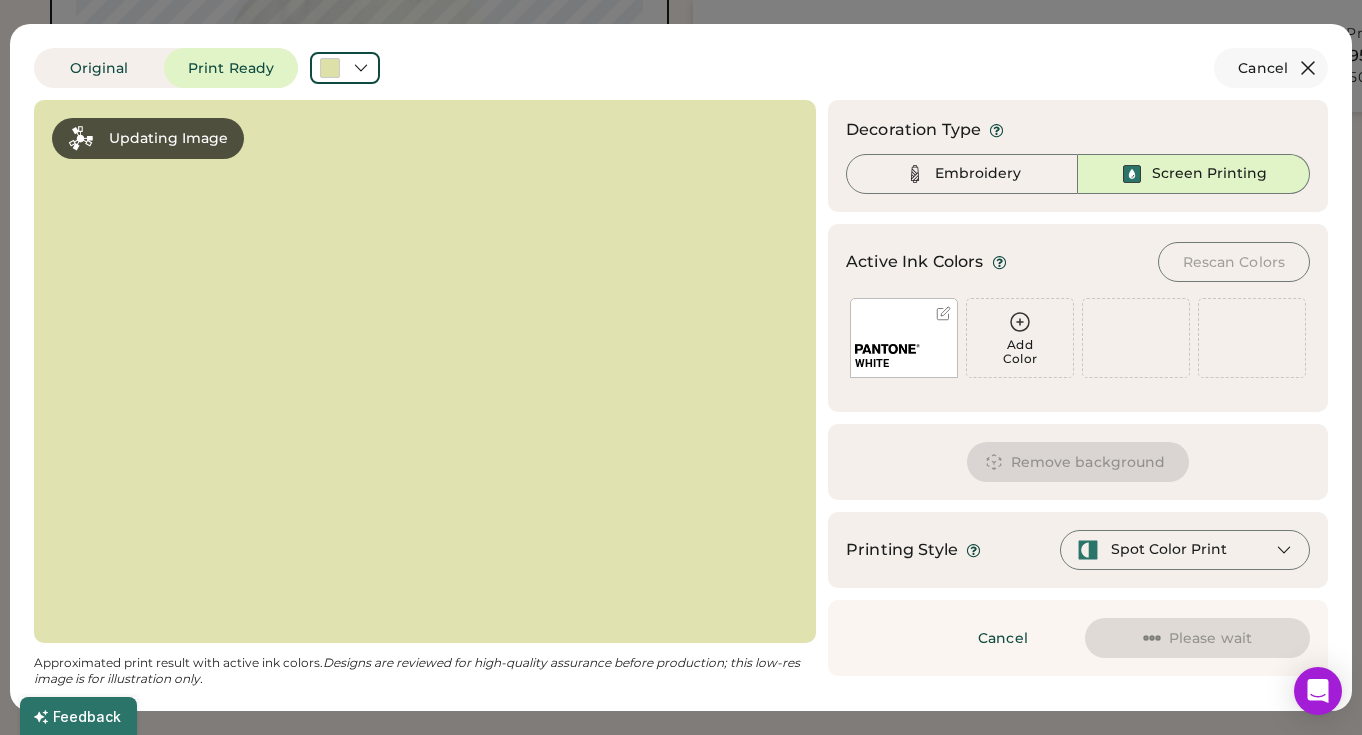 click on "Cancel" at bounding box center [1271, 68] 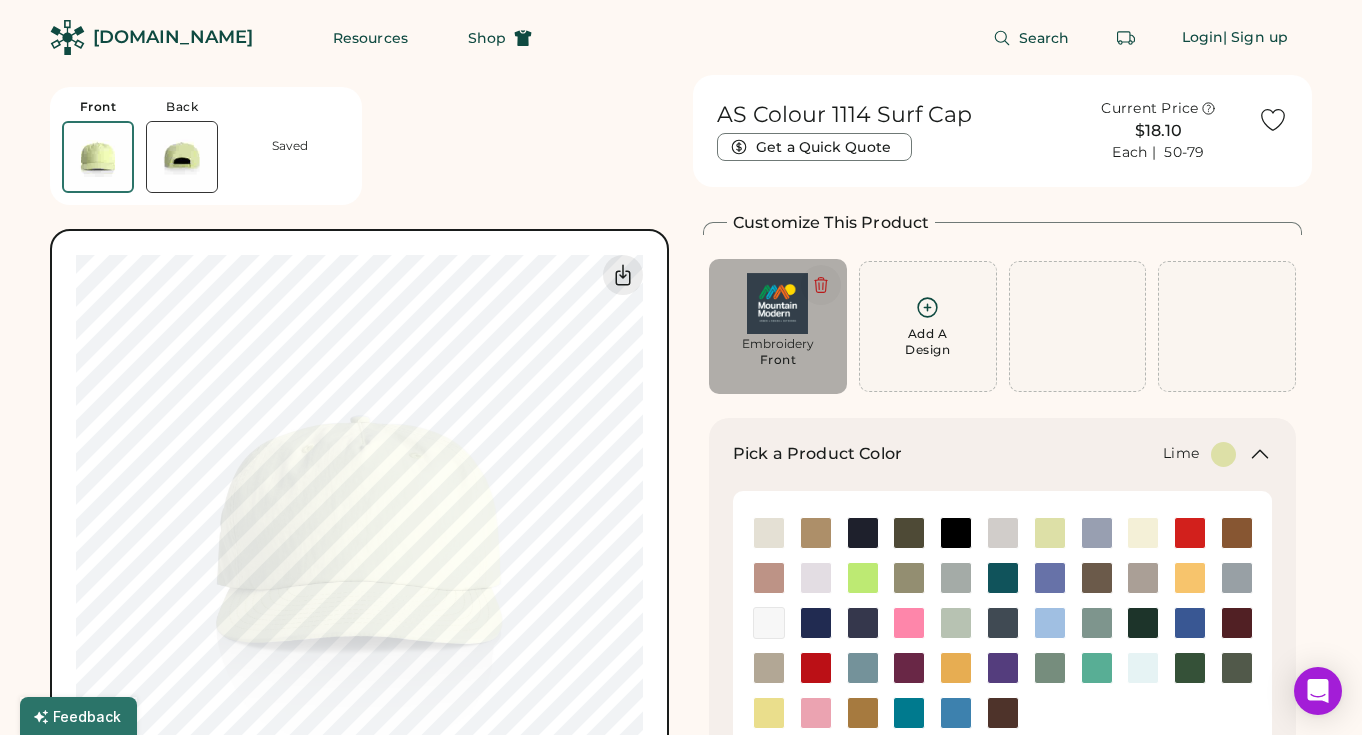scroll, scrollTop: 0, scrollLeft: 0, axis: both 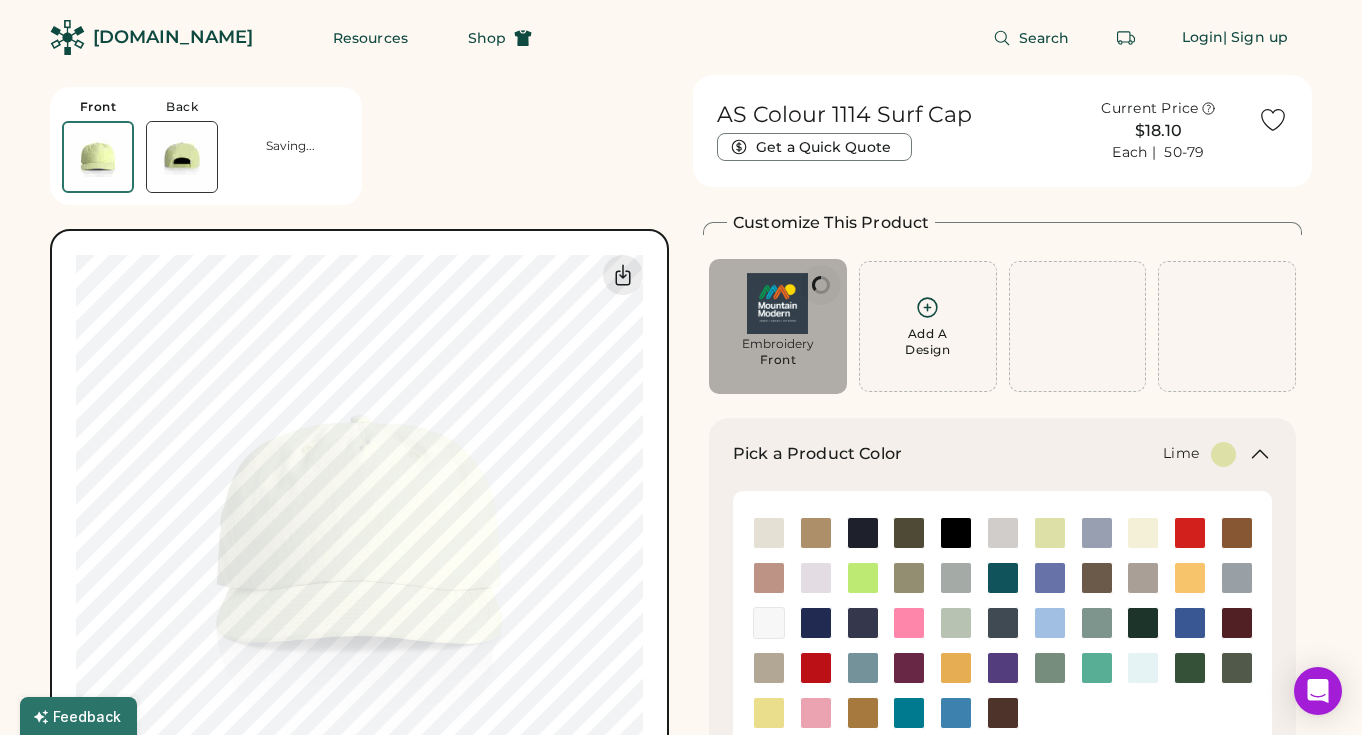 type on "****" 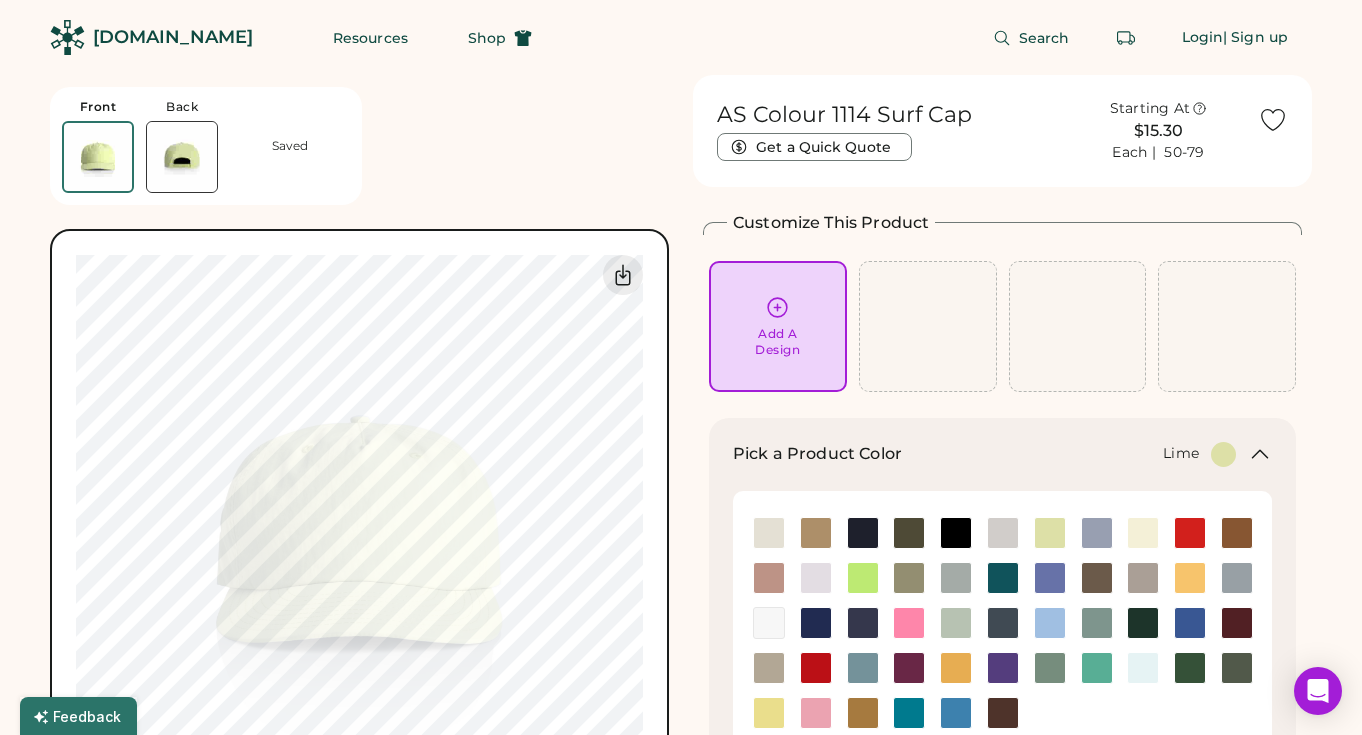 click on "Add A
Design" at bounding box center [778, 326] 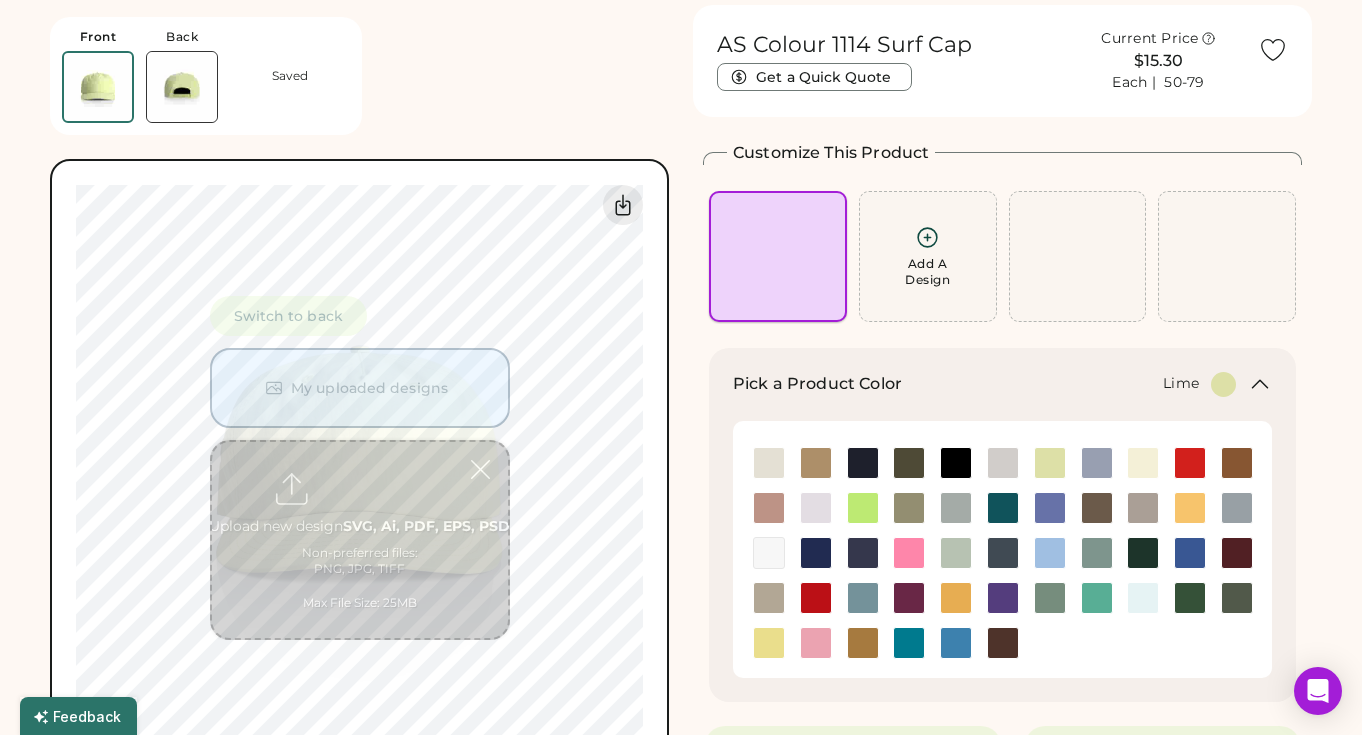 scroll, scrollTop: 75, scrollLeft: 0, axis: vertical 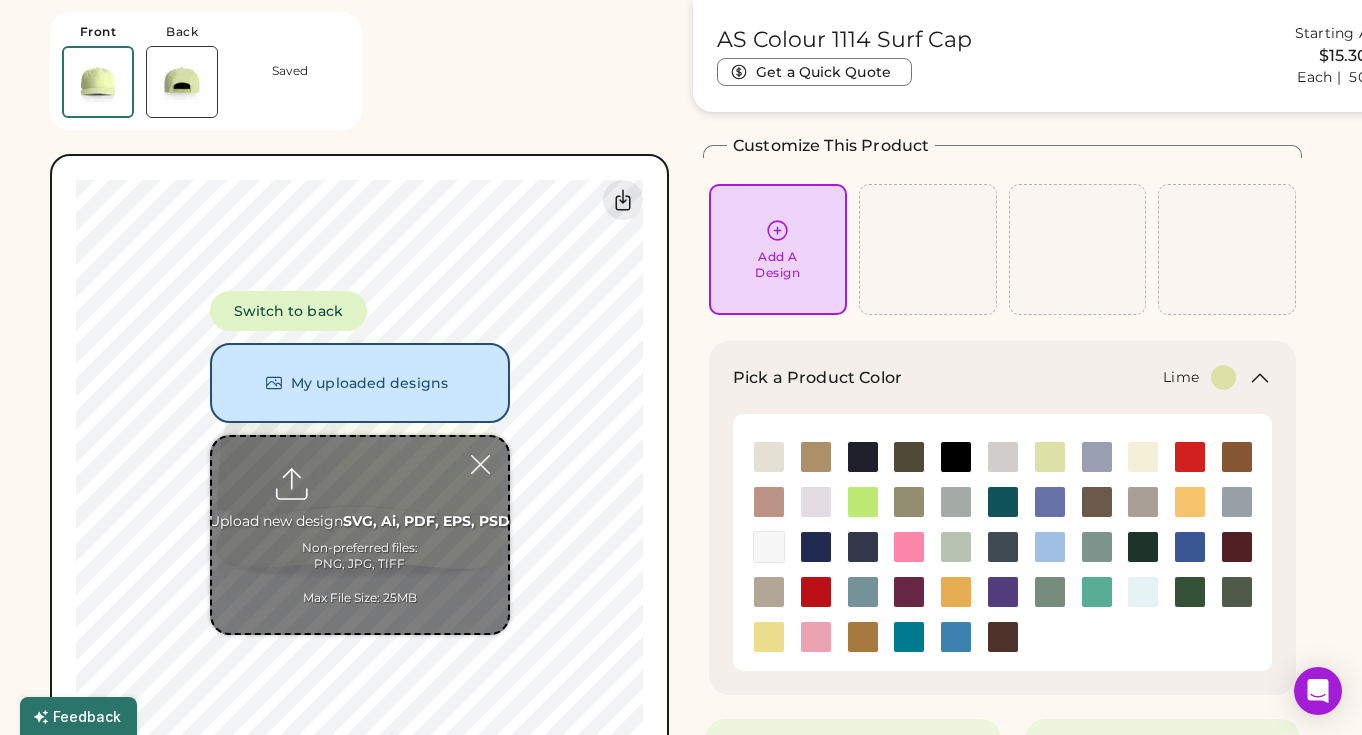 click at bounding box center [360, 535] 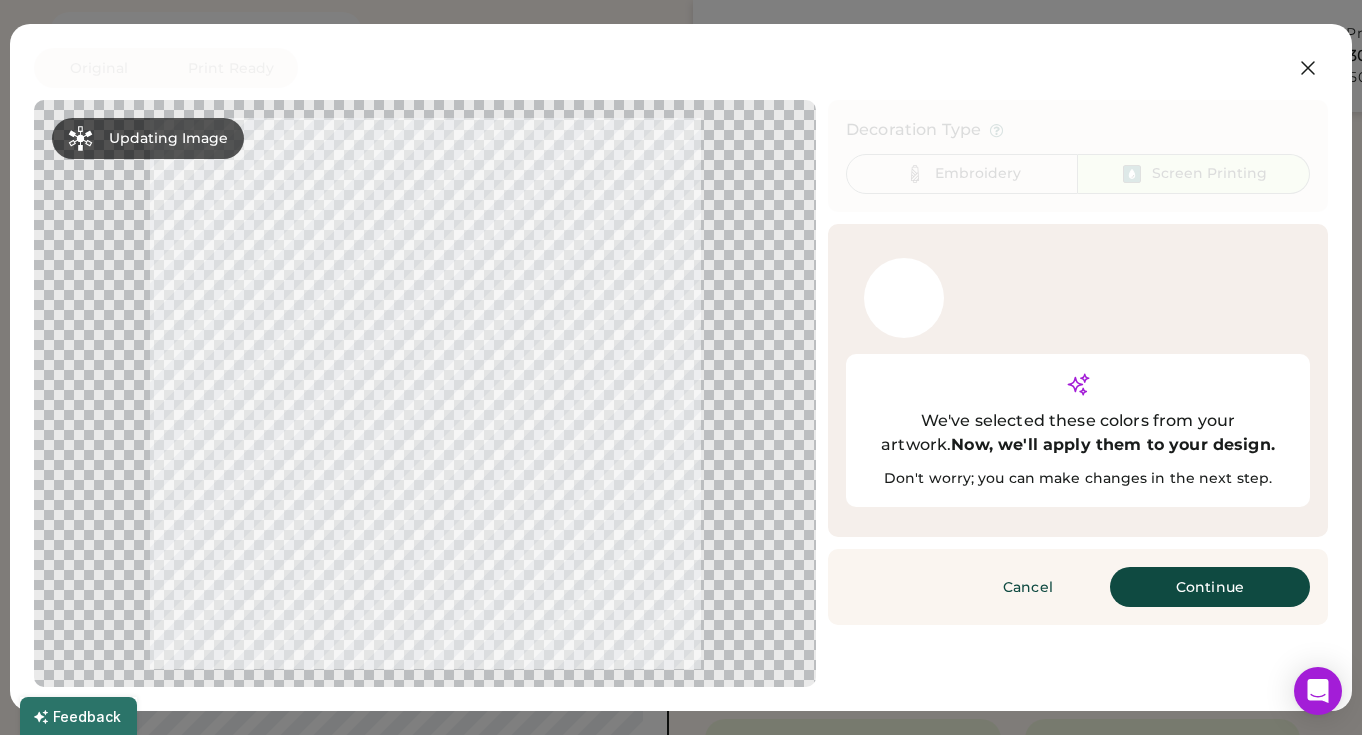 click on "Continue" at bounding box center [1210, 587] 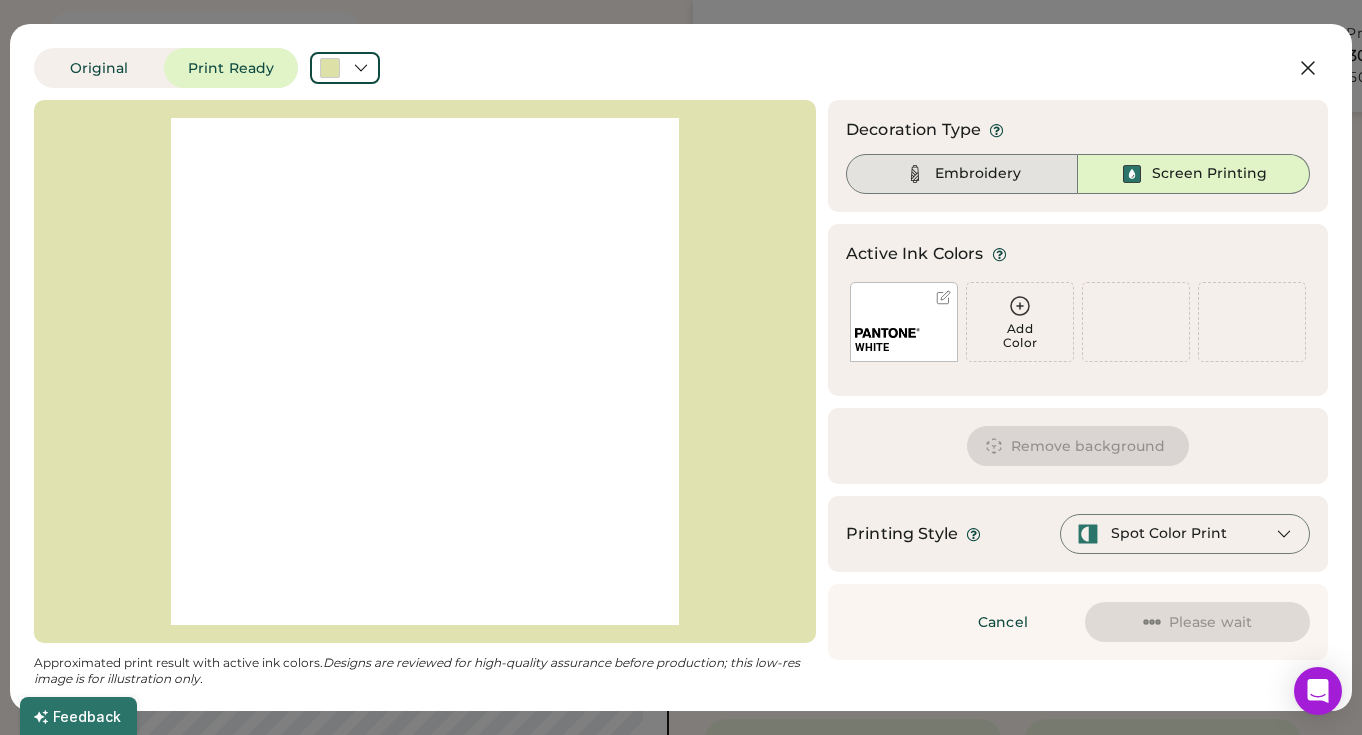 click on "Embroidery" at bounding box center (978, 174) 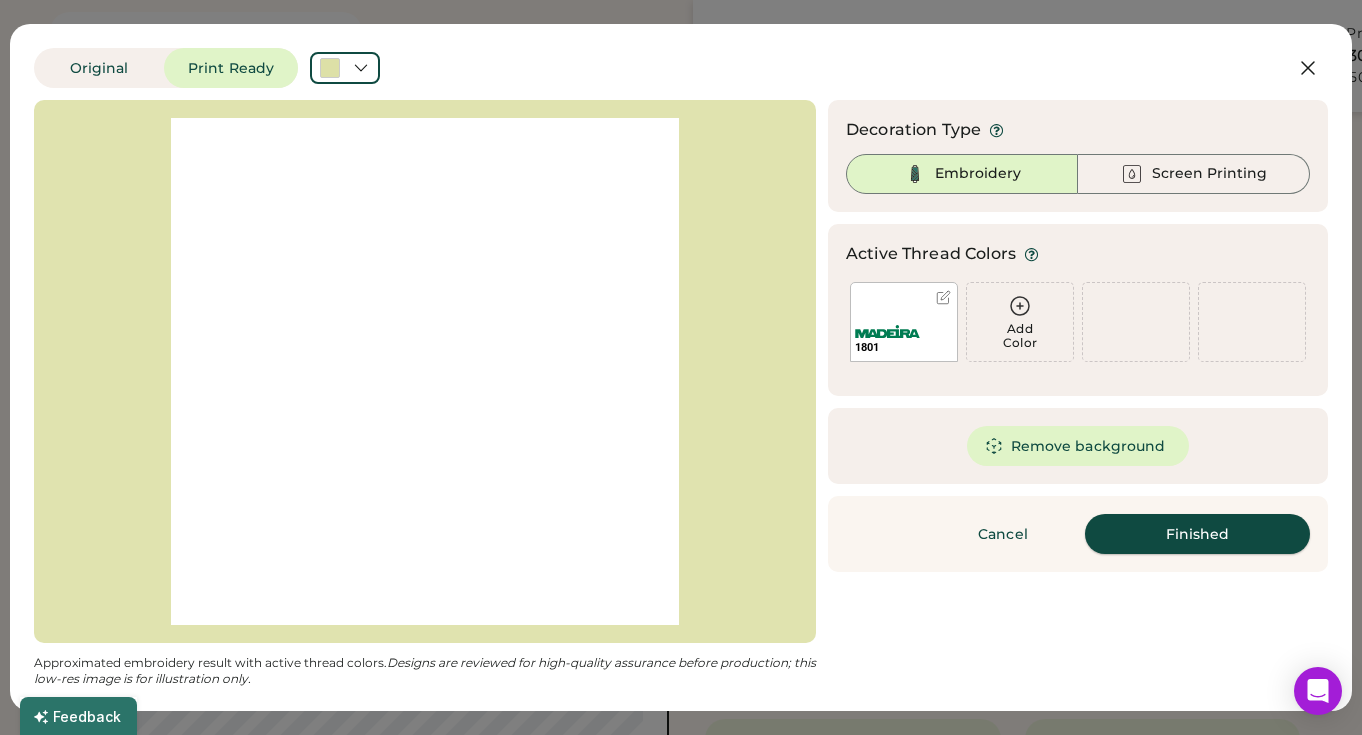 click on "Finished" at bounding box center (1197, 534) 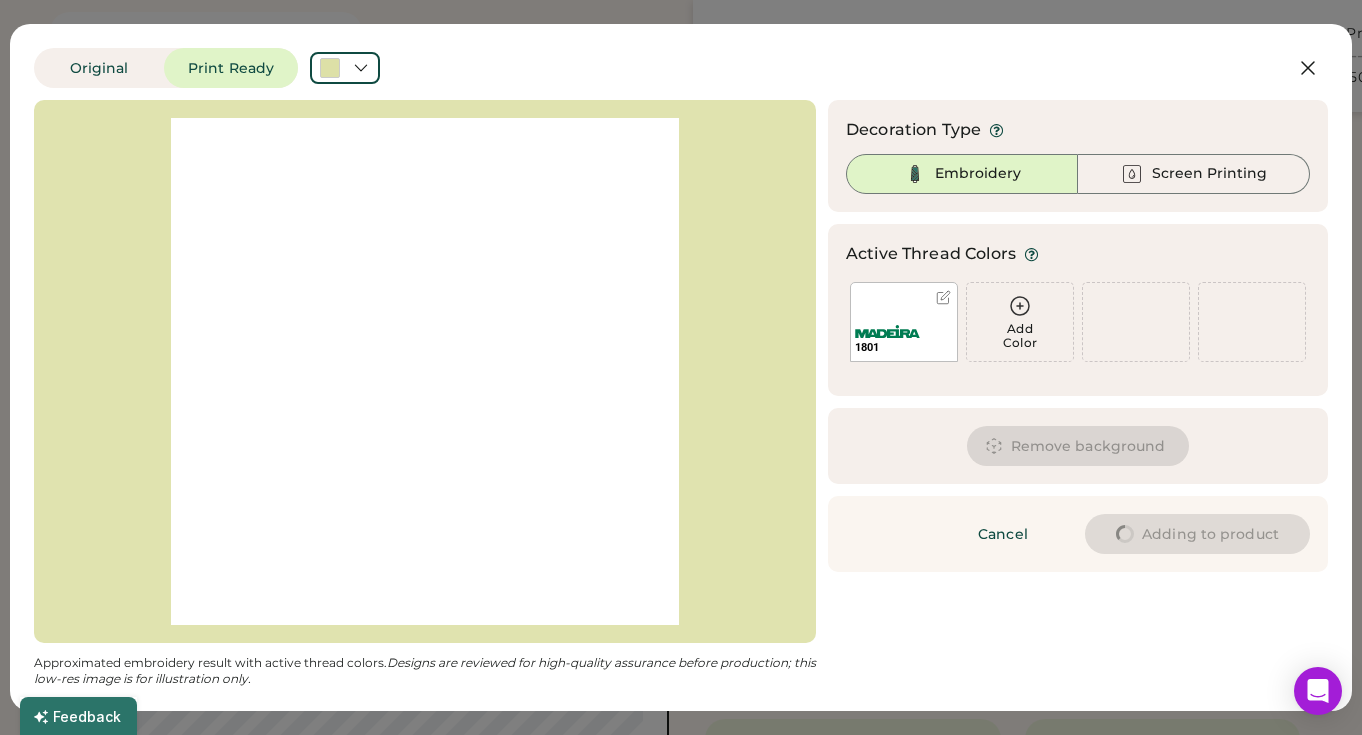 type on "****" 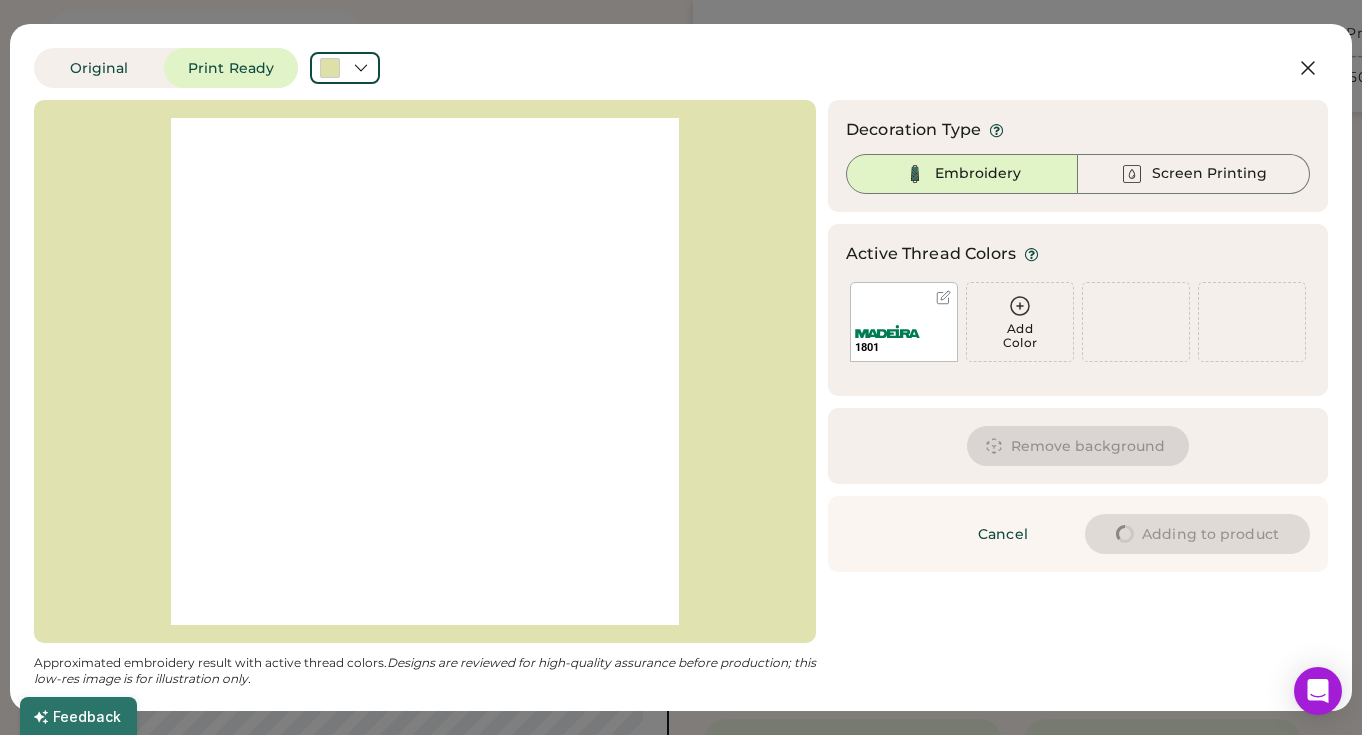 type on "****" 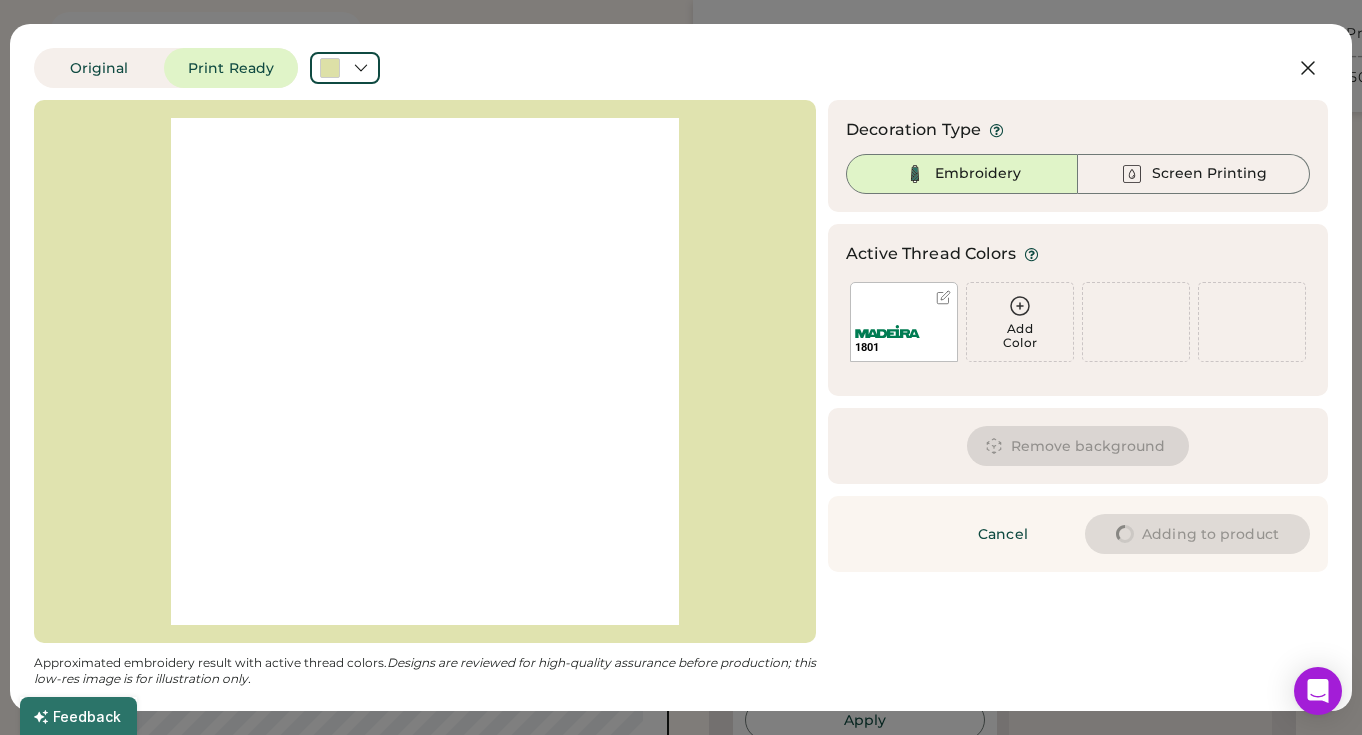 type on "****" 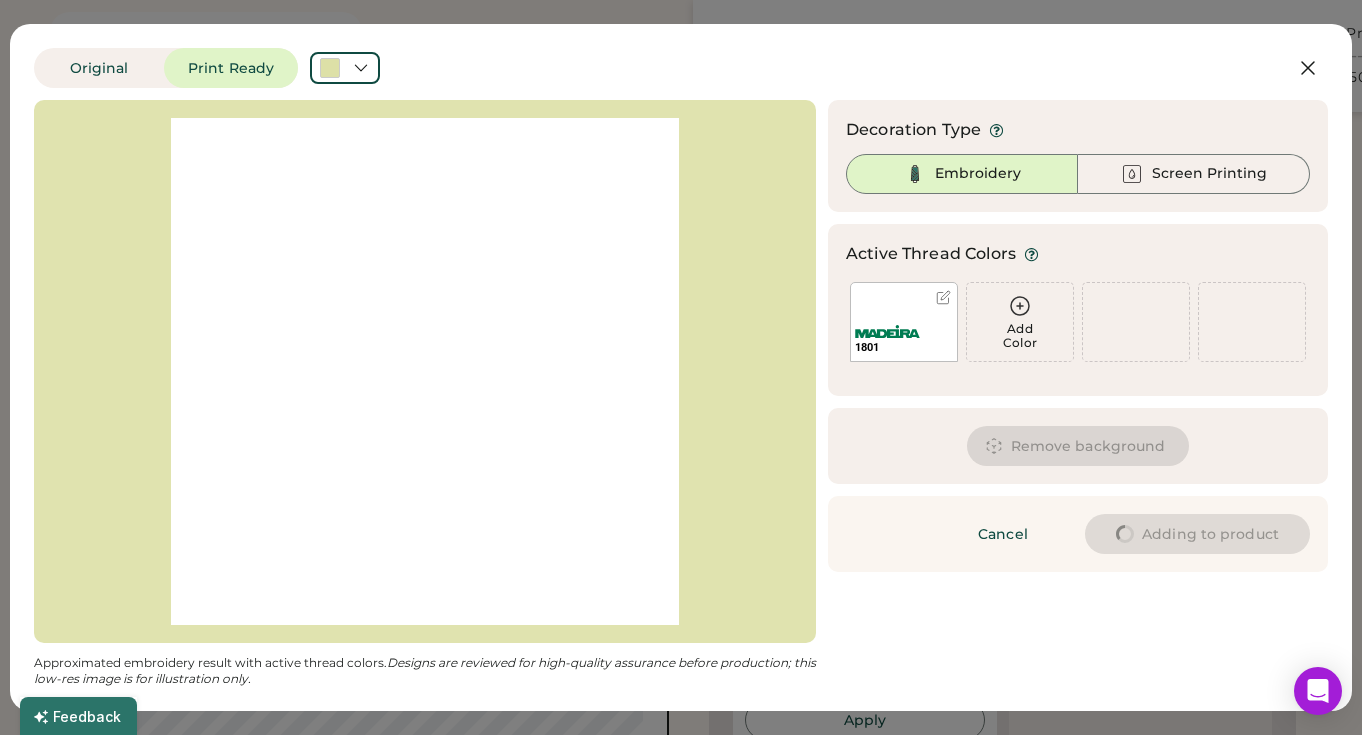 type on "****" 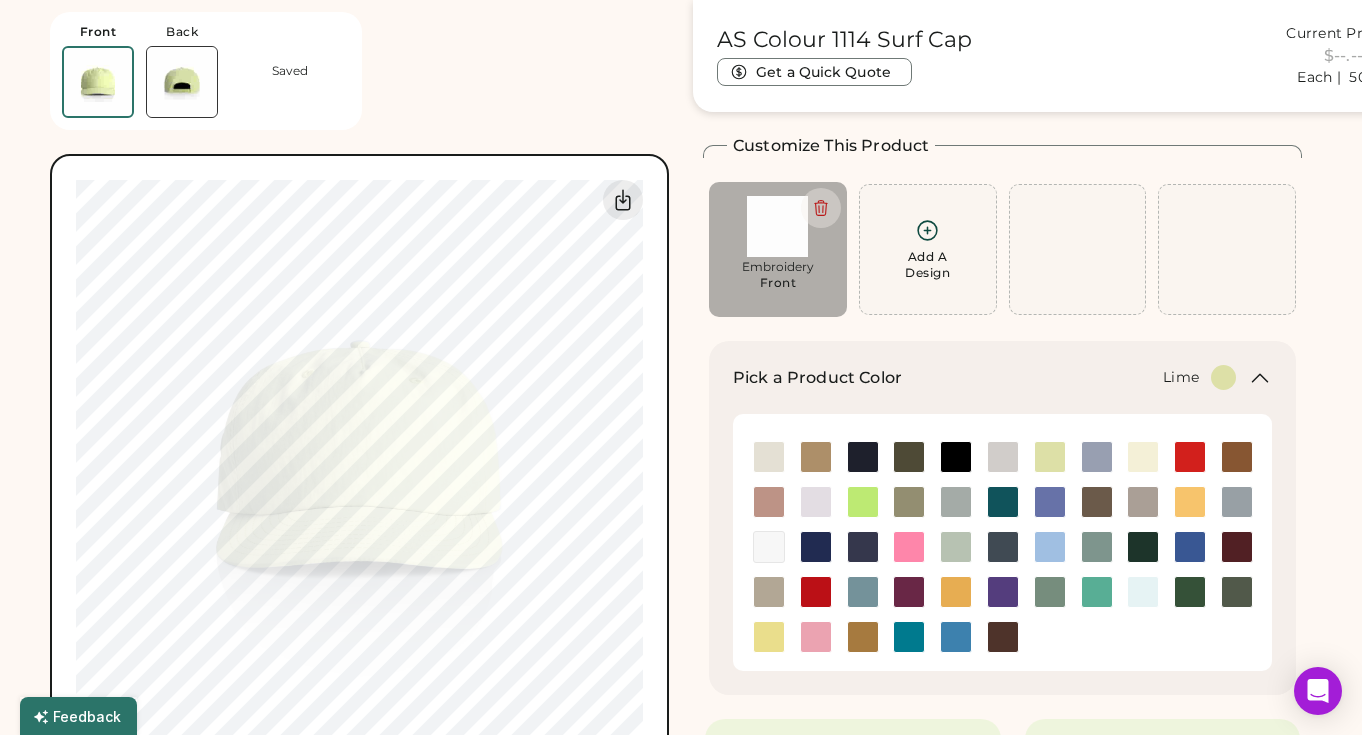 type on "****" 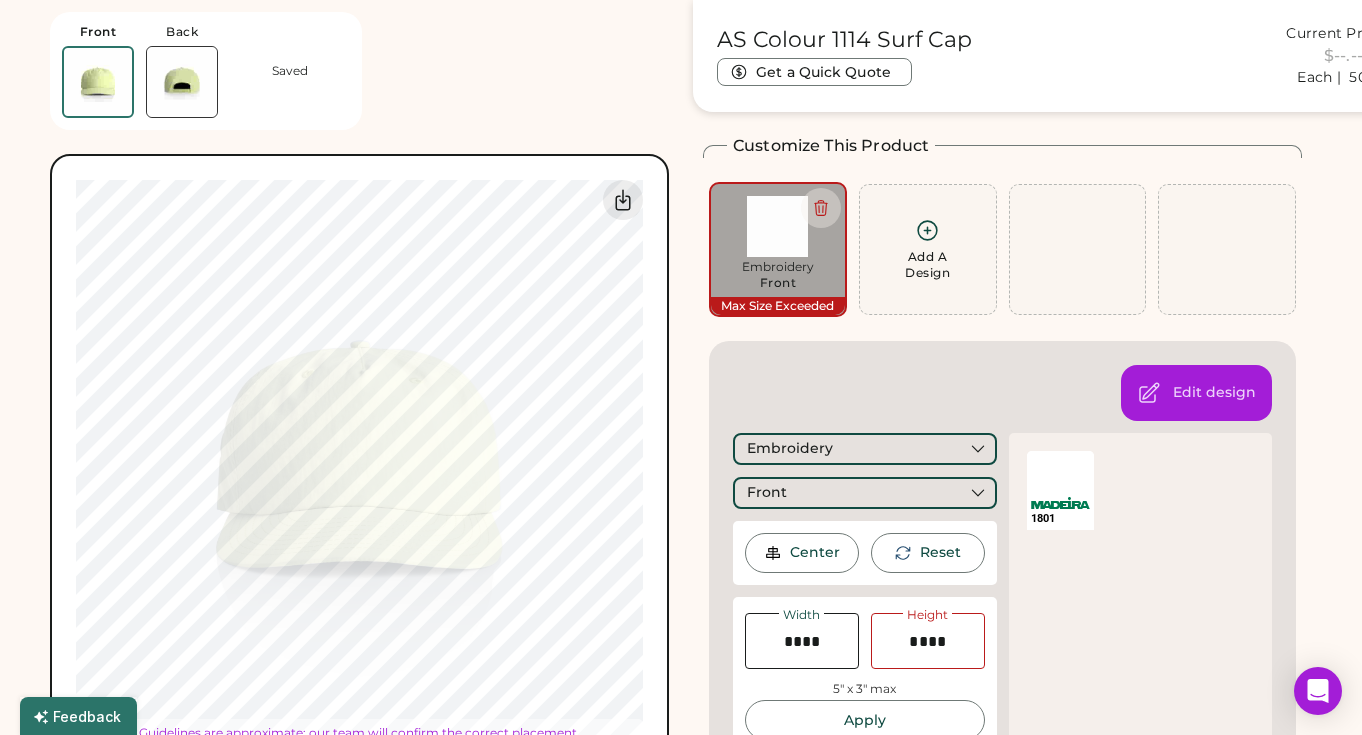 type on "****" 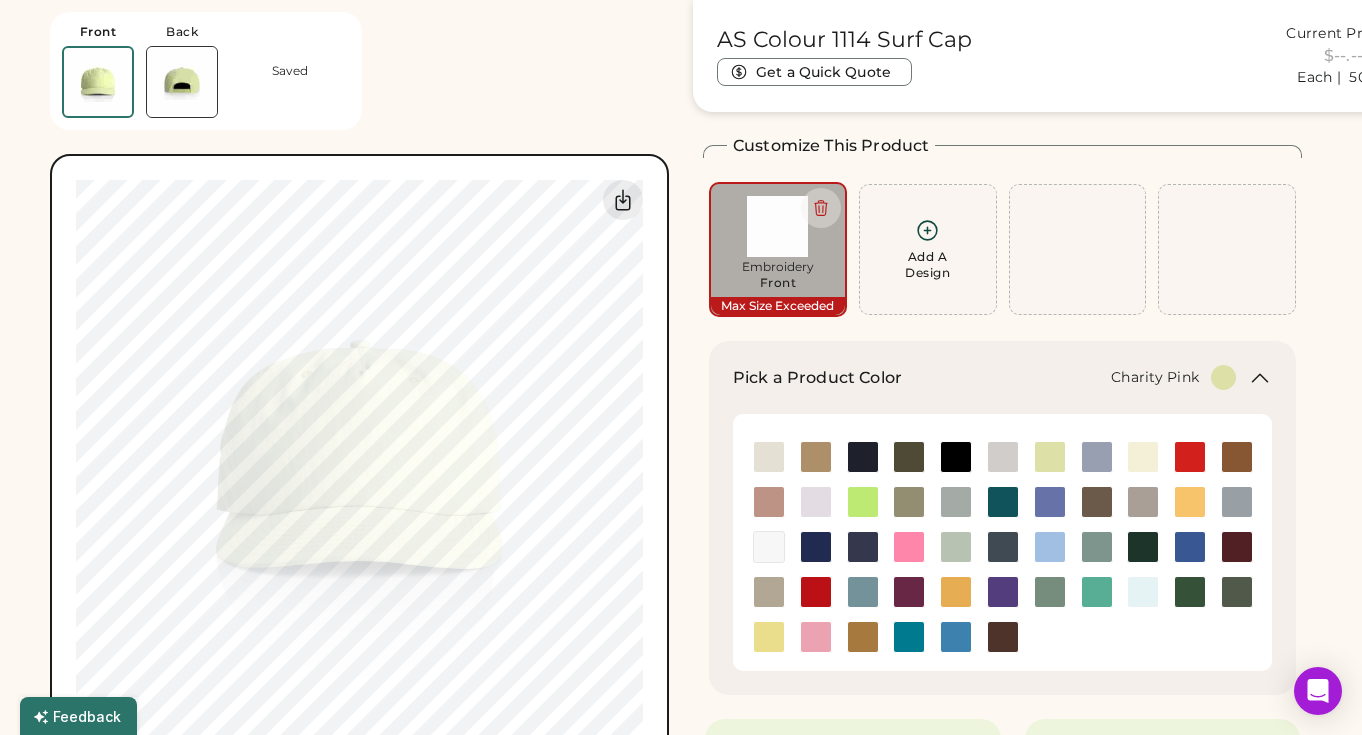 click at bounding box center [909, 547] 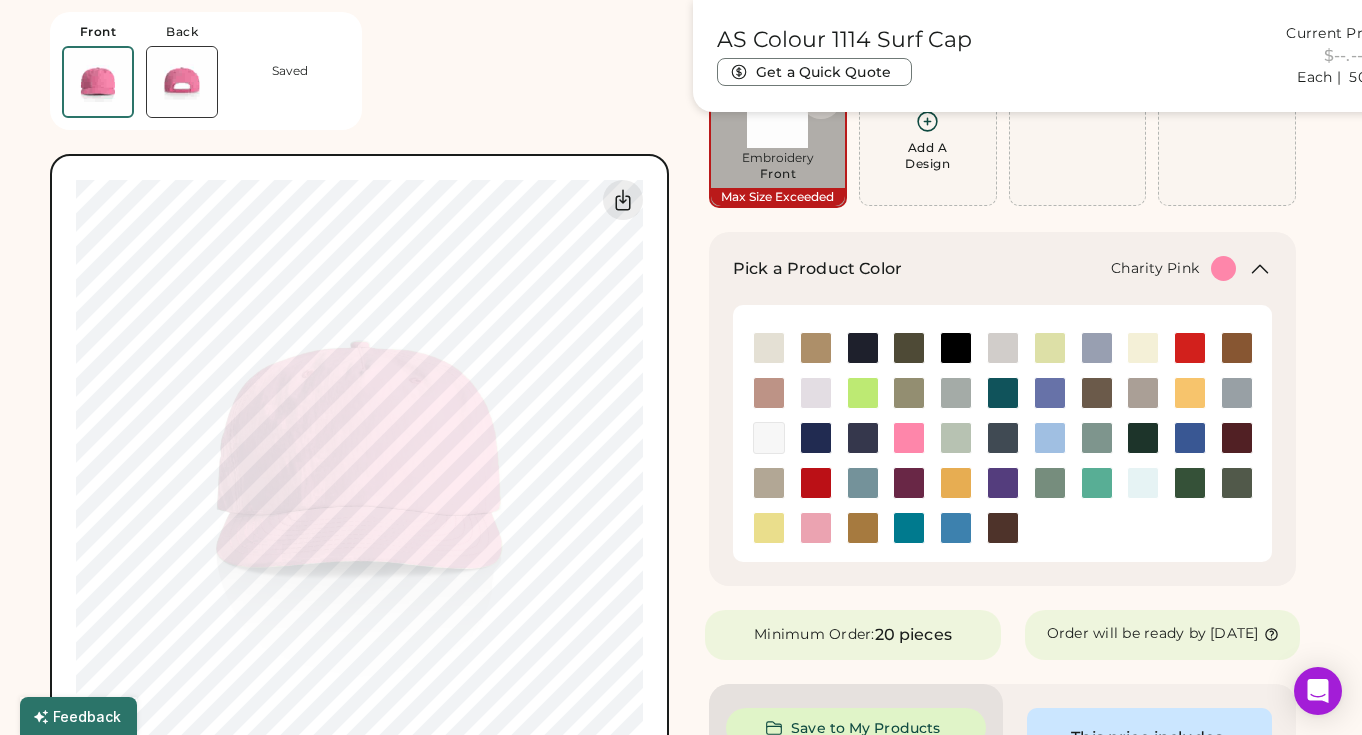 scroll, scrollTop: 195, scrollLeft: 0, axis: vertical 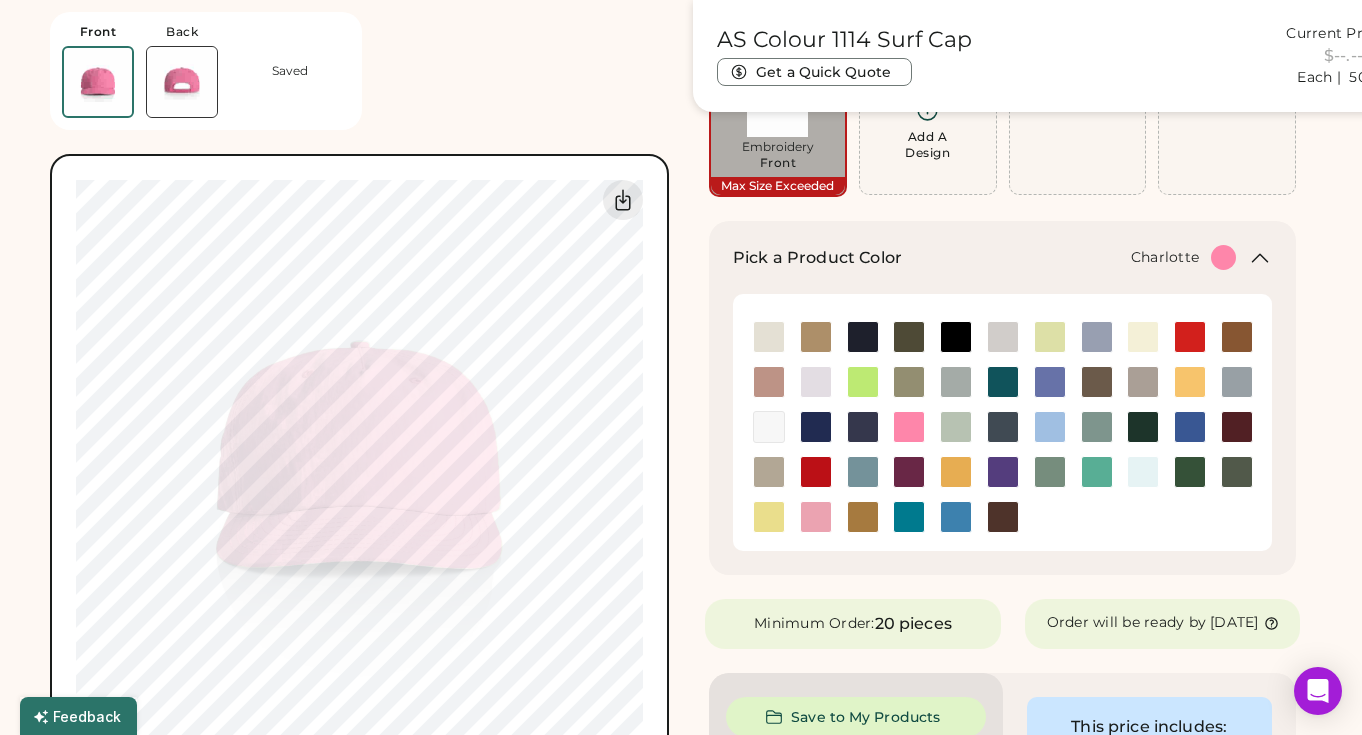 click at bounding box center (909, 517) 